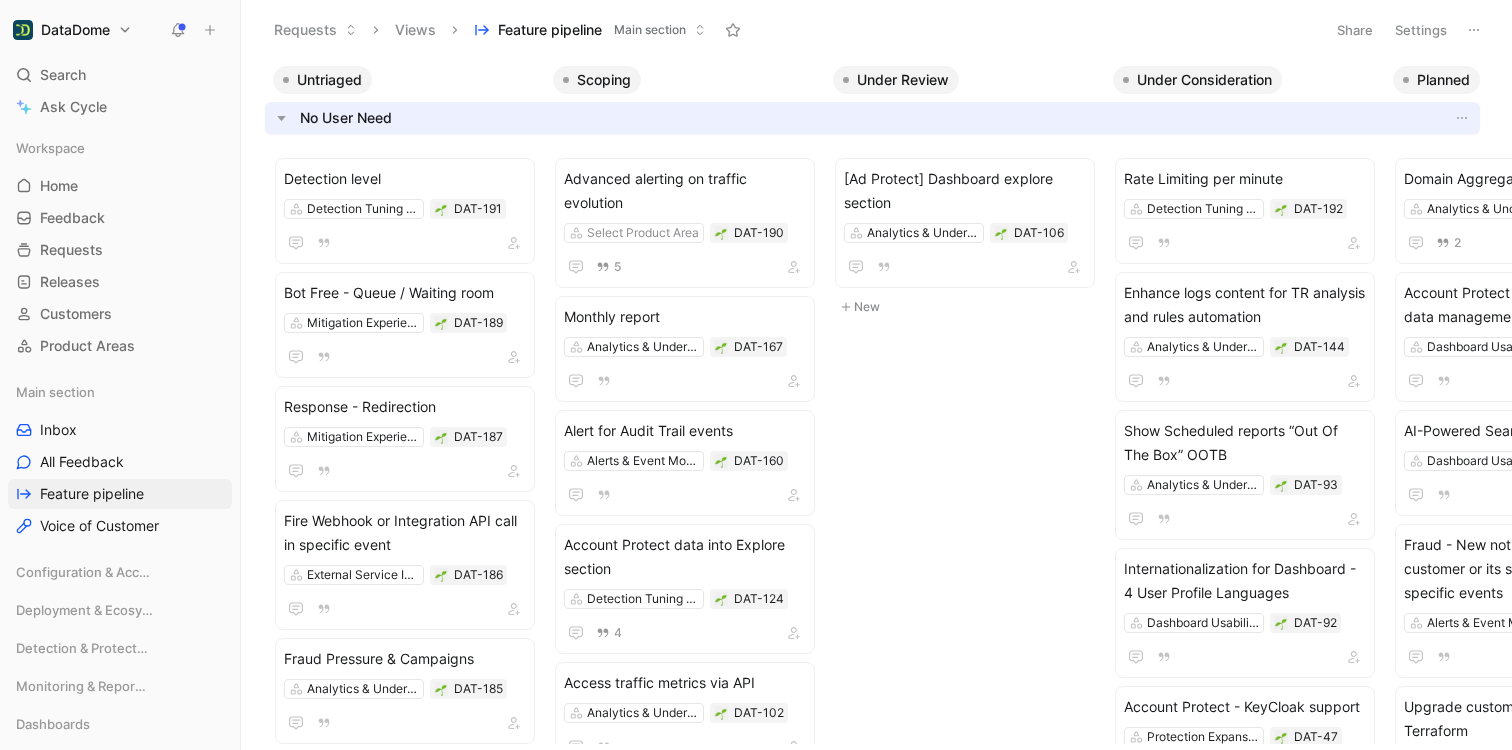 scroll, scrollTop: 0, scrollLeft: 0, axis: both 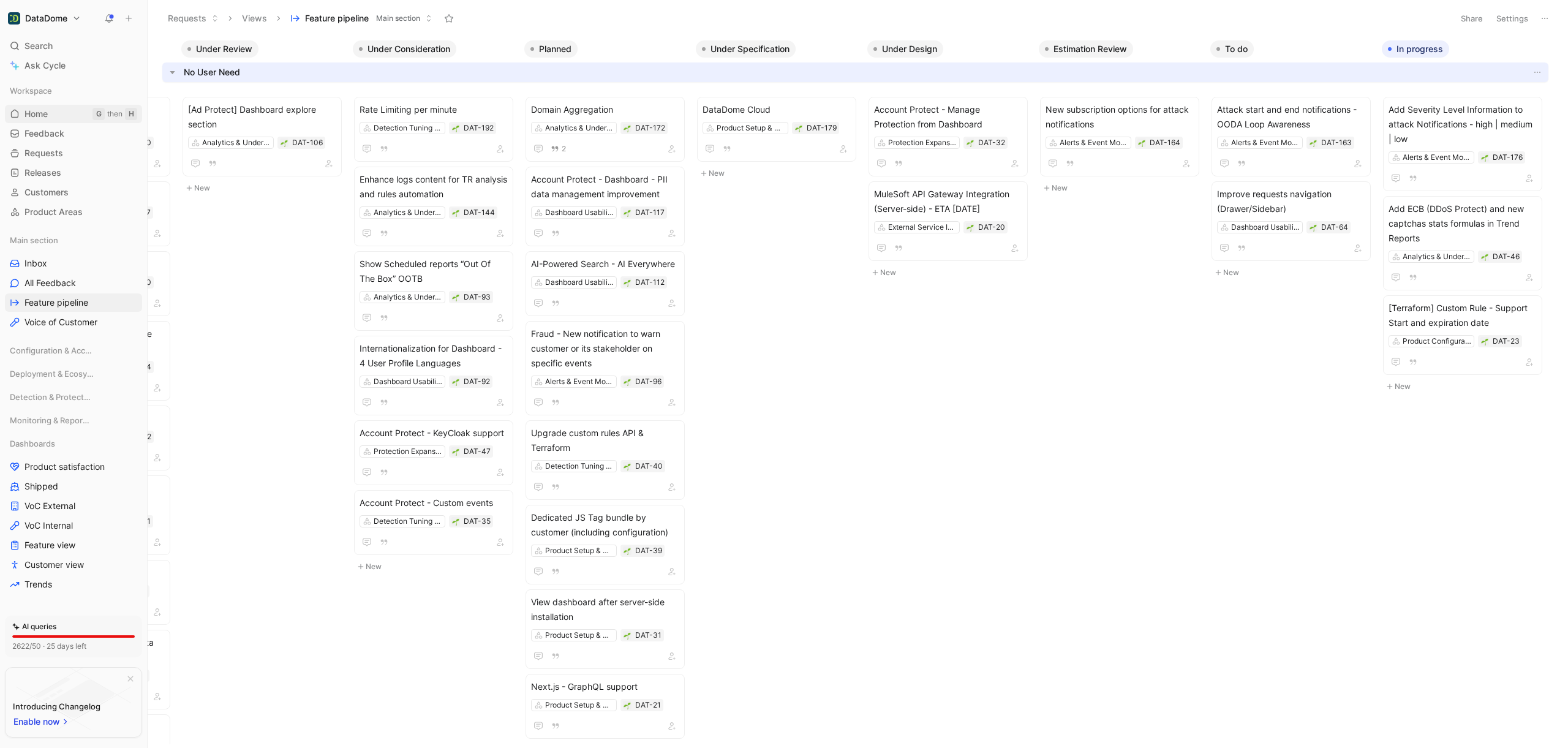click on "Home" at bounding box center [36, 114] 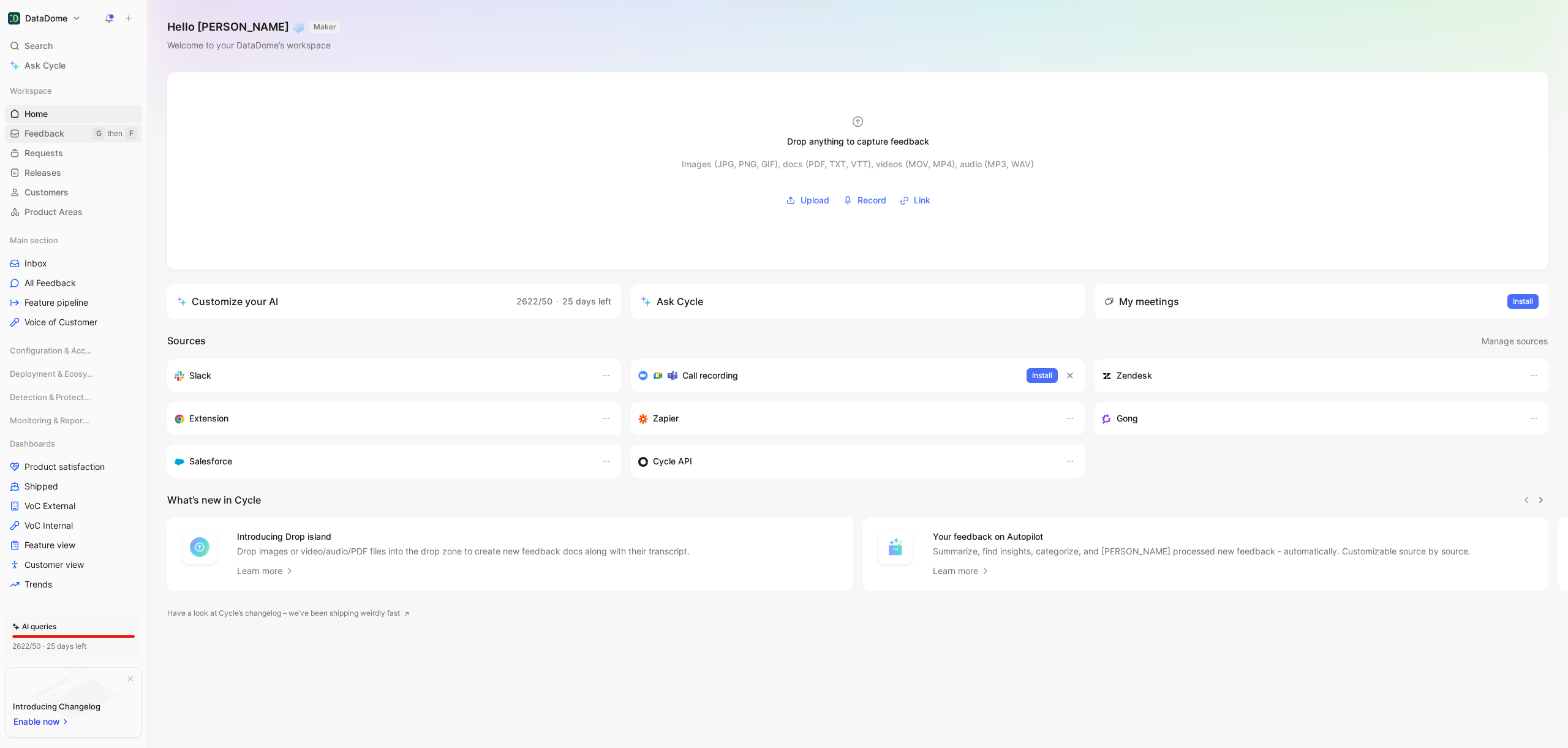 click on "Feedback G then F" at bounding box center [74, 134] 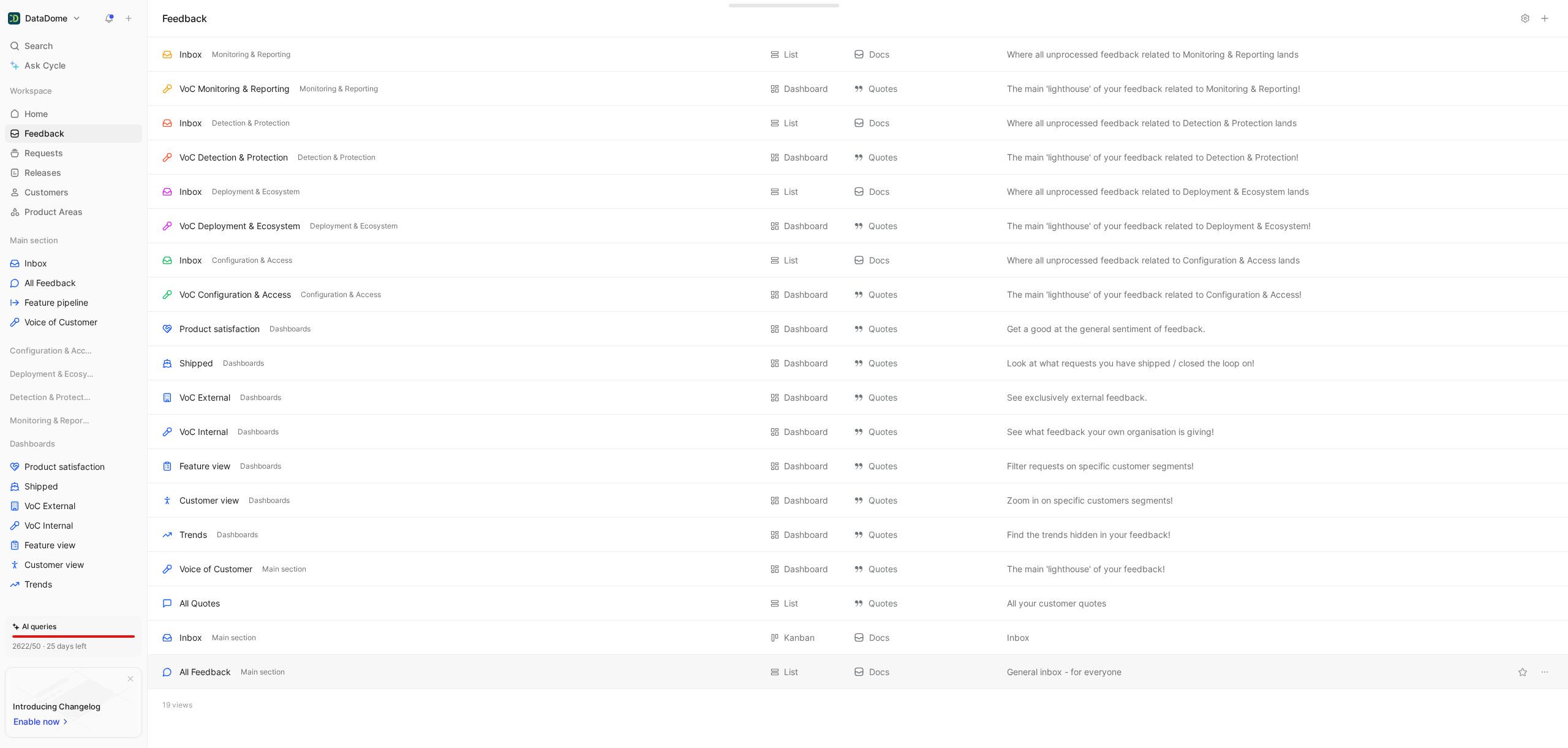 click on "All Feedback" at bounding box center [205, 672] 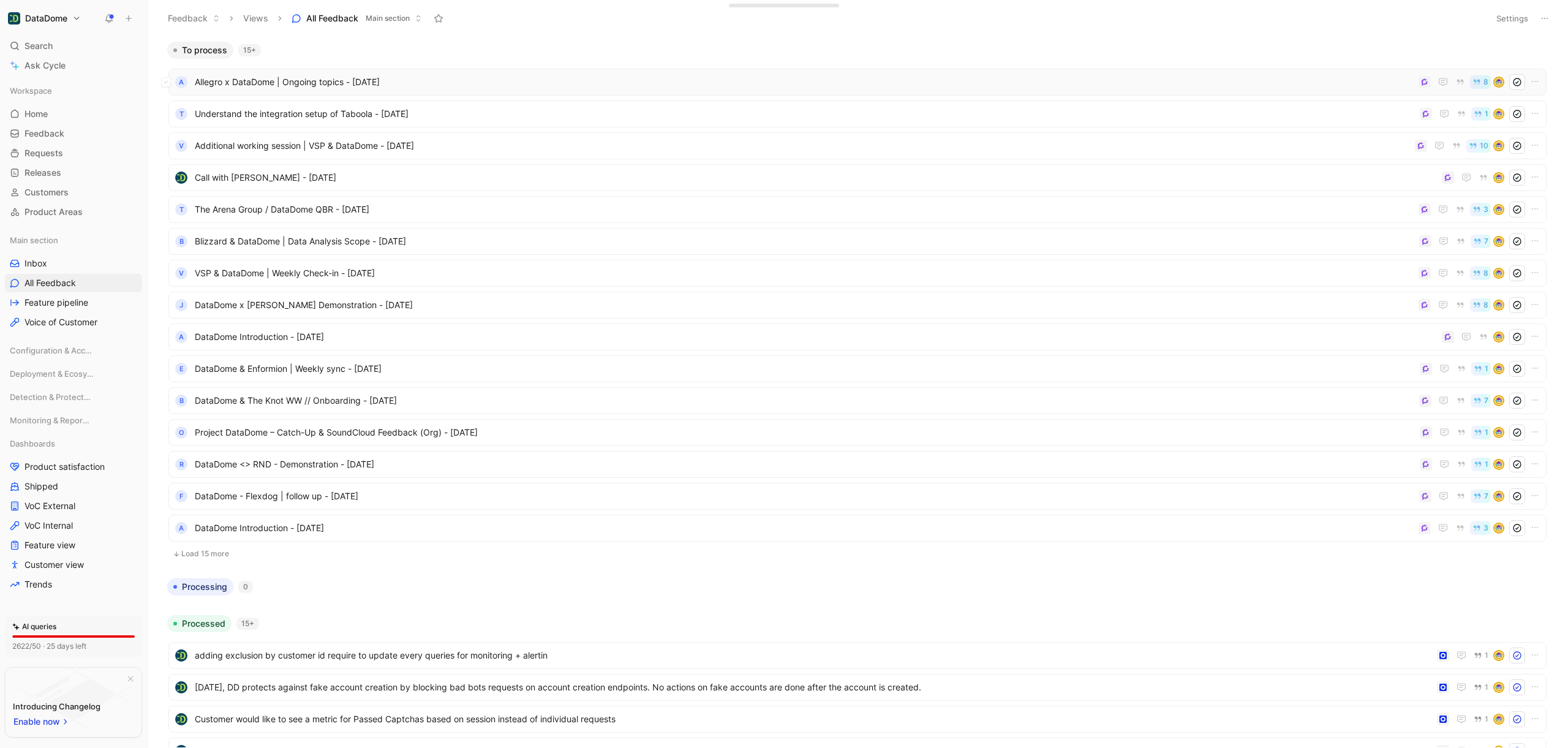 click on "Allegro x DataDome | Ongoing topics - [DATE]" at bounding box center (804, 82) 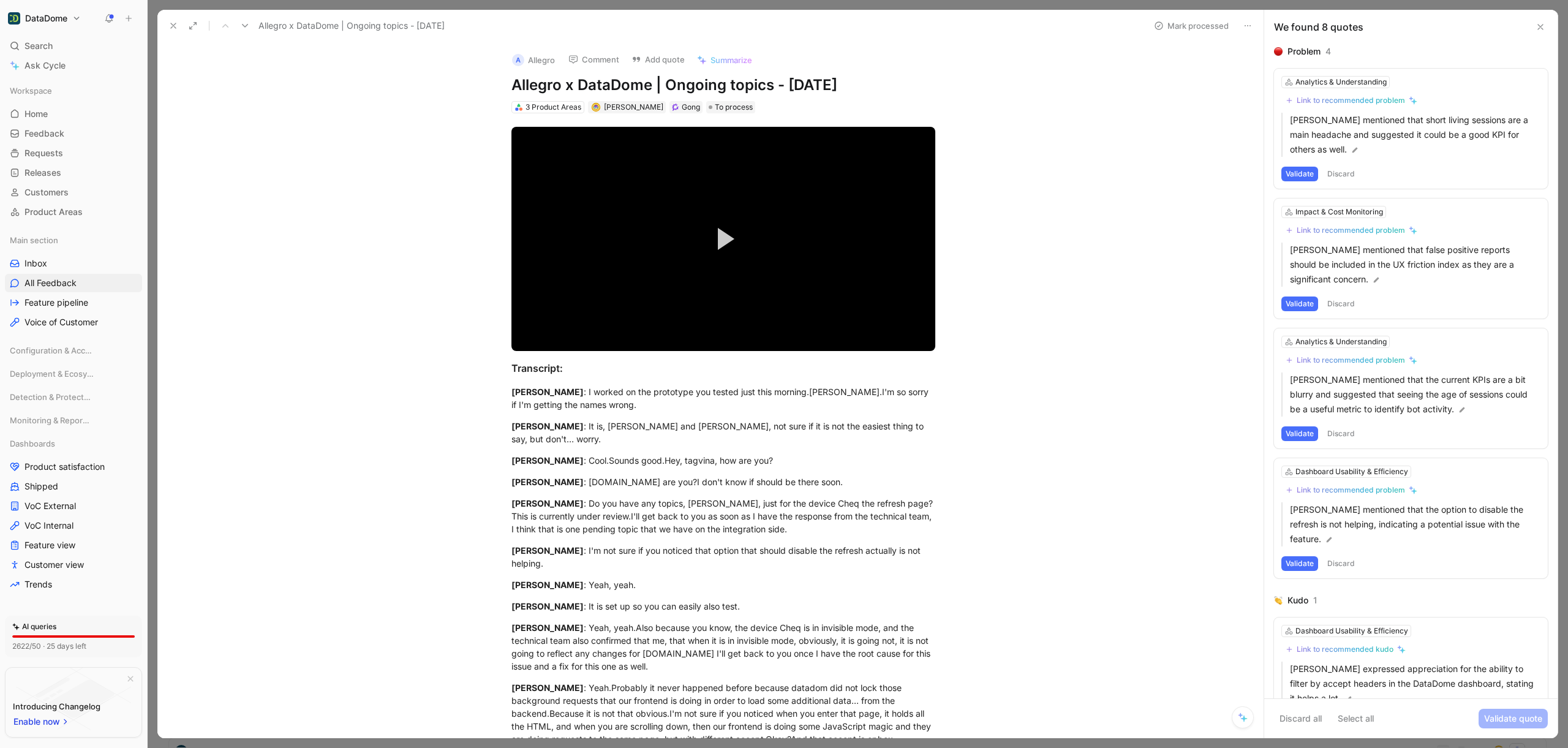 drag, startPoint x: 1277, startPoint y: 30, endPoint x: 1359, endPoint y: 25, distance: 82.1523 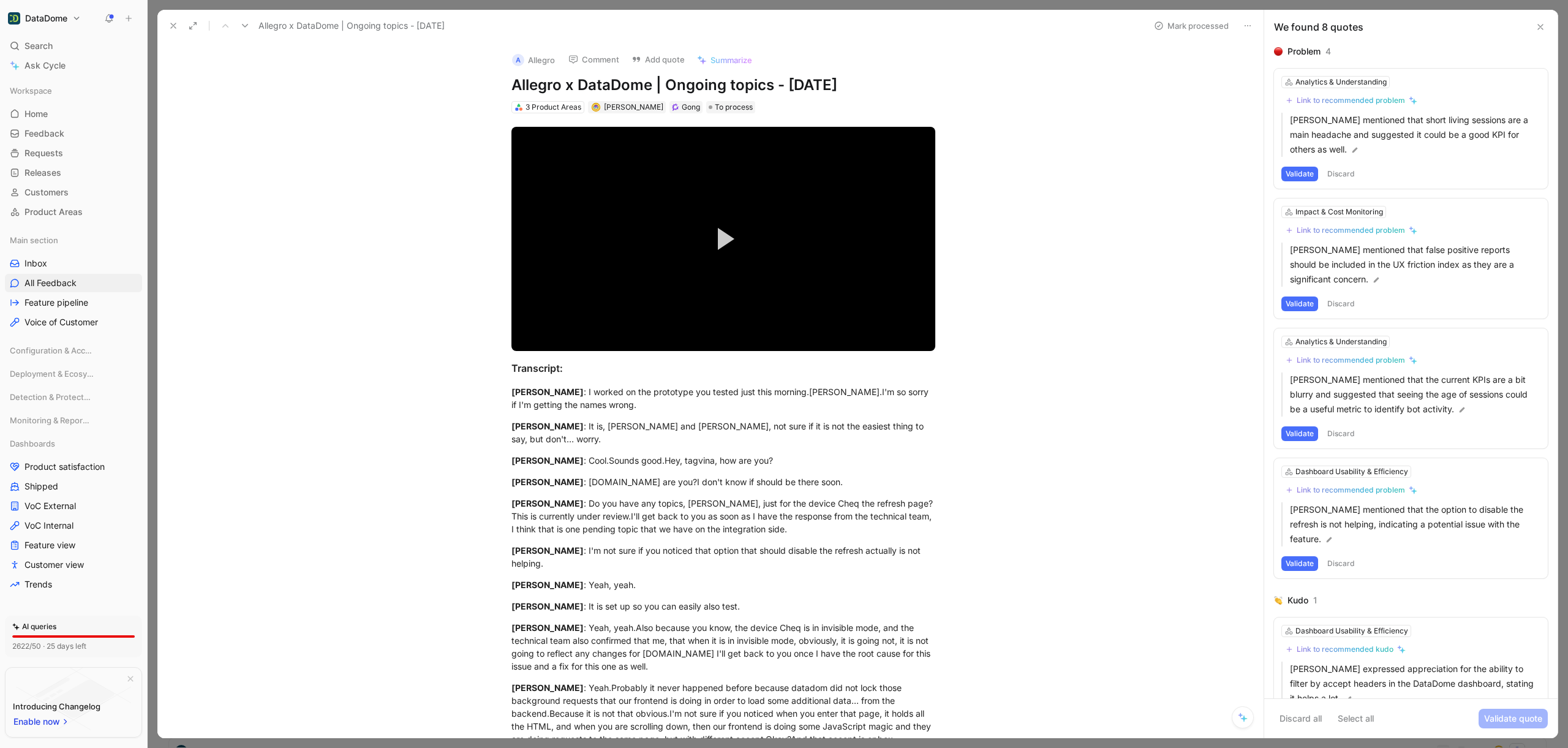 click on "We found 8 quotes" at bounding box center (1319, 27) 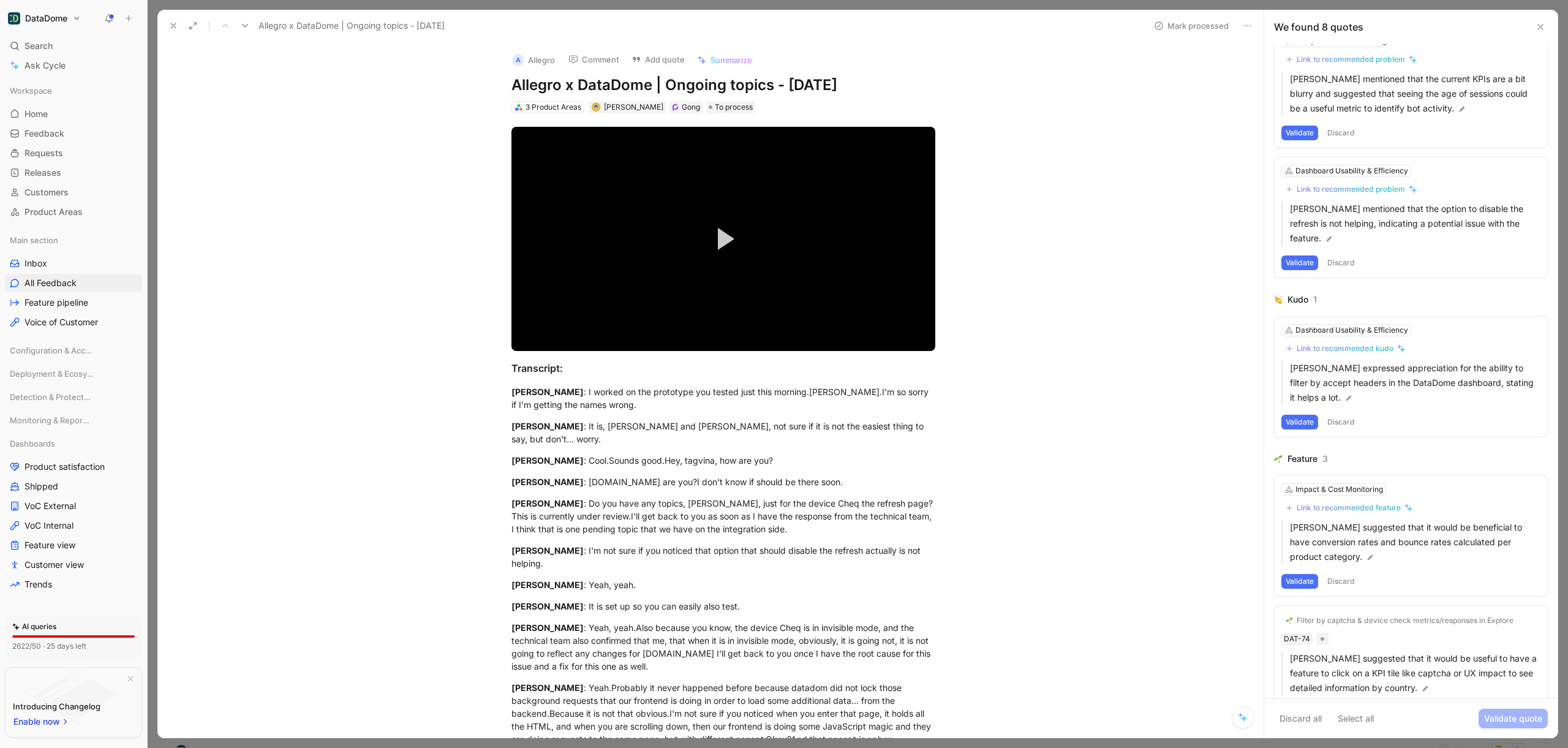 scroll, scrollTop: 0, scrollLeft: 0, axis: both 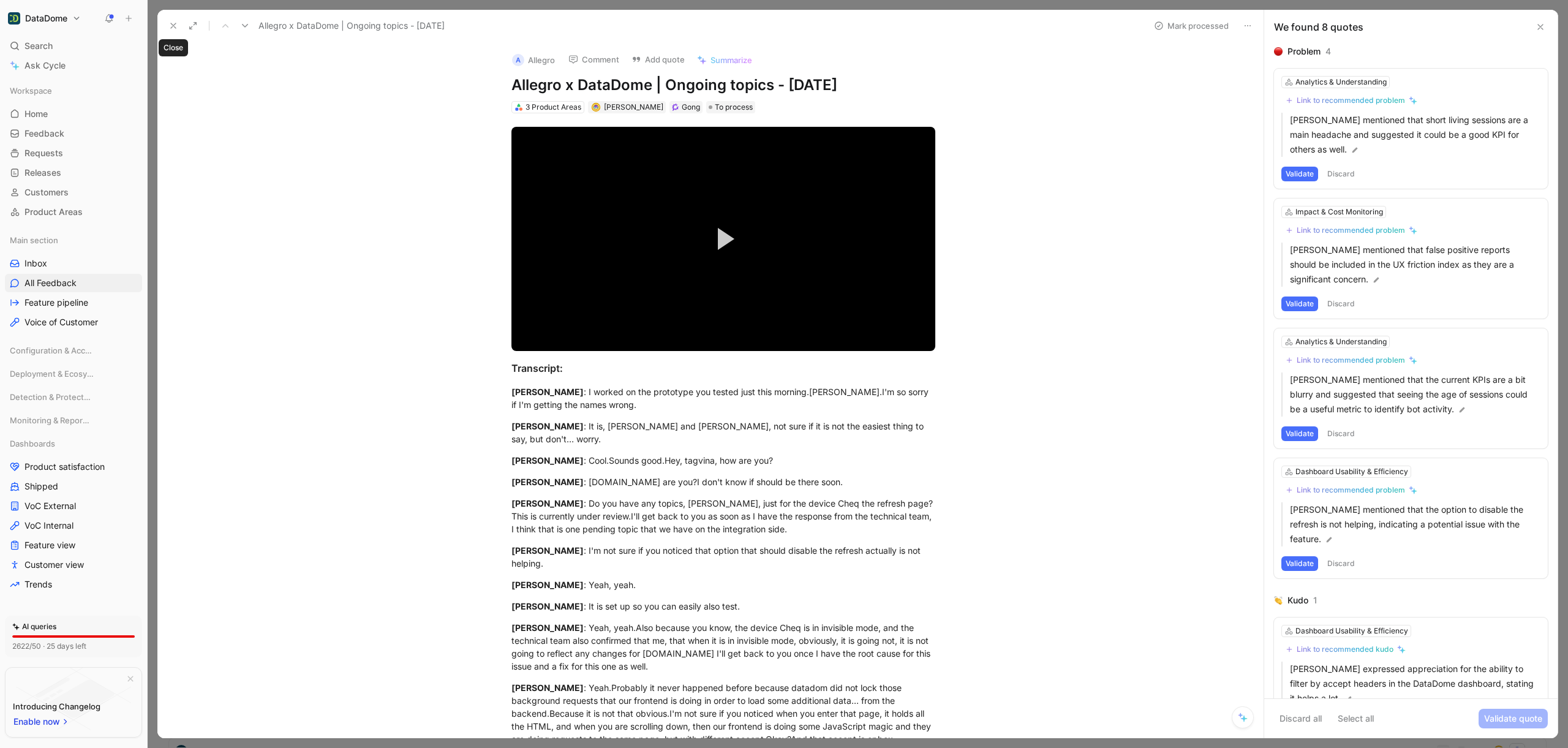 click 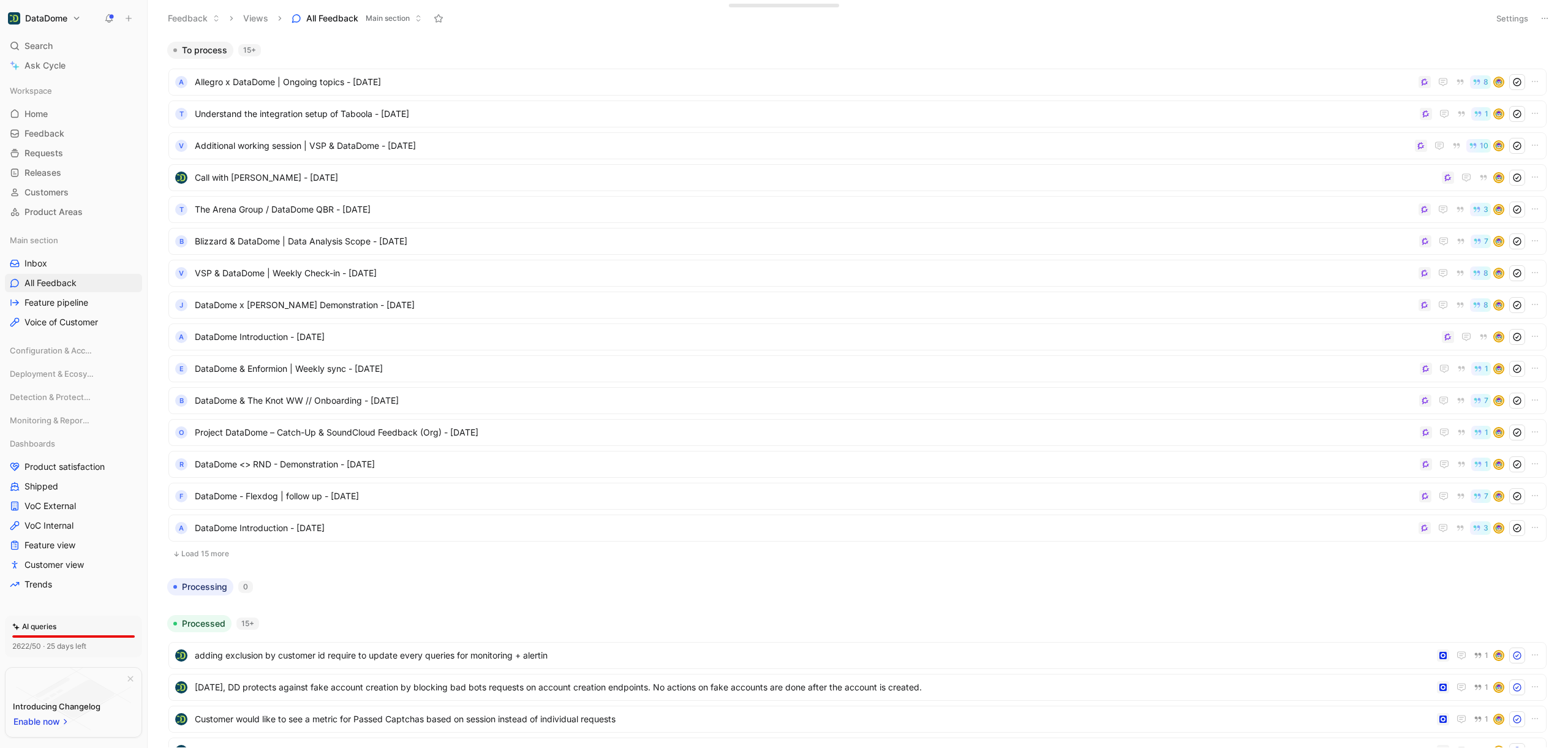 click on "Load 15 more" at bounding box center (858, 554) 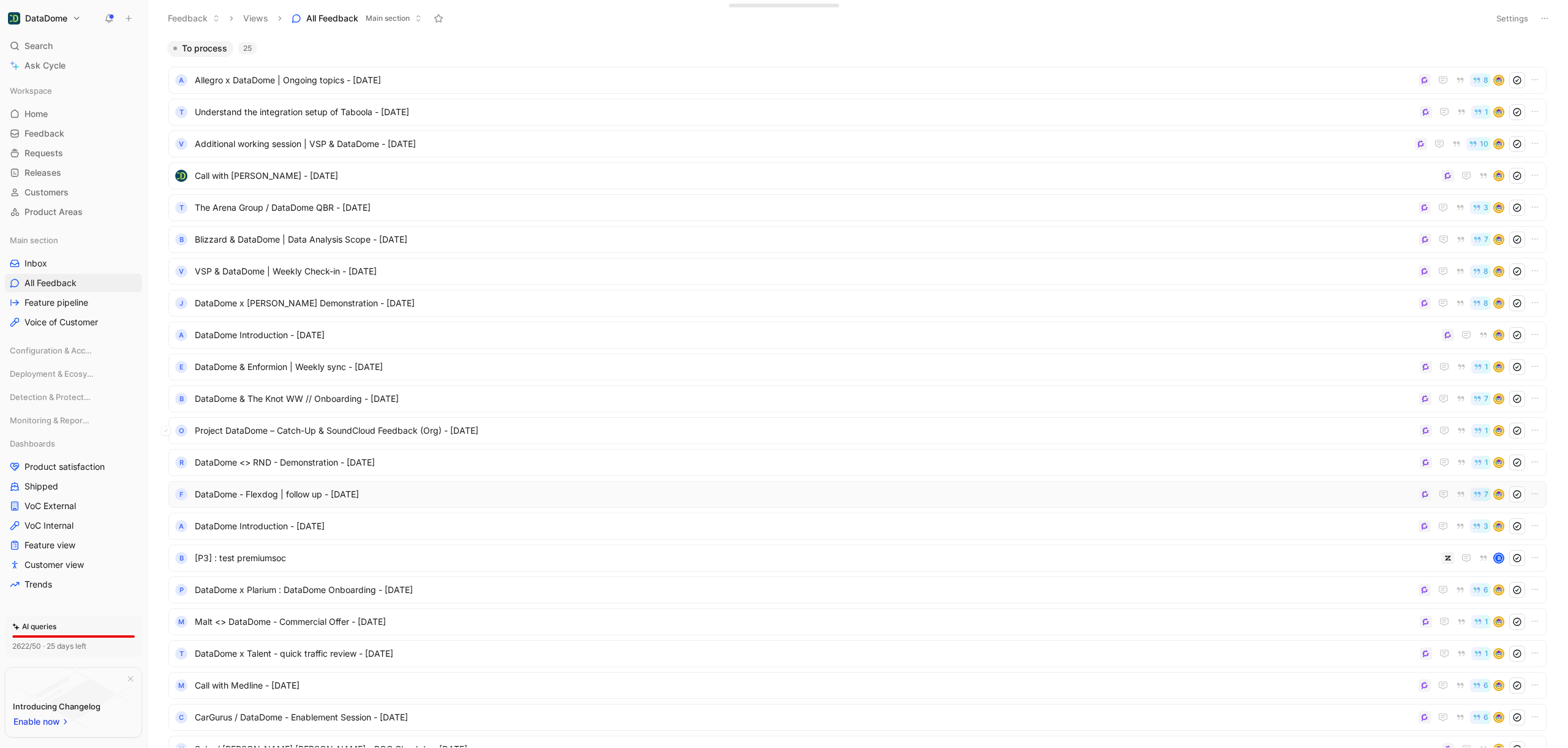 scroll, scrollTop: 0, scrollLeft: 0, axis: both 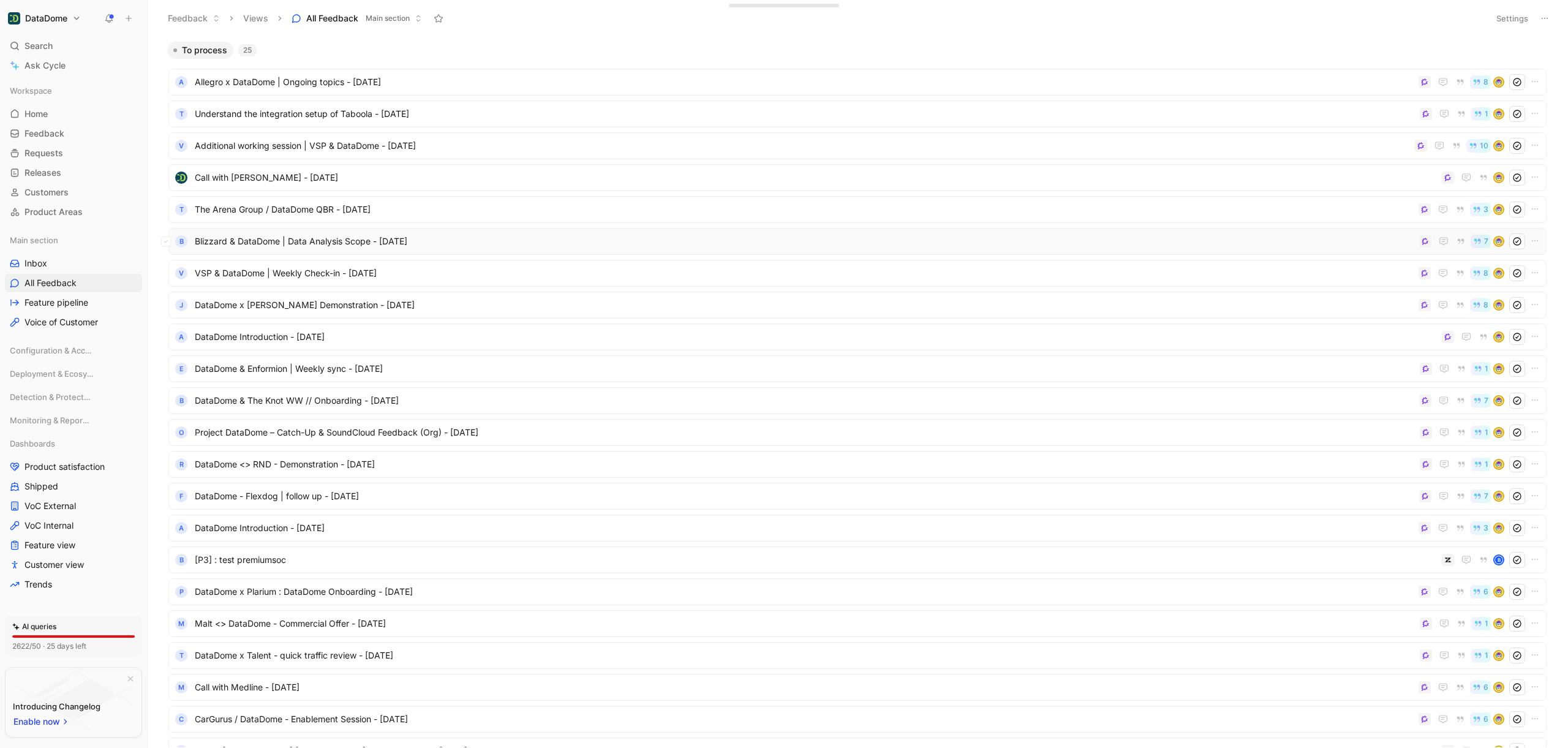 click on "Blizzard & DataDome | Data Analysis Scope - [DATE]" at bounding box center [804, 241] 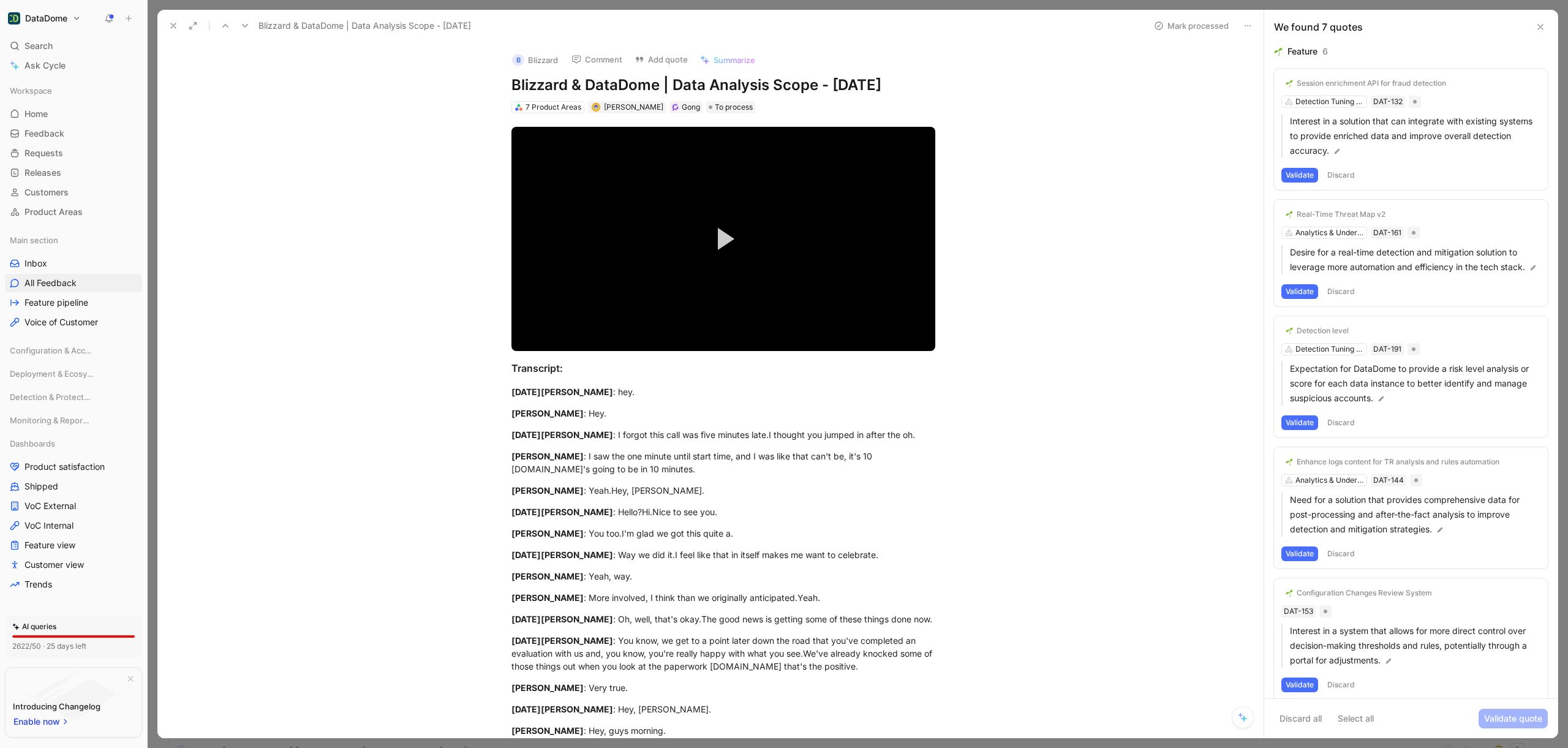 click at bounding box center [1540, 27] 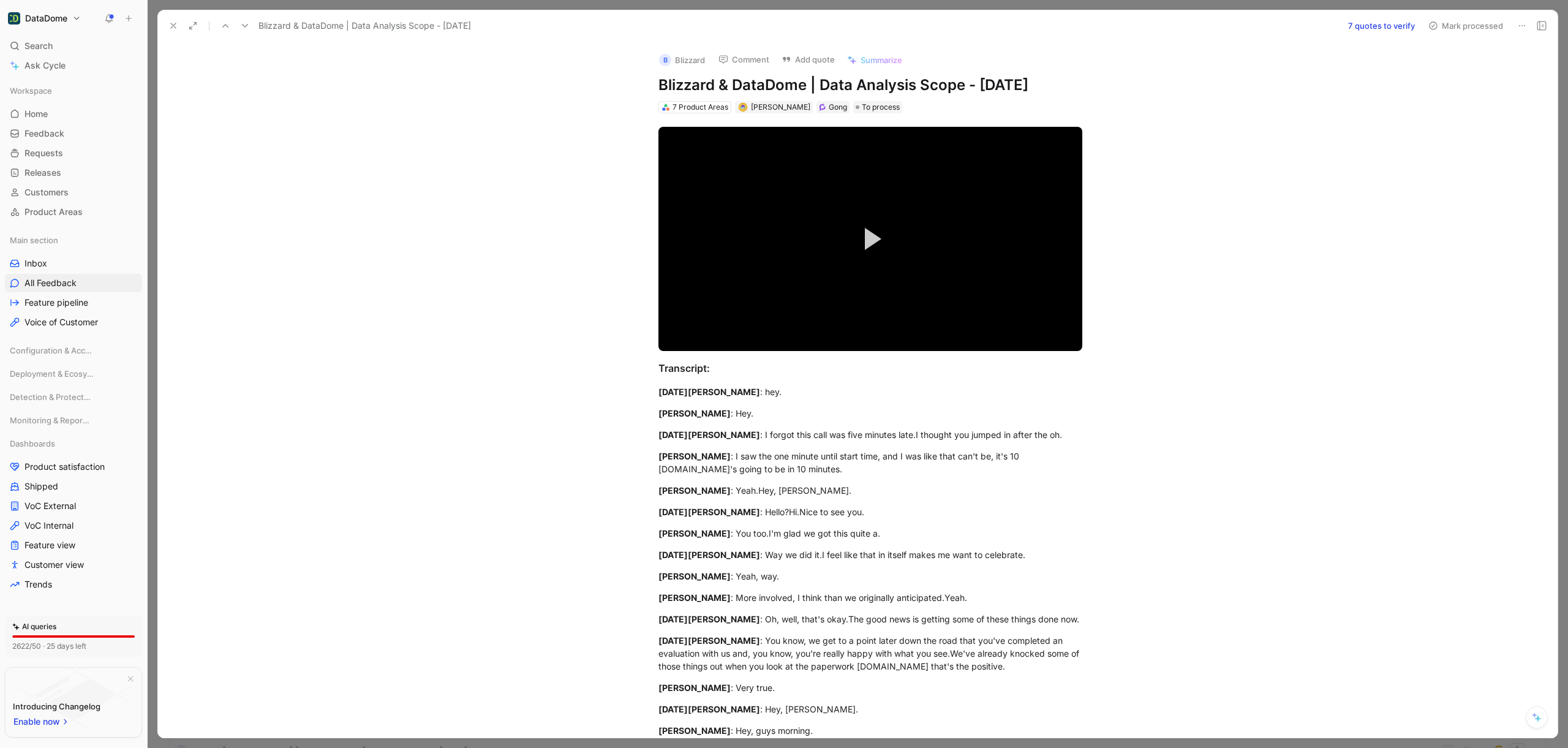 click 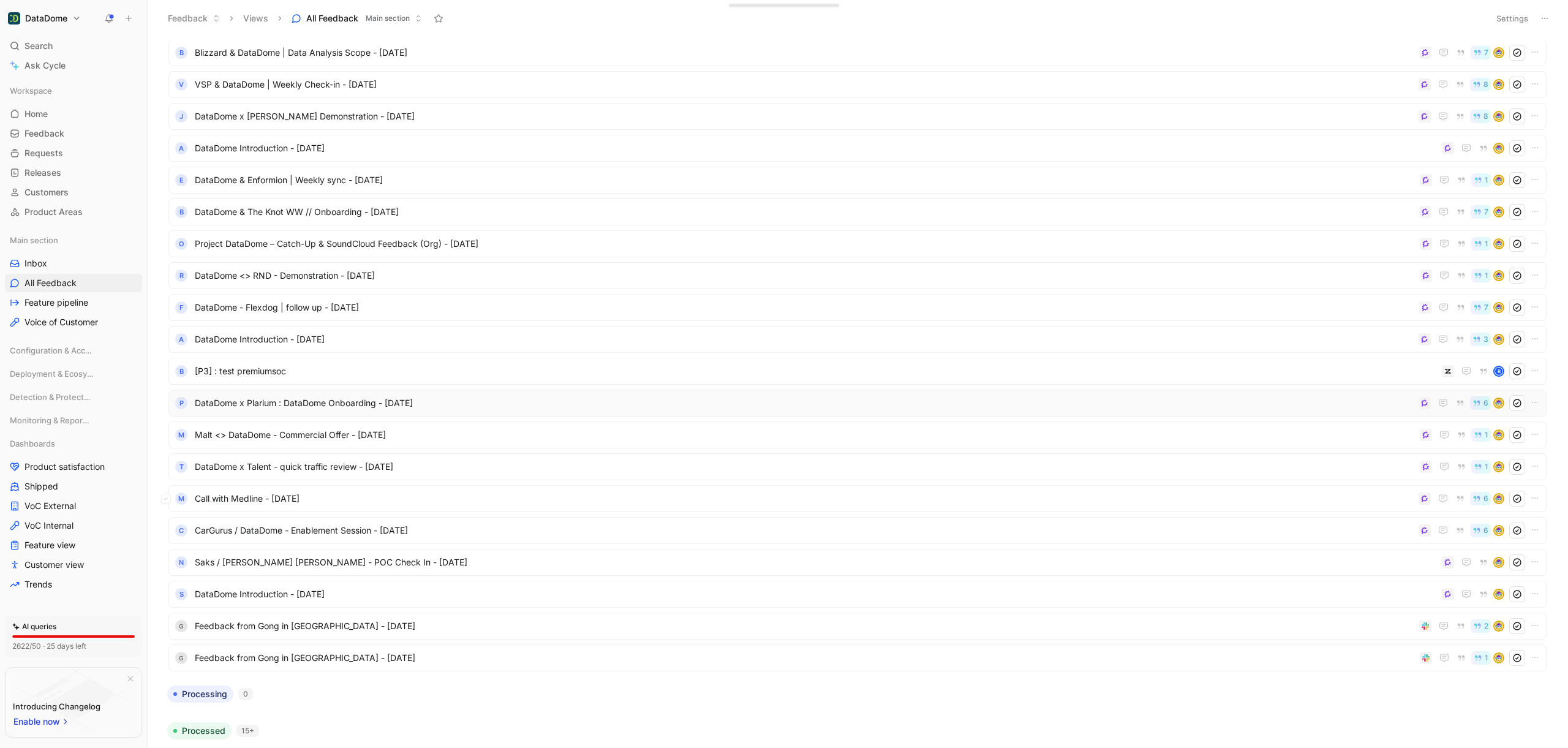 scroll, scrollTop: 205, scrollLeft: 0, axis: vertical 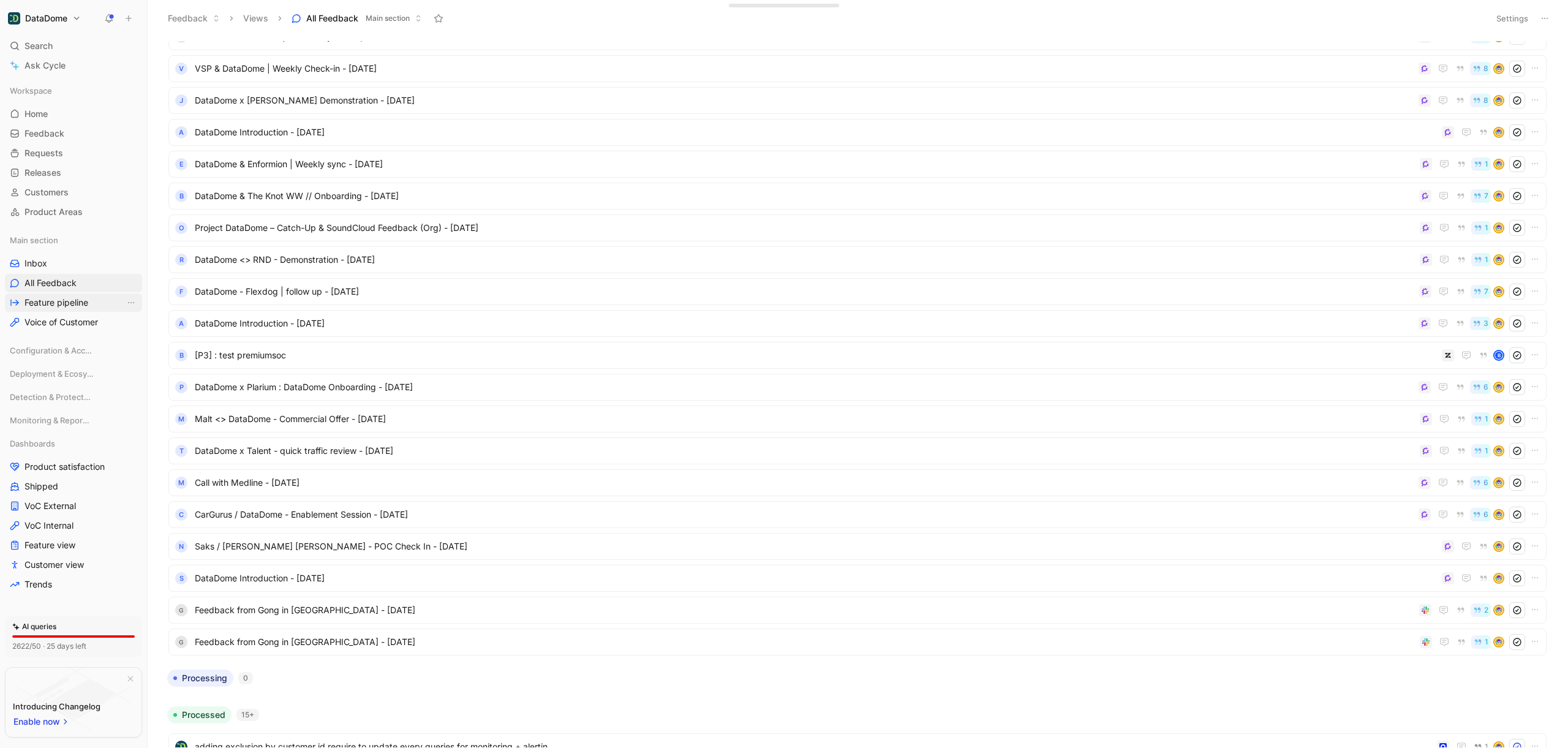 click on "Feature pipeline" at bounding box center (56, 303) 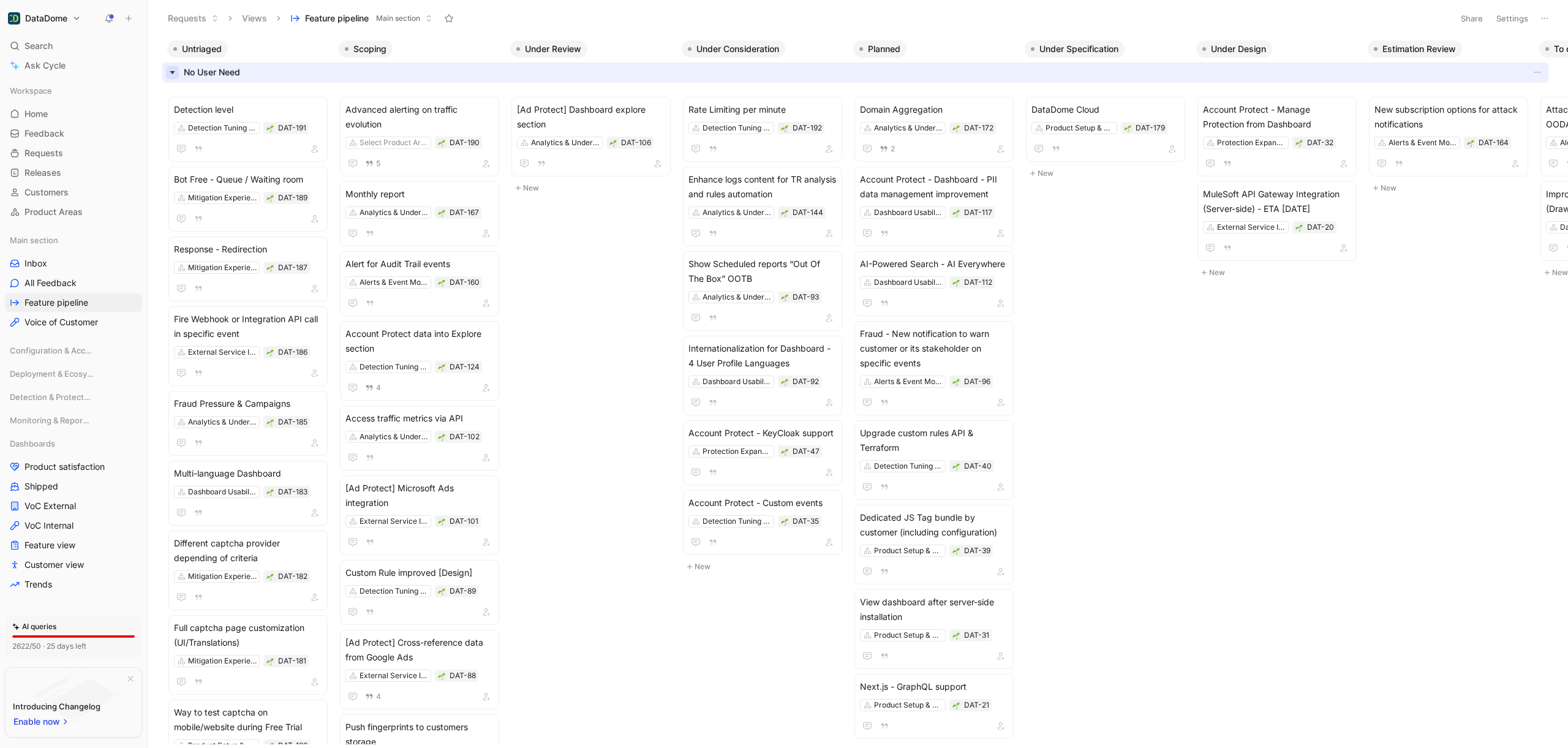 click 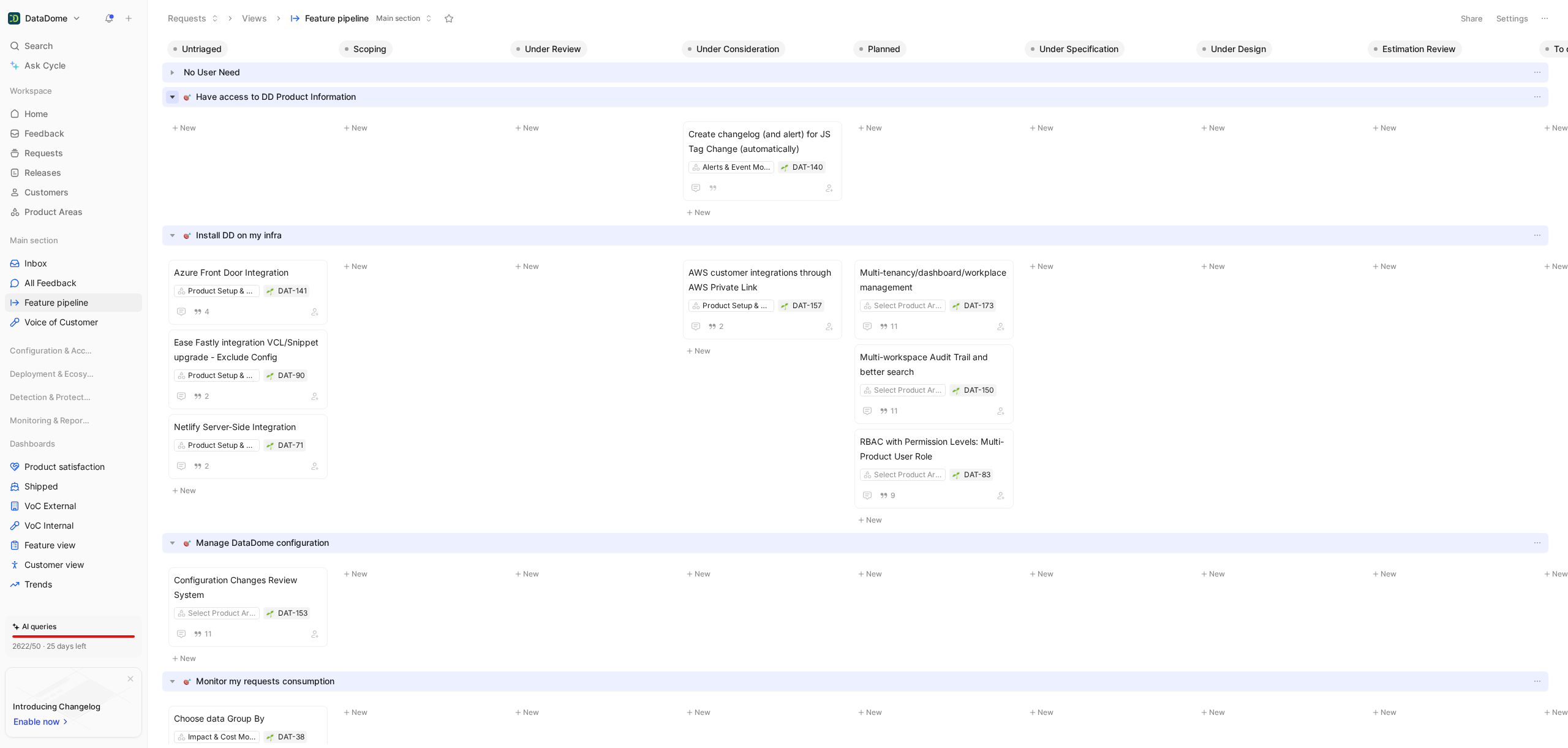 click 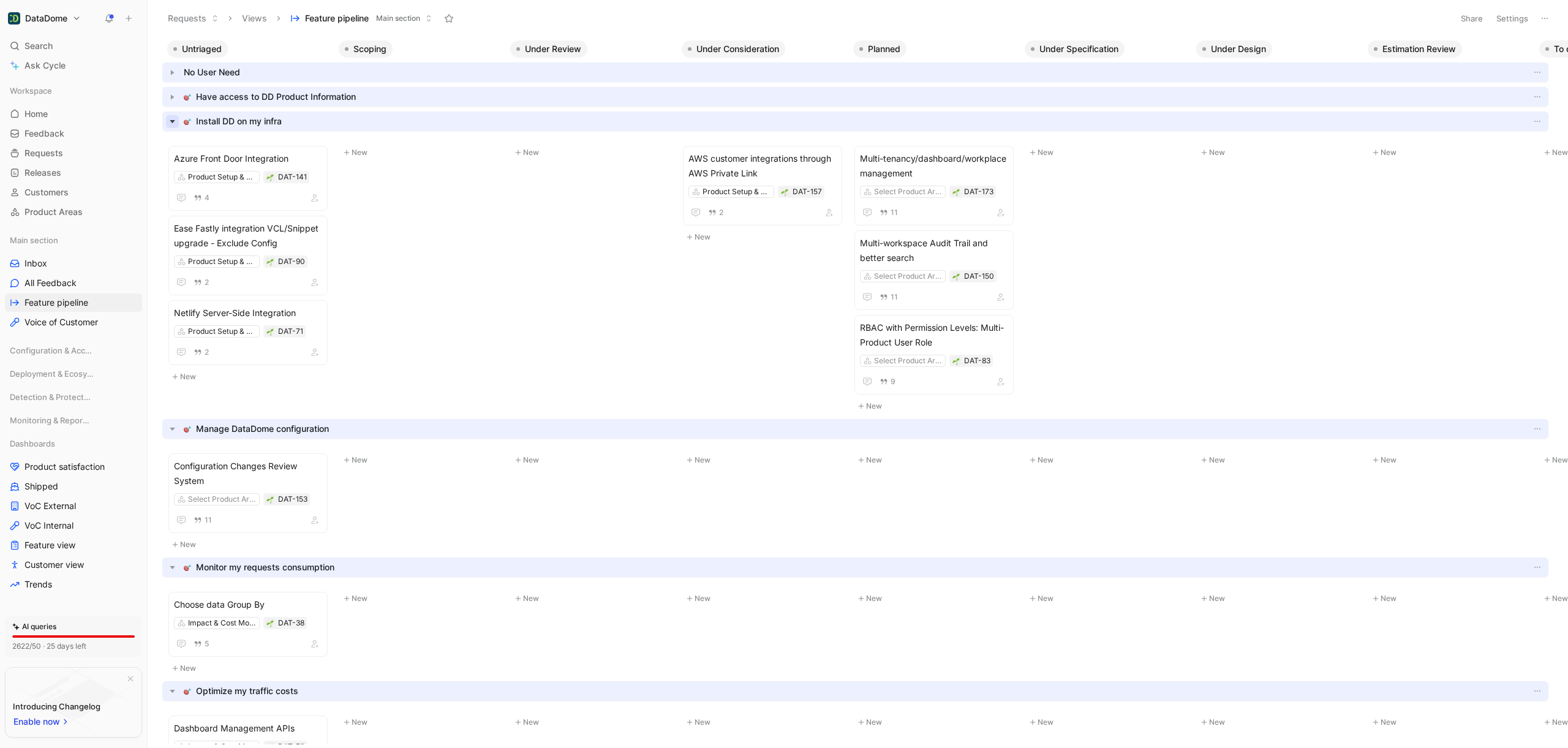 click 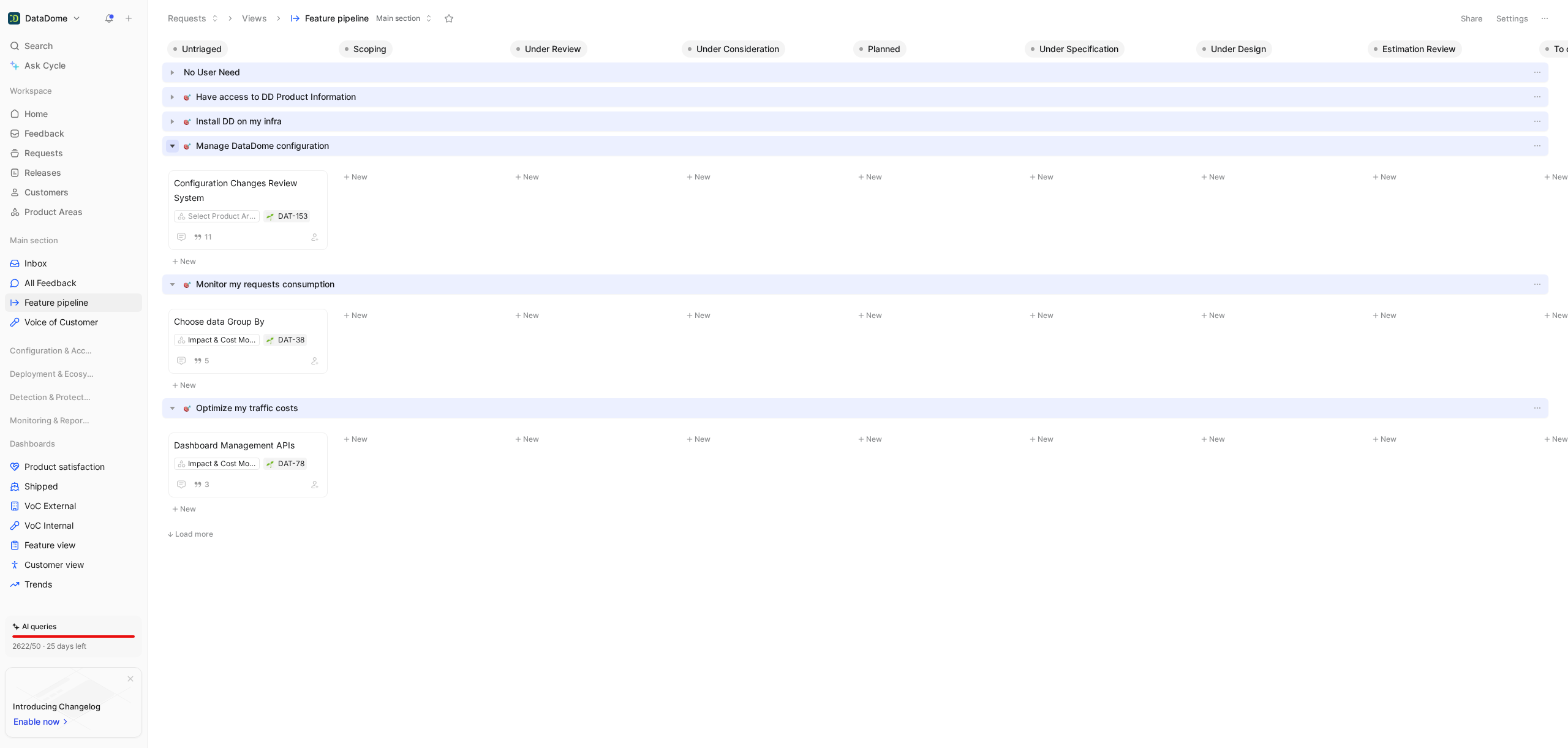 click 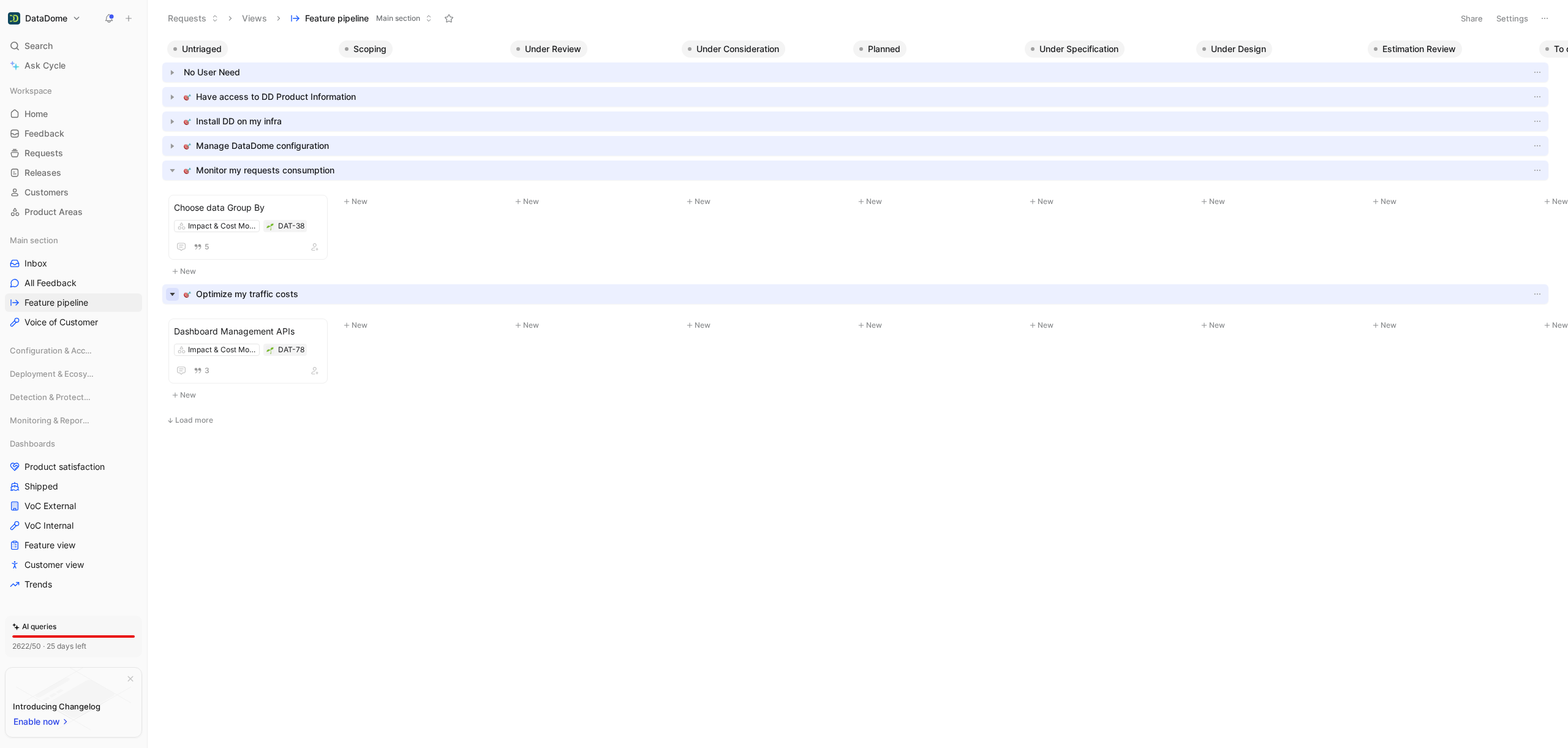 click 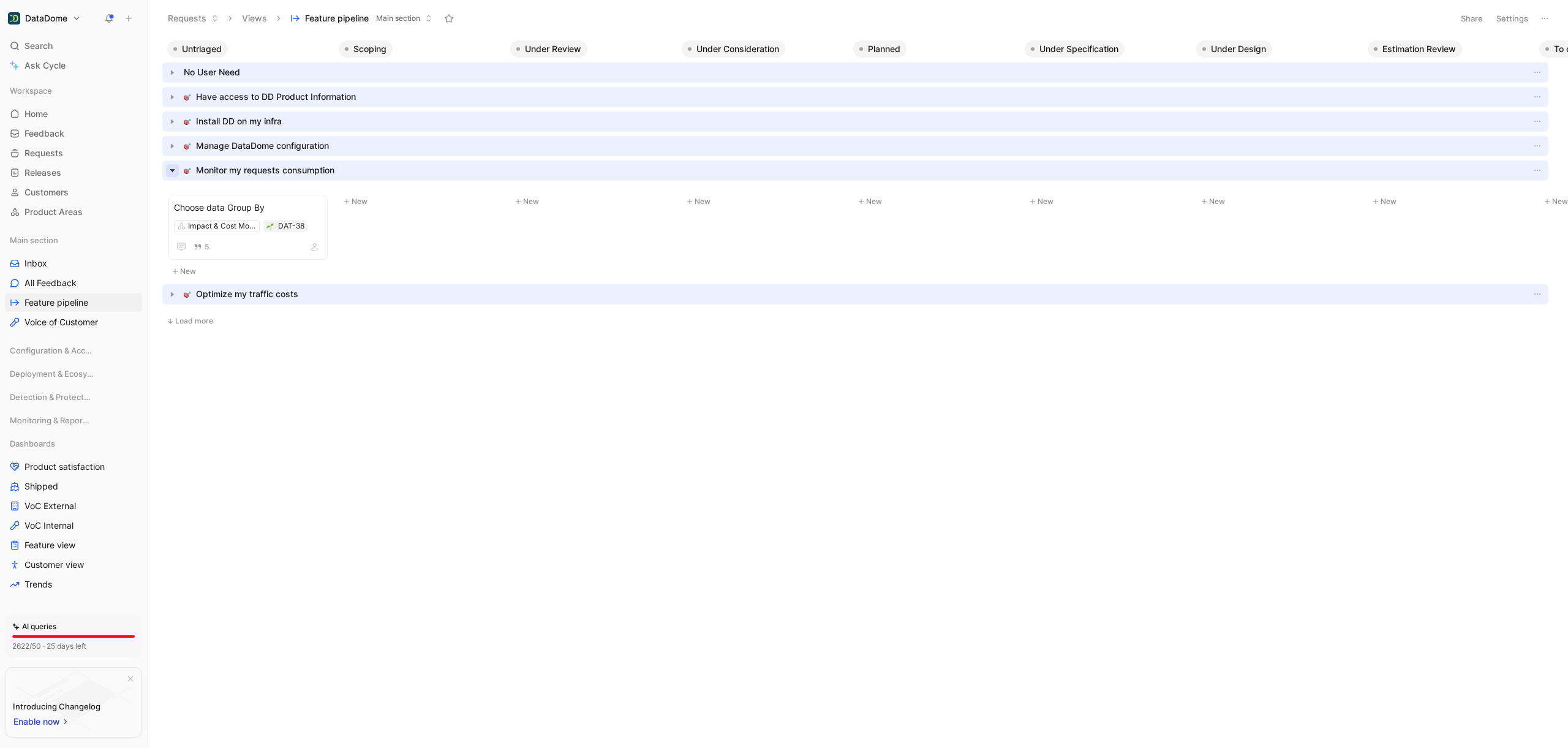 click 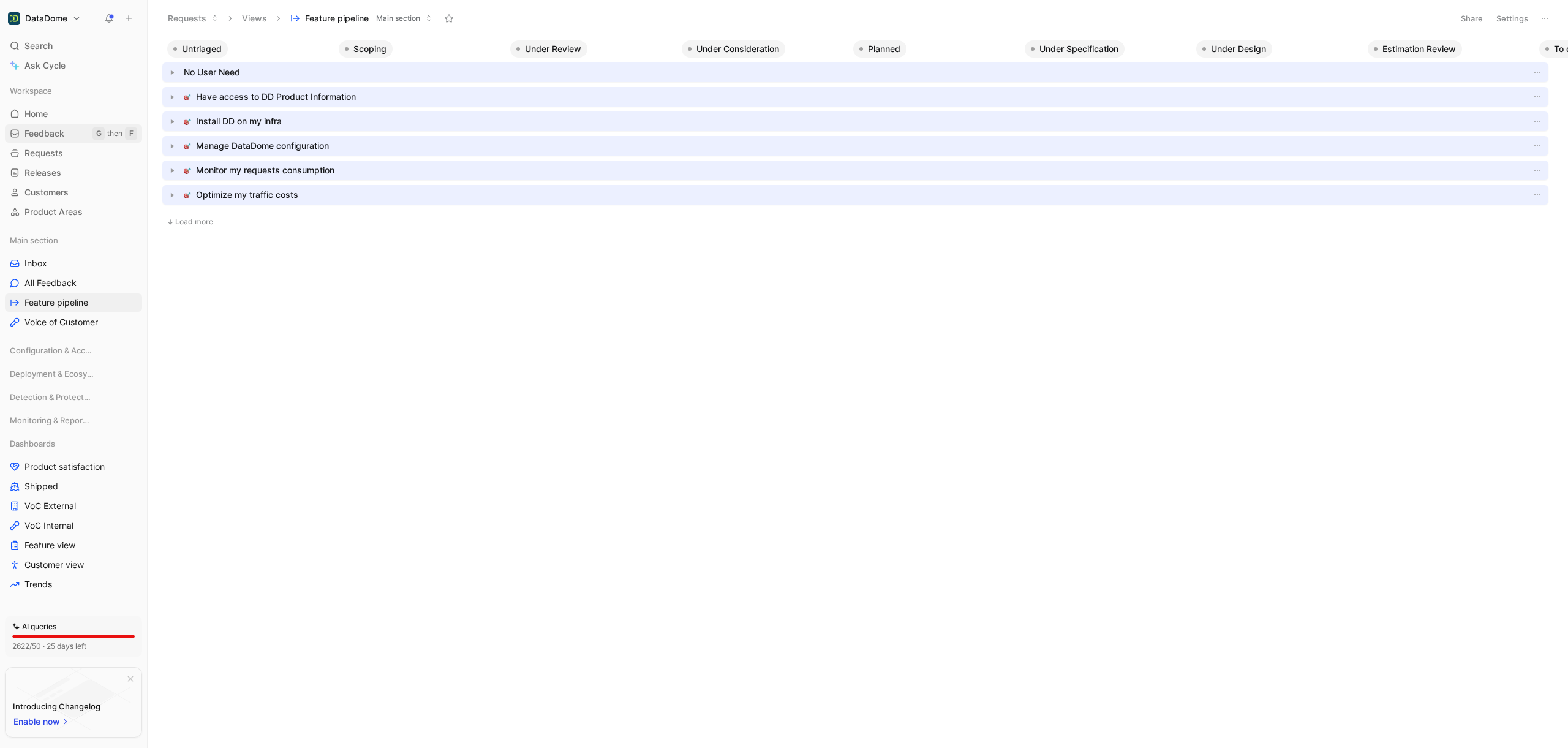 click on "Feedback" at bounding box center [44, 134] 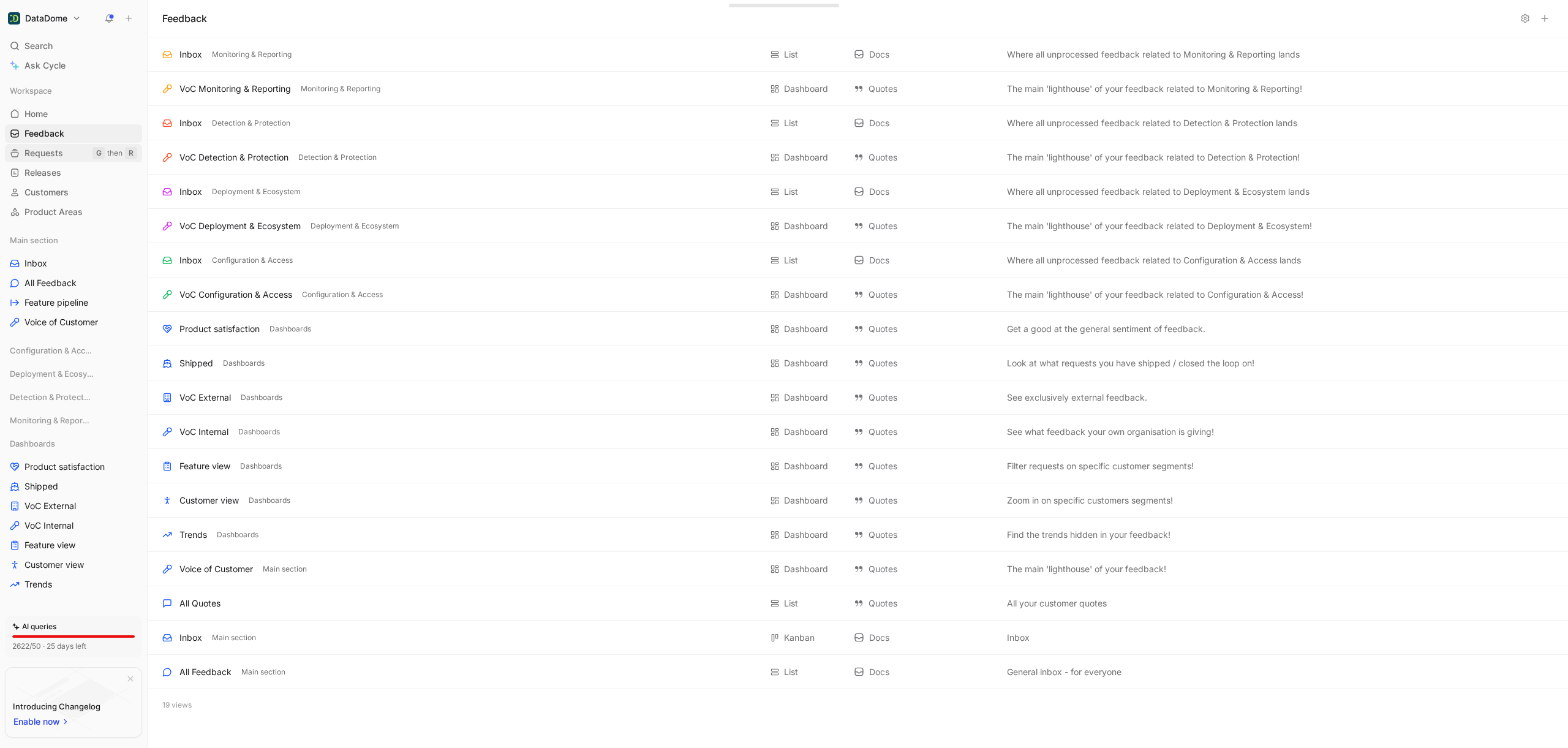 click on "Requests" at bounding box center [43, 153] 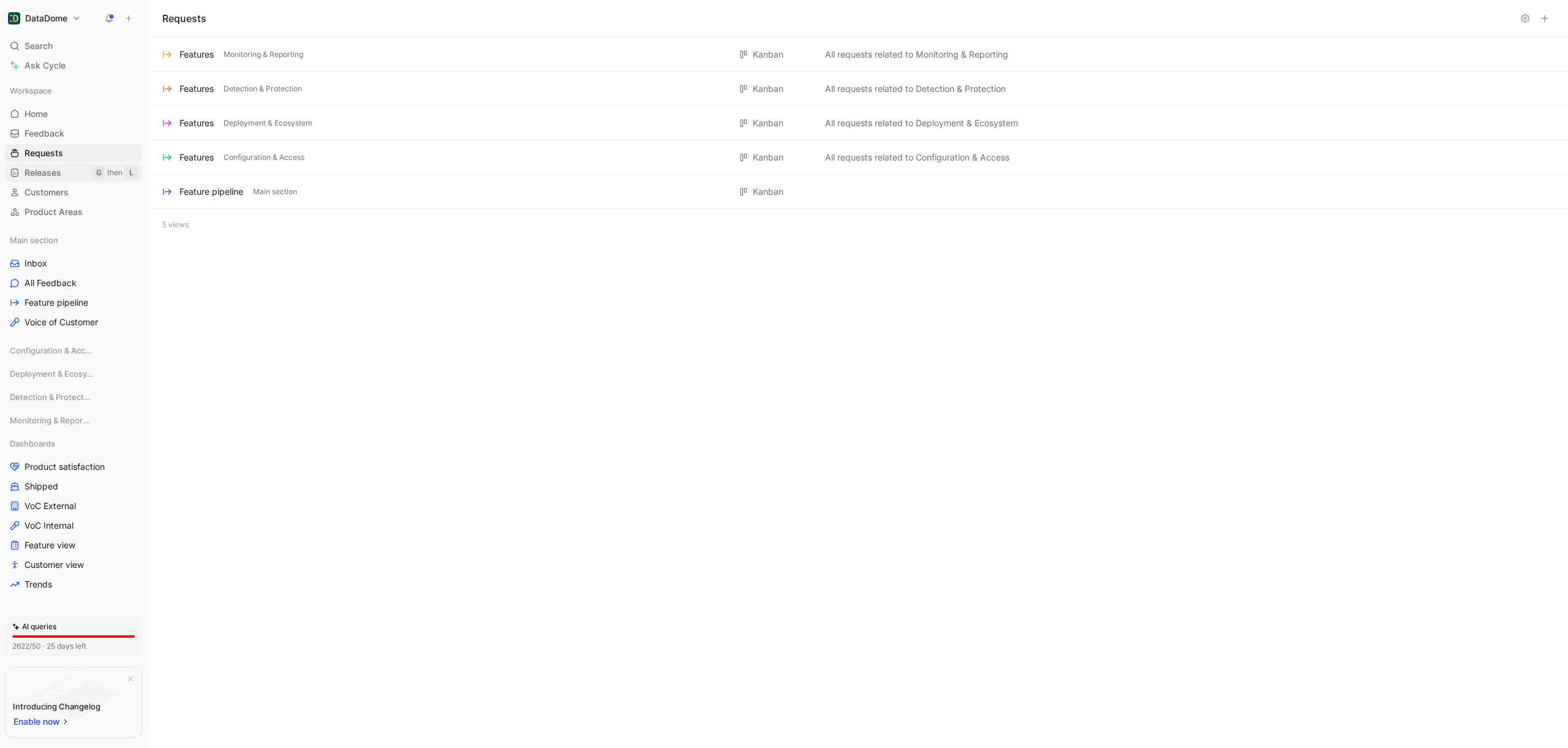 click on "Releases" at bounding box center [43, 173] 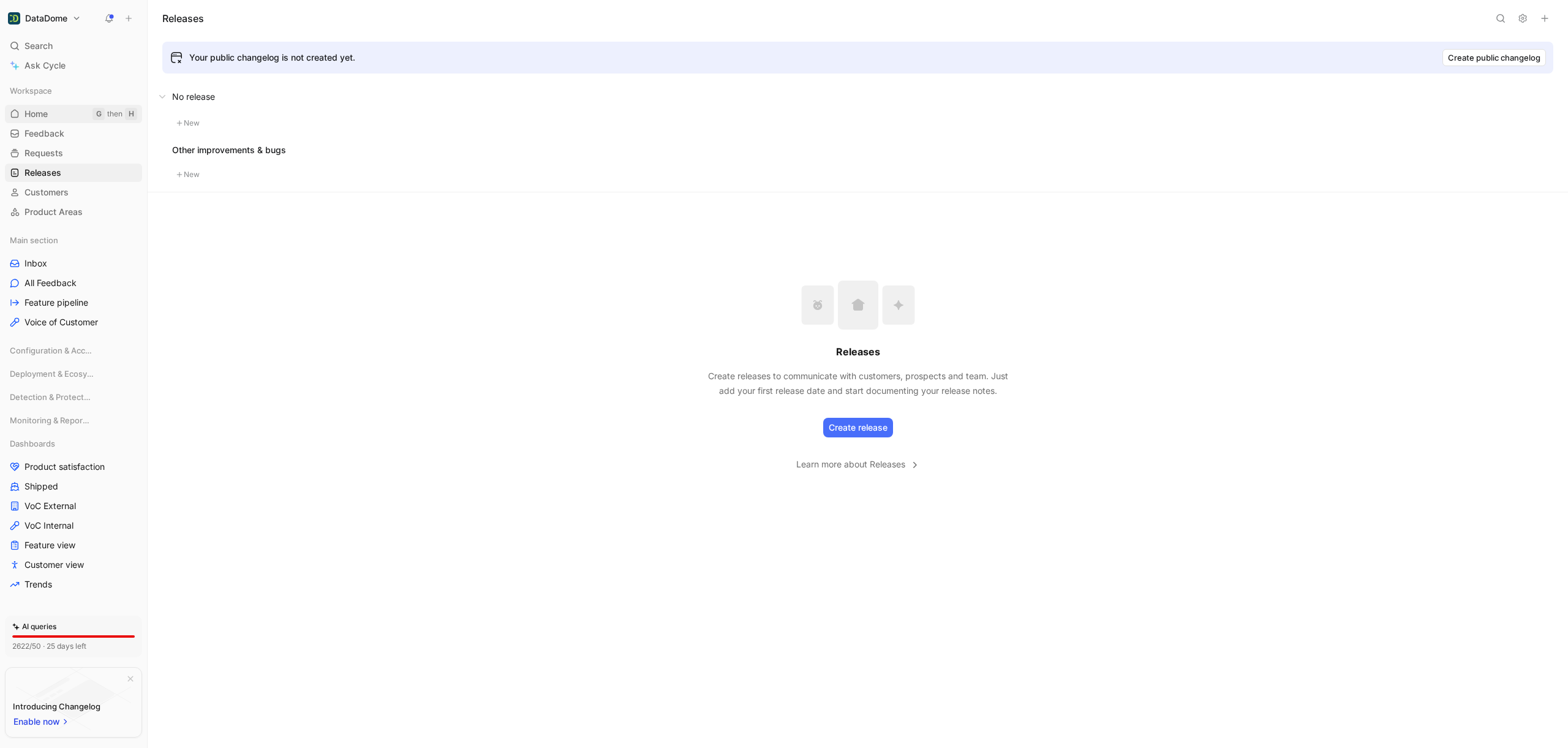 click on "Home" at bounding box center [36, 114] 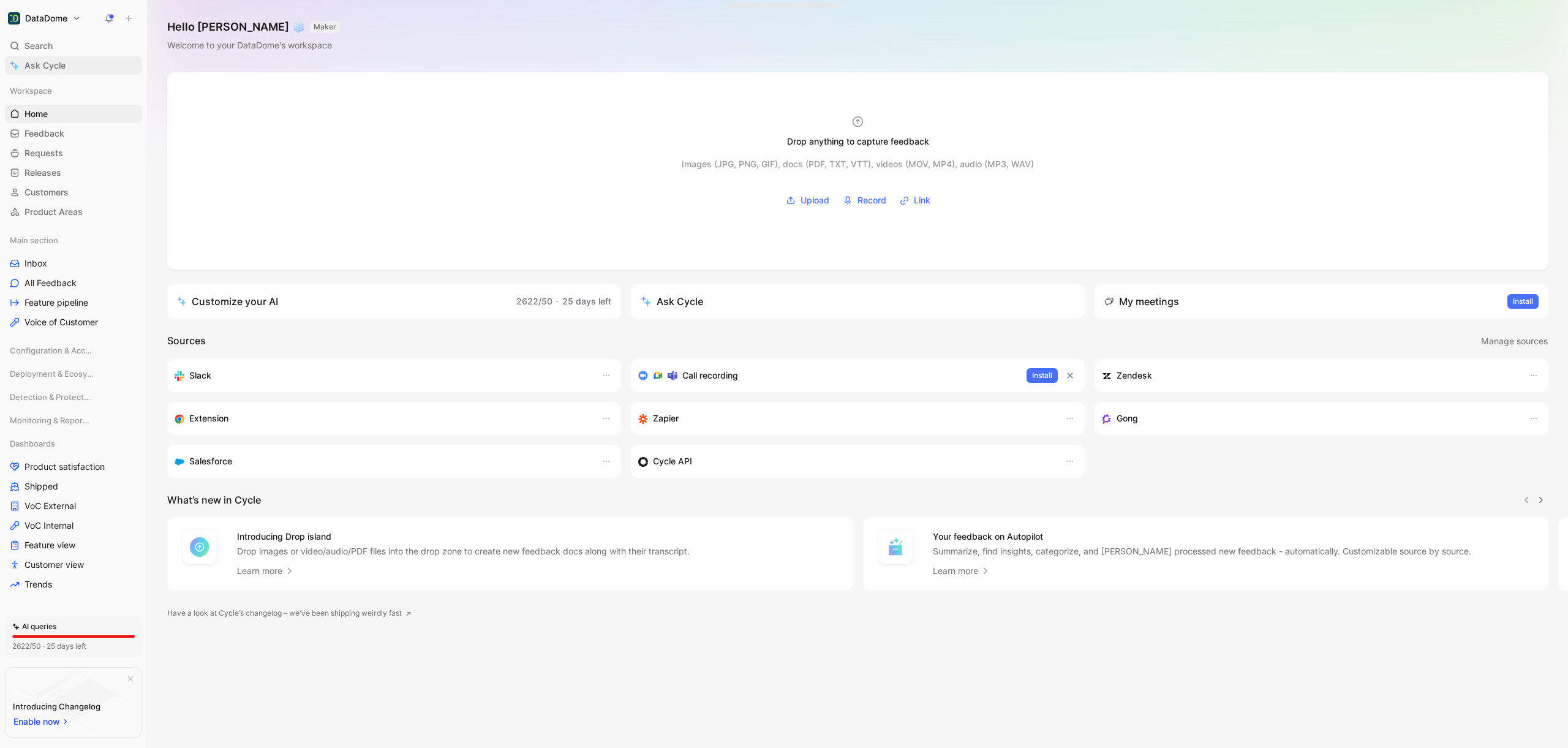 click on "Ask Cycle" at bounding box center (45, 66) 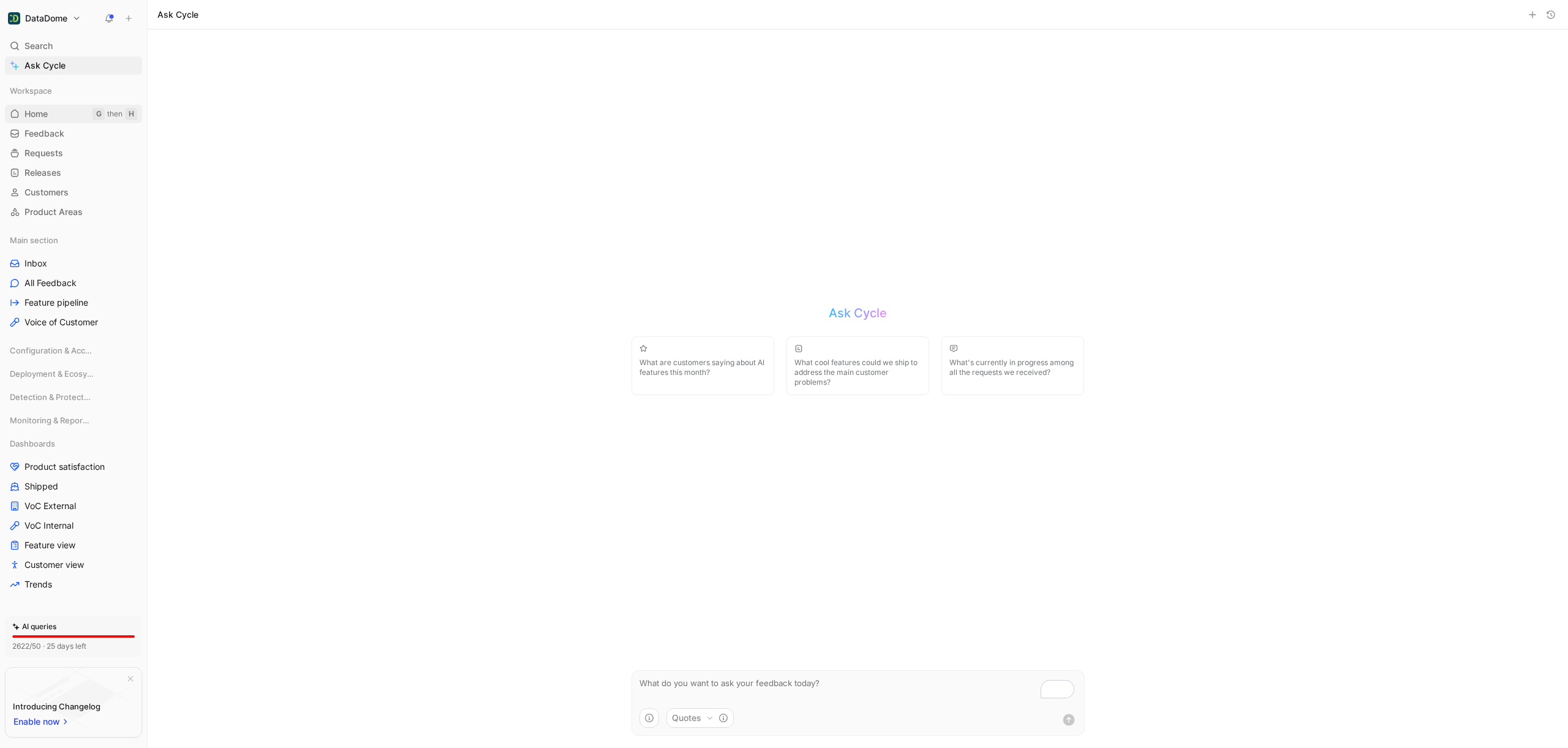 click on "Home" at bounding box center [36, 114] 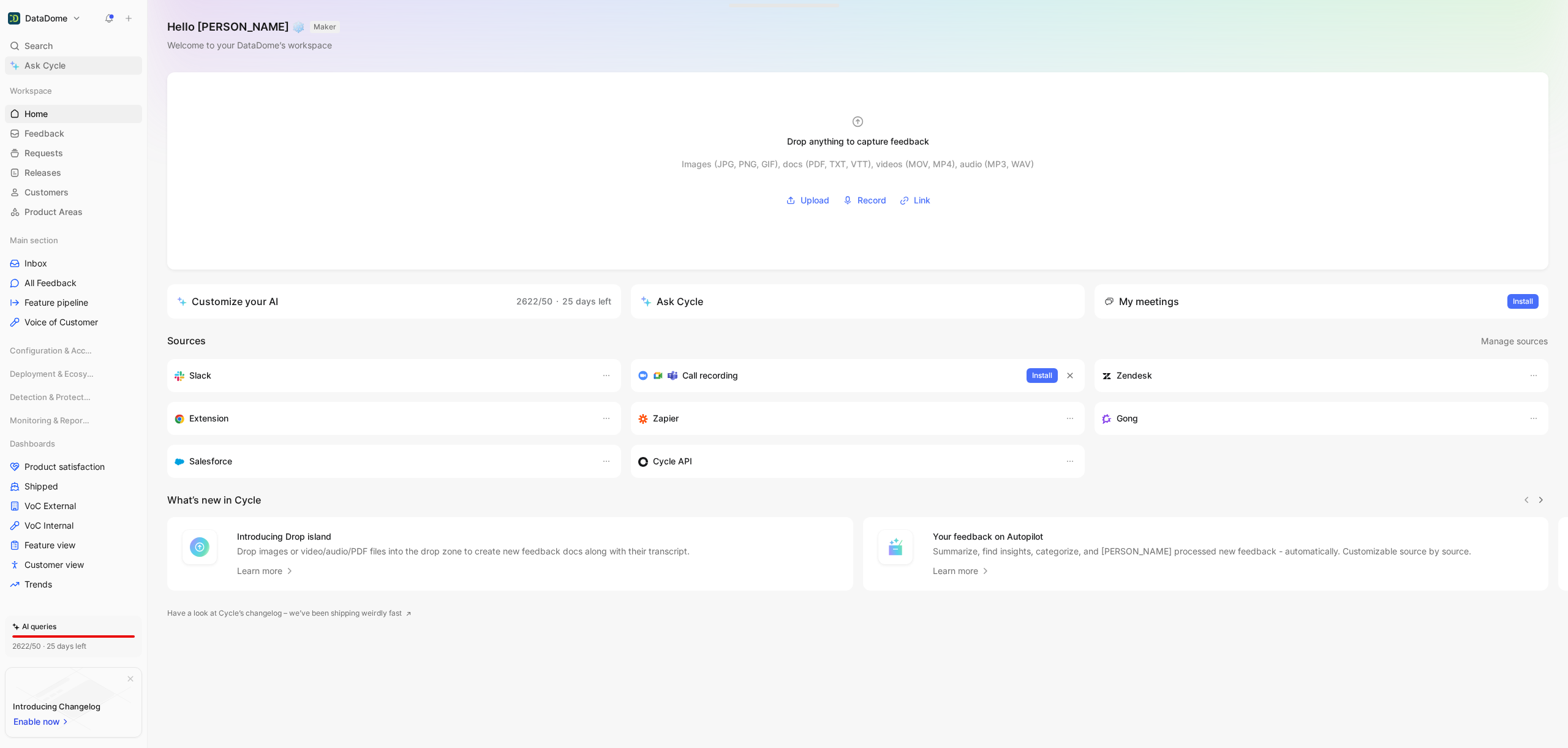 click on "Ask Cycle" at bounding box center (45, 66) 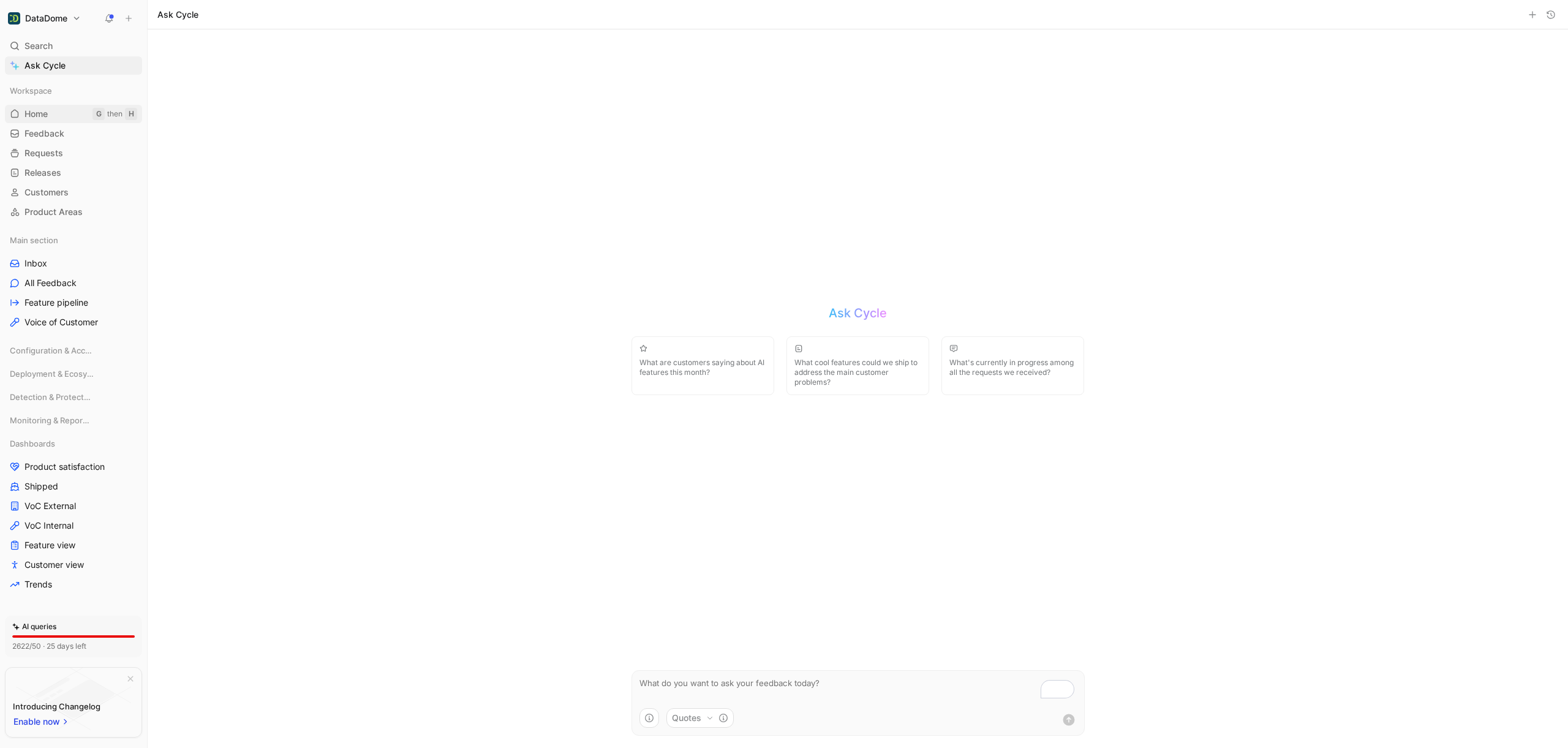 click on "Home" at bounding box center [36, 114] 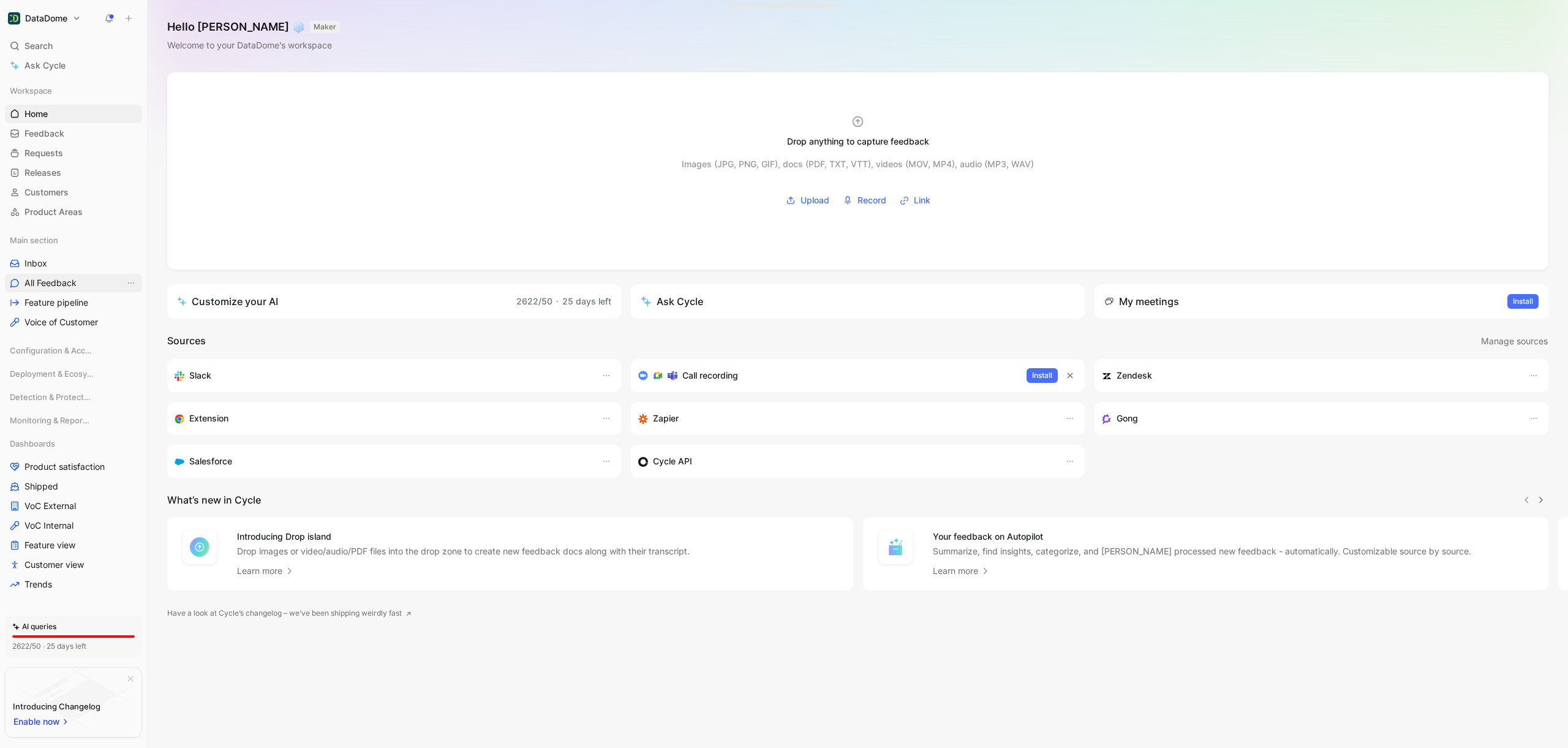 click on "All Feedback" at bounding box center [50, 283] 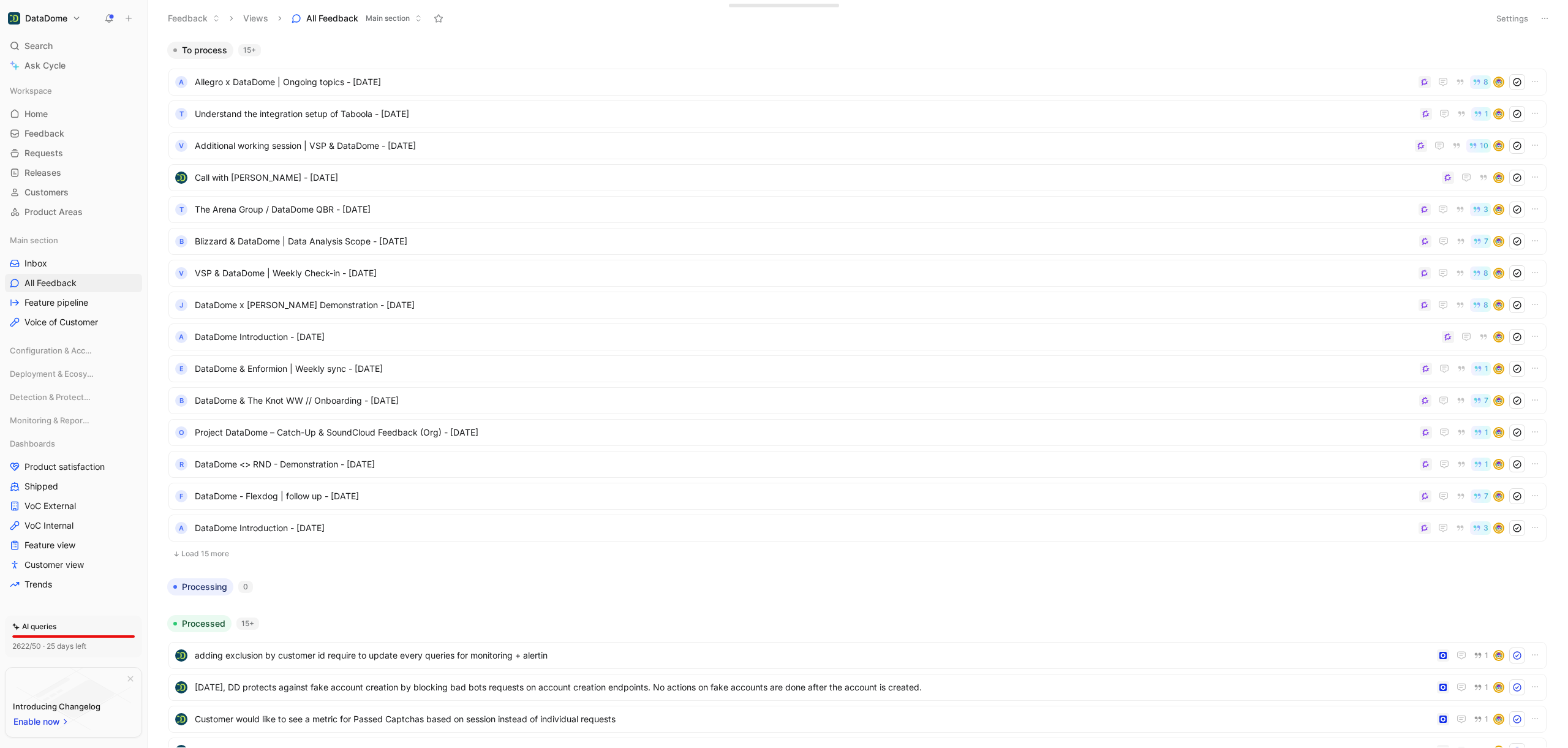 click on "Load 15 more" at bounding box center (858, 554) 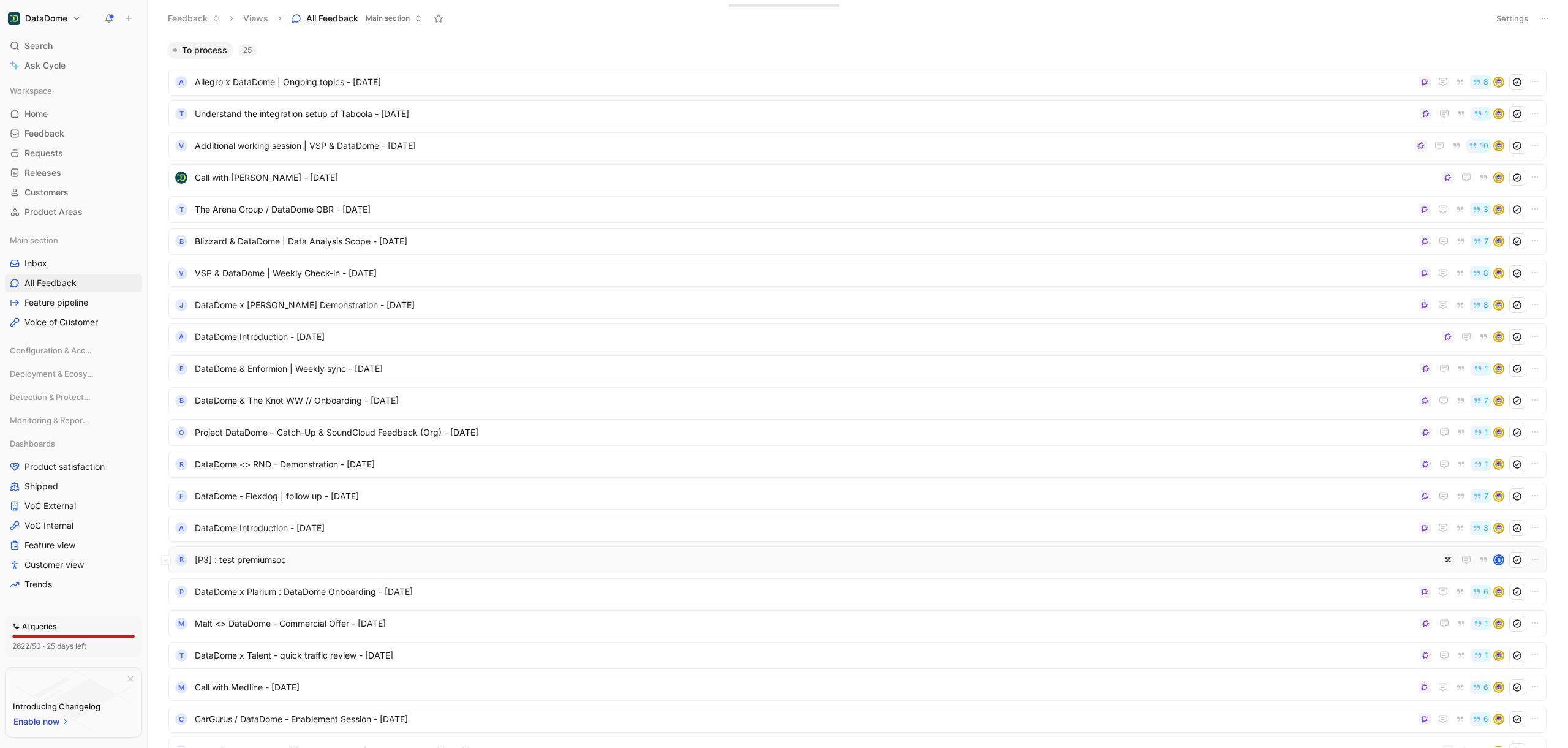 click on "[P3] : test premiumsoc" at bounding box center (816, 560) 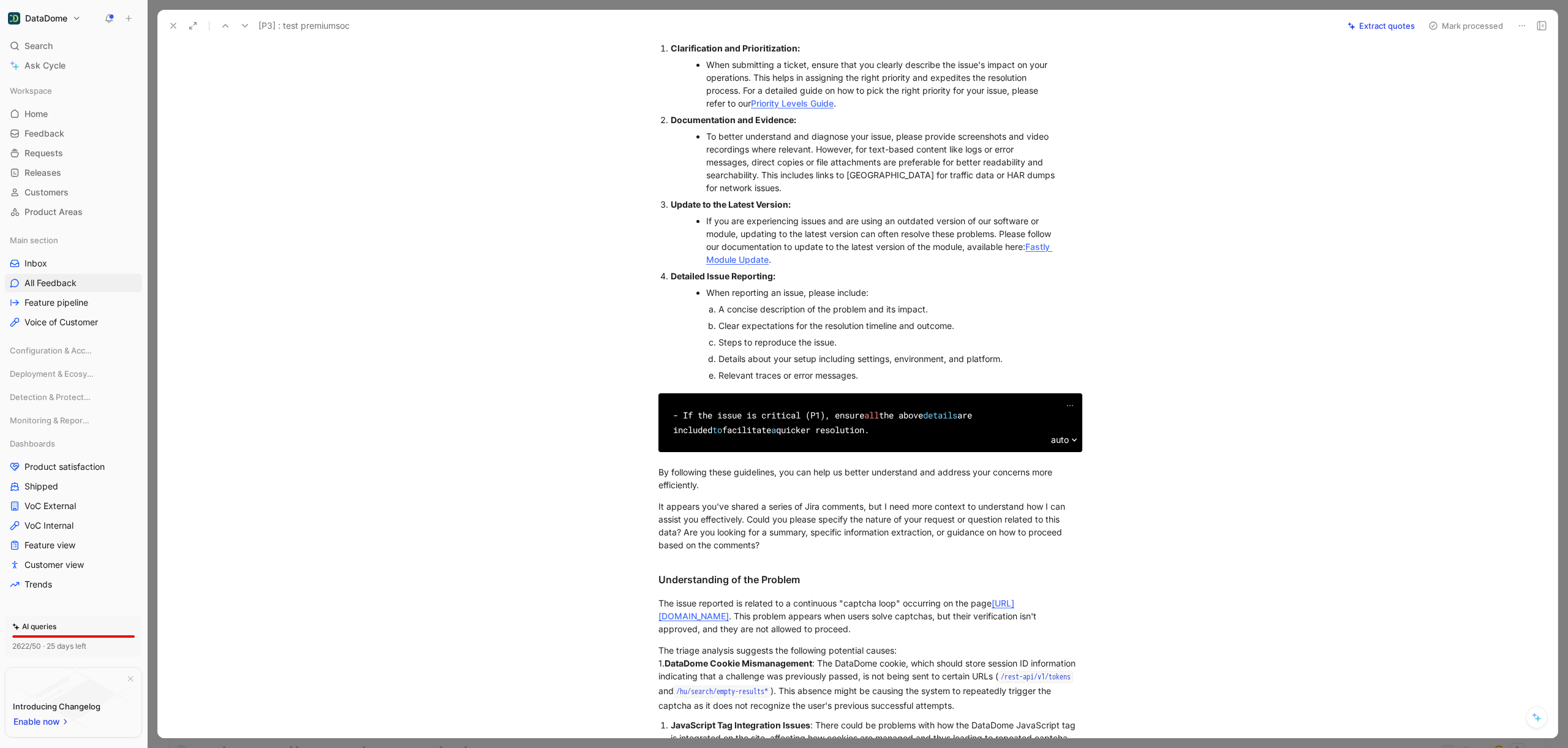 scroll, scrollTop: 0, scrollLeft: 0, axis: both 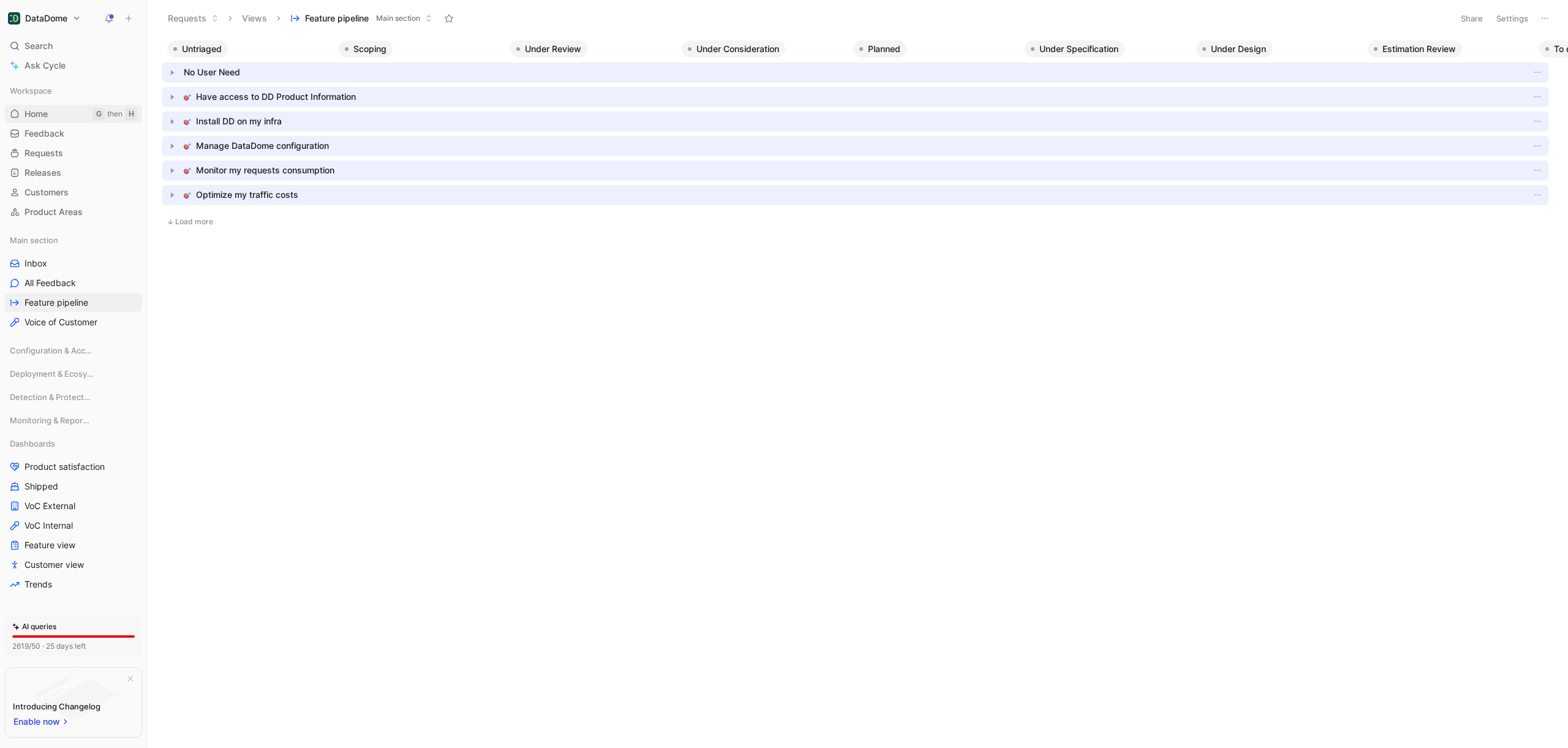 click on "Home G then H" at bounding box center (74, 114) 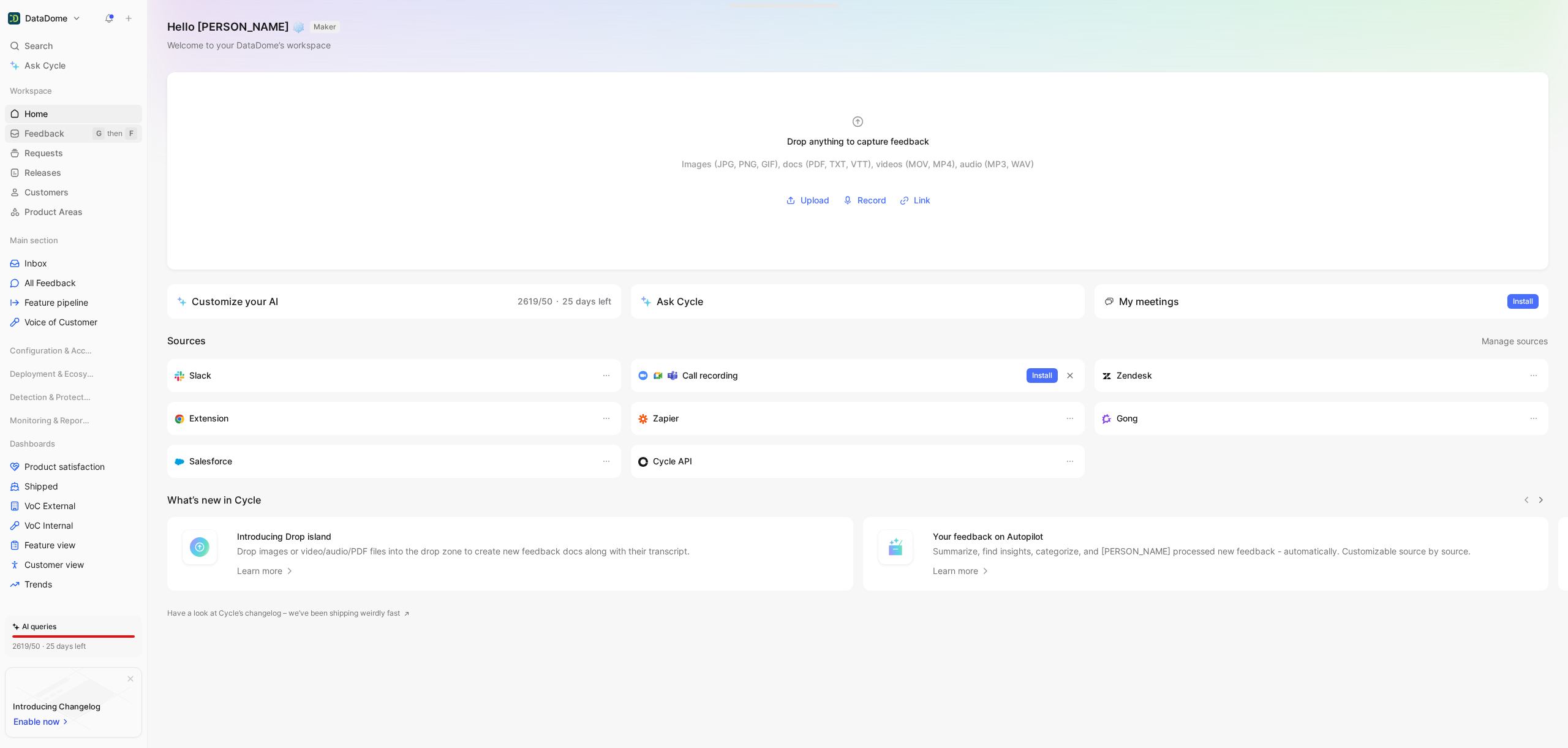 click on "Feedback" at bounding box center [44, 134] 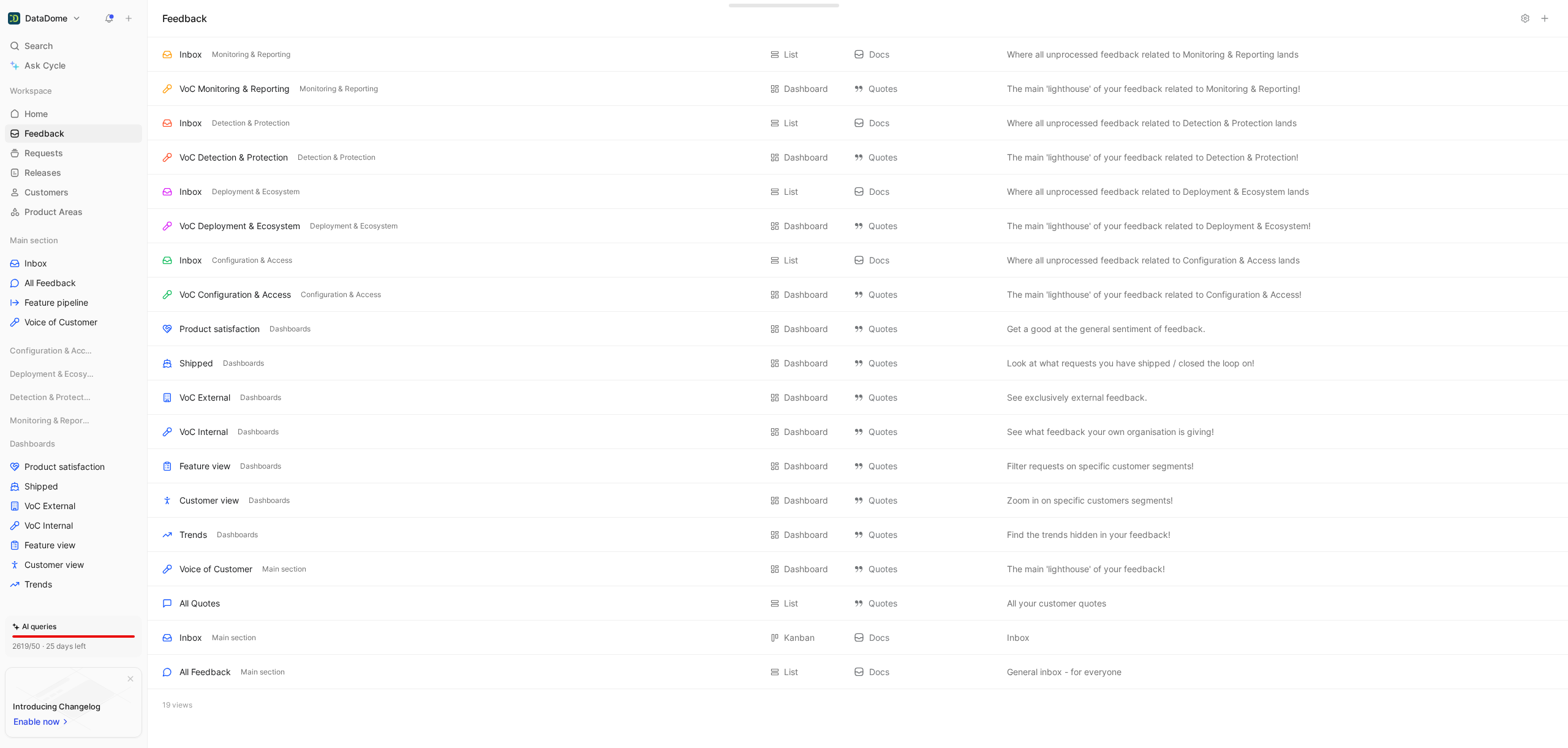 click on "DataDome Search ⌘ K Ask Cycle Workspace Home G then H Feedback G then F Requests G then R Releases G then L Customers Product Areas Main section Inbox All Feedback Feature pipeline Voice of Customer Configuration & Access Deployment & Ecosystem Detection & Protection Monitoring & Reporting Dashboards Product satisfaction Shipped VoC External VoC Internal Feature view Customer view Trends
To pick up a draggable item, press the space bar.
While dragging, use the arrow keys to move the item.
Press space again to drop the item in its new position, or press escape to cancel.
AI queries 2619/50 · 25 days left Introducing Changelog Enable now Help center Invite member" at bounding box center (74, 374) 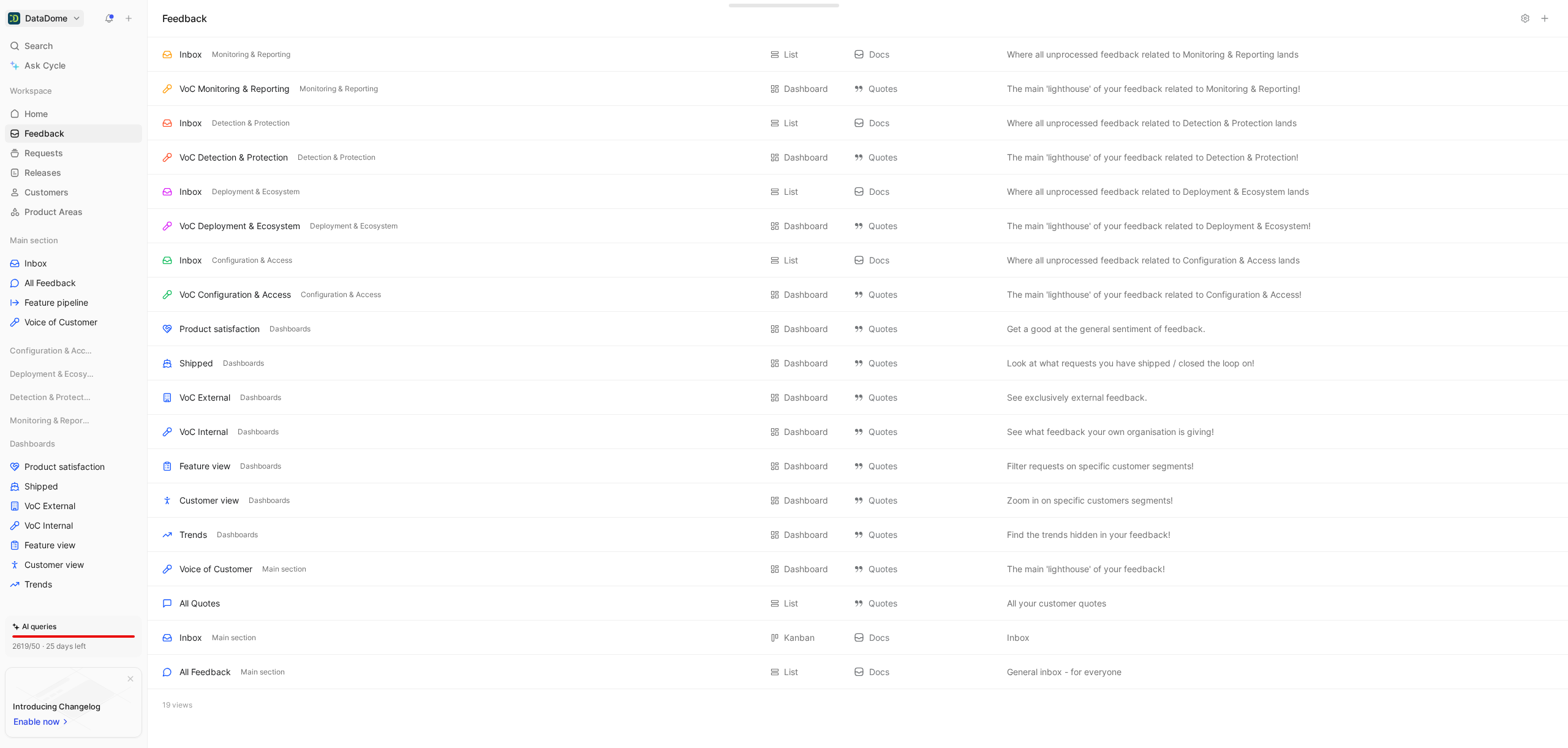 click on "DataDome Search ⌘ K Ask Cycle Workspace Home G then H Feedback G then F Requests G then R Releases G then L Customers Product Areas Main section Inbox All Feedback Feature pipeline Voice of Customer Configuration & Access Deployment & Ecosystem Detection & Protection Monitoring & Reporting Dashboards Product satisfaction Shipped VoC External VoC Internal Feature view Customer view Trends
To pick up a draggable item, press the space bar.
While dragging, use the arrow keys to move the item.
Press space again to drop the item in its new position, or press escape to cancel.
AI queries 2619/50 · 25 days left Introducing Changelog Enable now Help center Invite member Feedback Inbox Monitoring & Reporting List   Docs Where all unprocessed feedback related to Monitoring & Reporting lands VoC Monitoring & Reporting Monitoring & Reporting Dashboard   Quotes The main 'lighthouse' of your feedback related to Monitoring & Reporting! Inbox Detection & Protection List   Docs Dashboard" at bounding box center [784, 374] 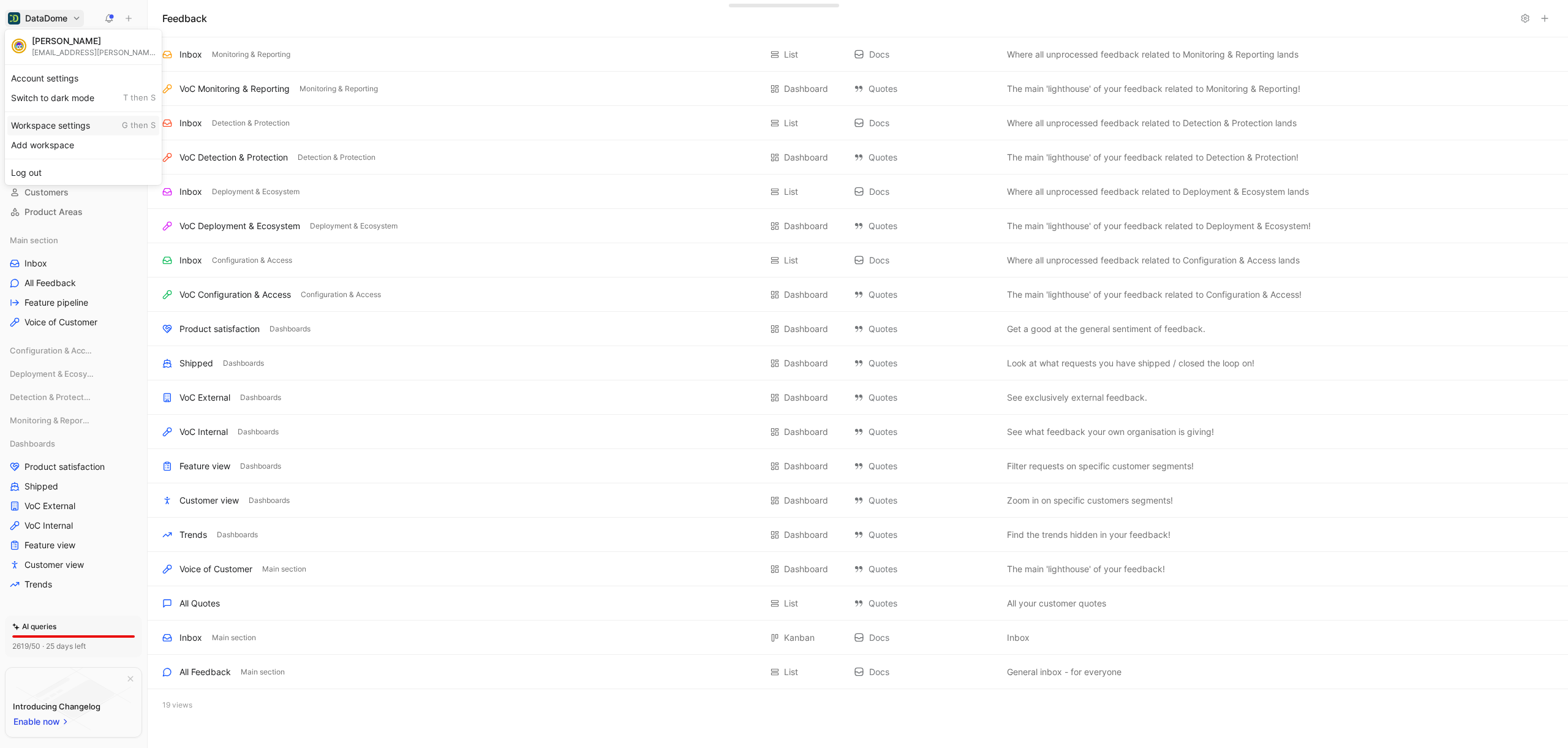 click on "Workspace settings G then S" at bounding box center [83, 126] 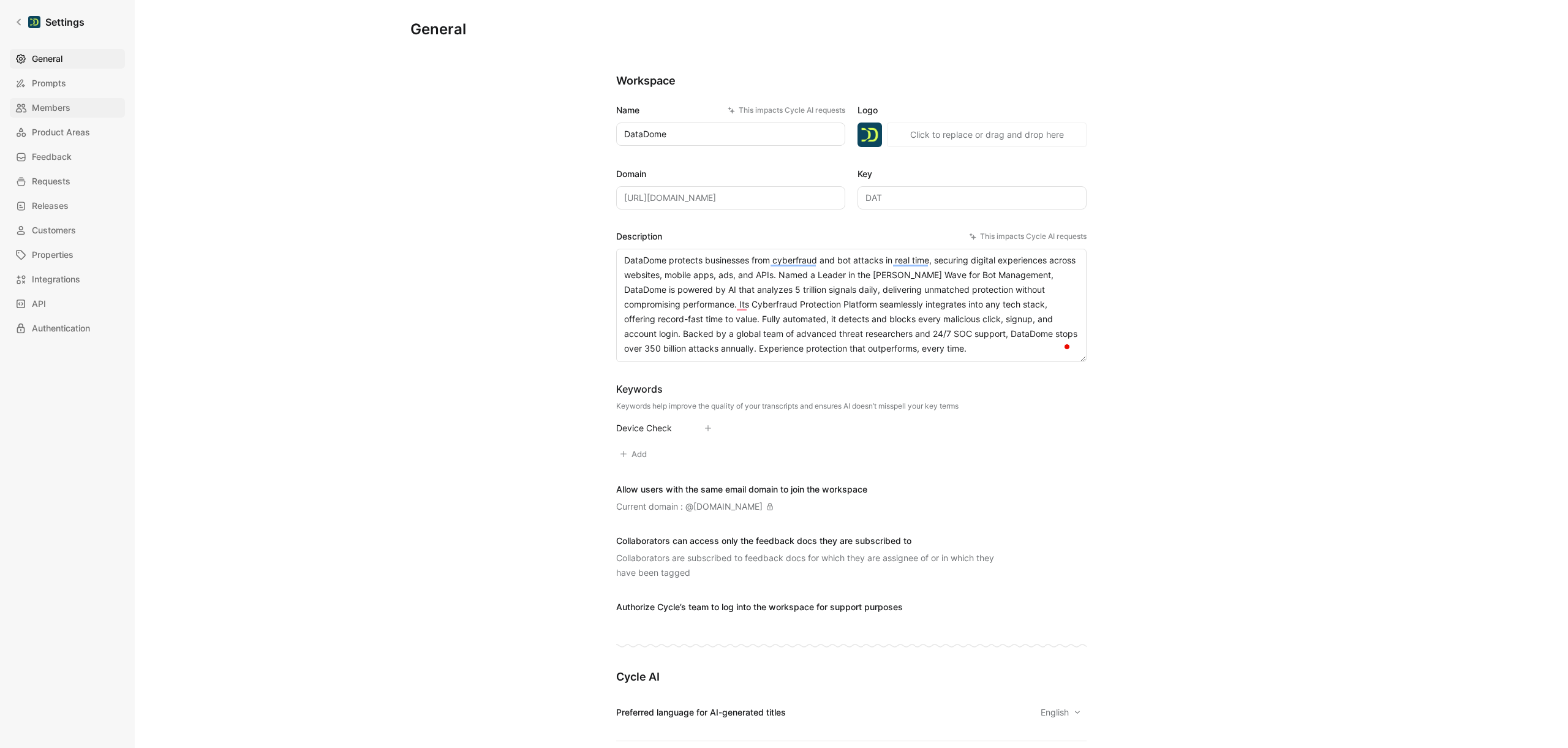 click on "Members" at bounding box center [51, 108] 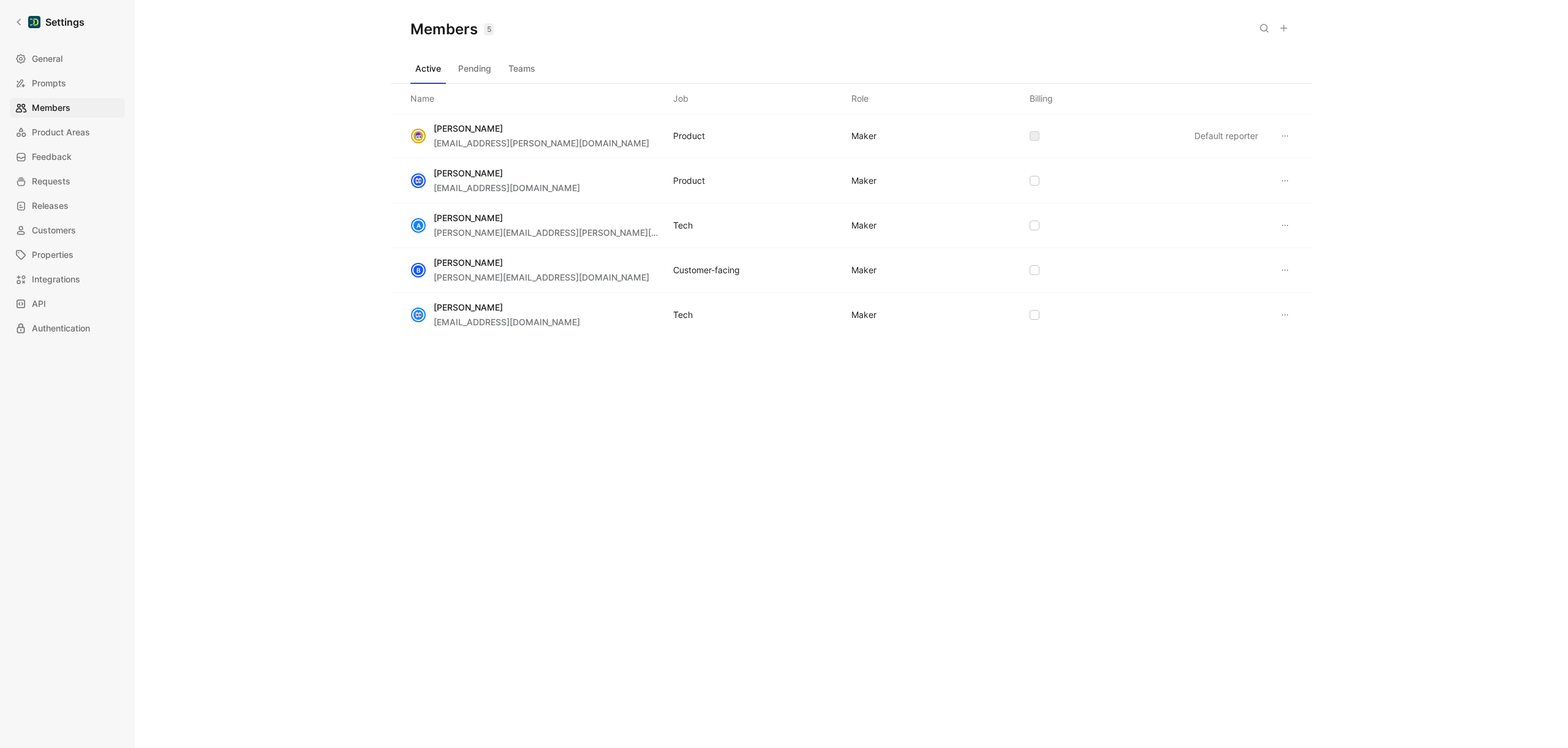 click 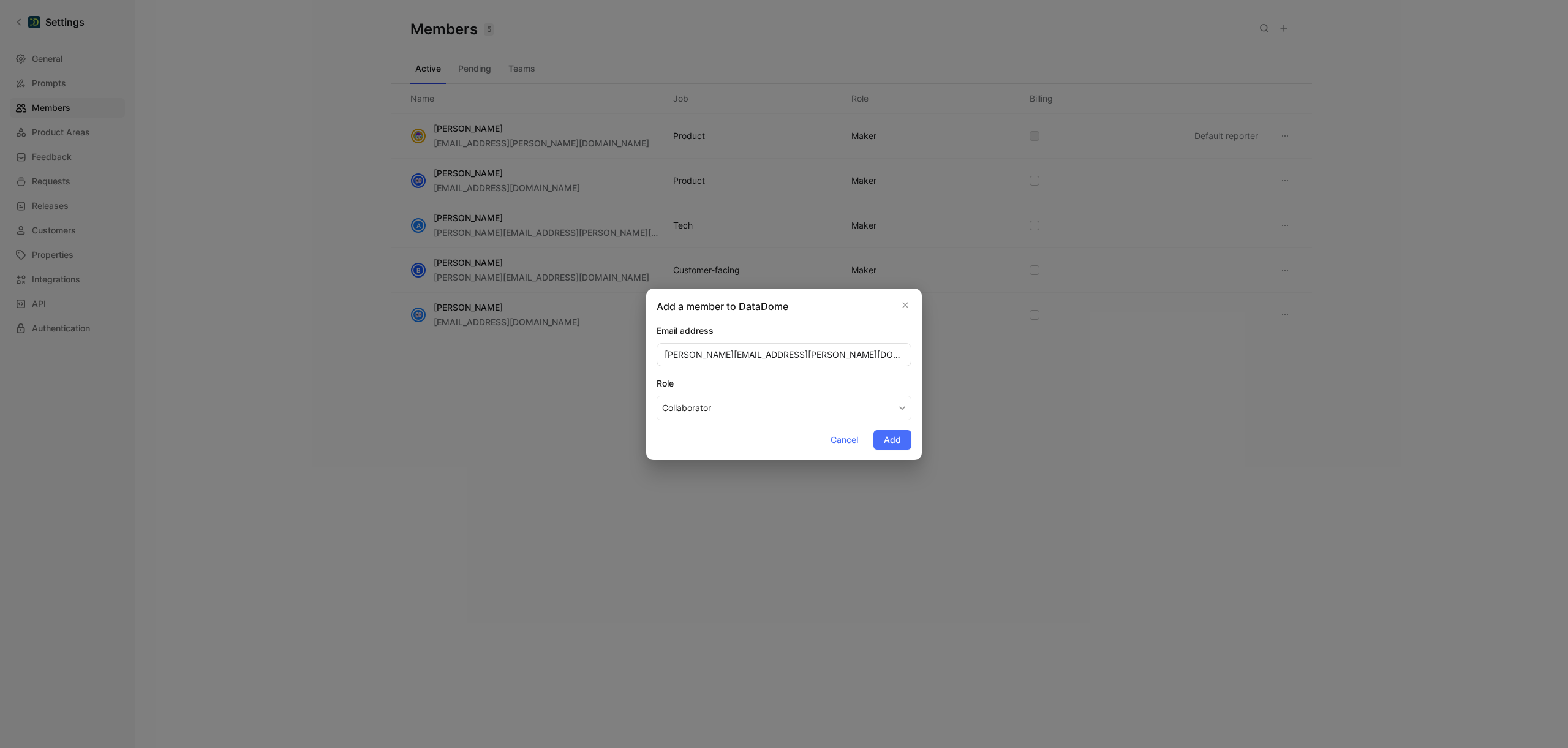 type on "[PERSON_NAME][EMAIL_ADDRESS][PERSON_NAME][DOMAIN_NAME]" 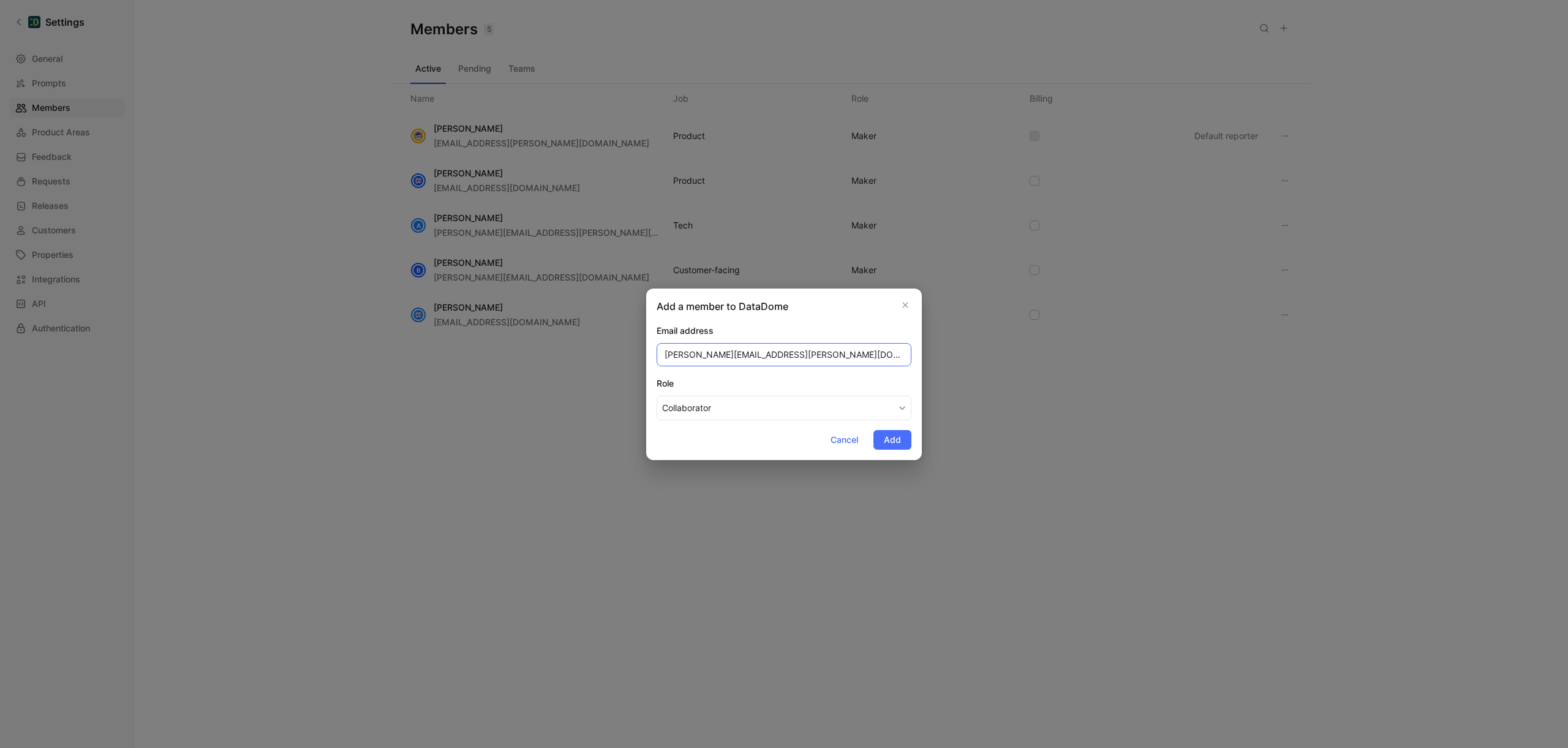 click on "[PERSON_NAME][EMAIL_ADDRESS][PERSON_NAME][DOMAIN_NAME]" at bounding box center (784, 355) 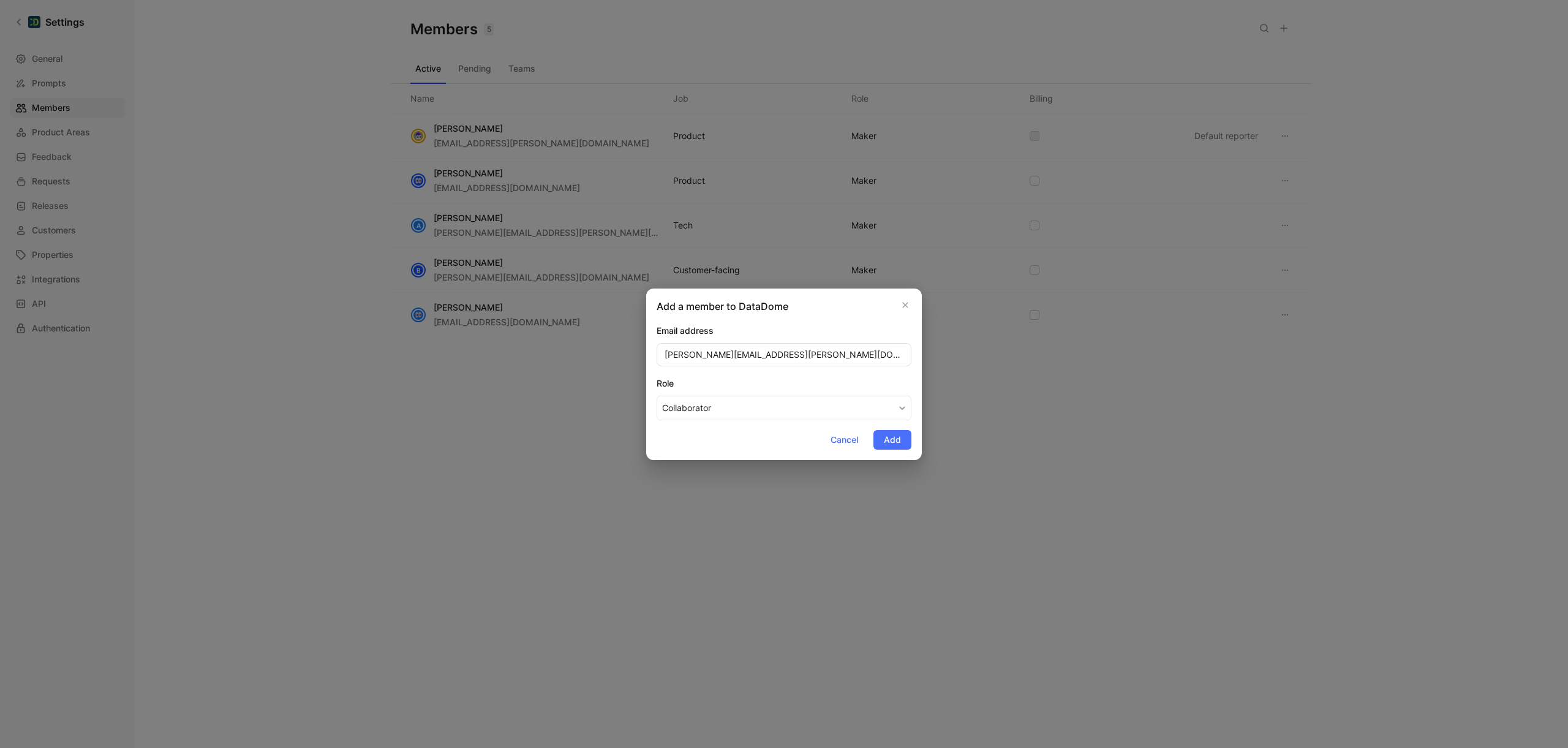 click on "Add a member to DataDome" at bounding box center [784, 306] 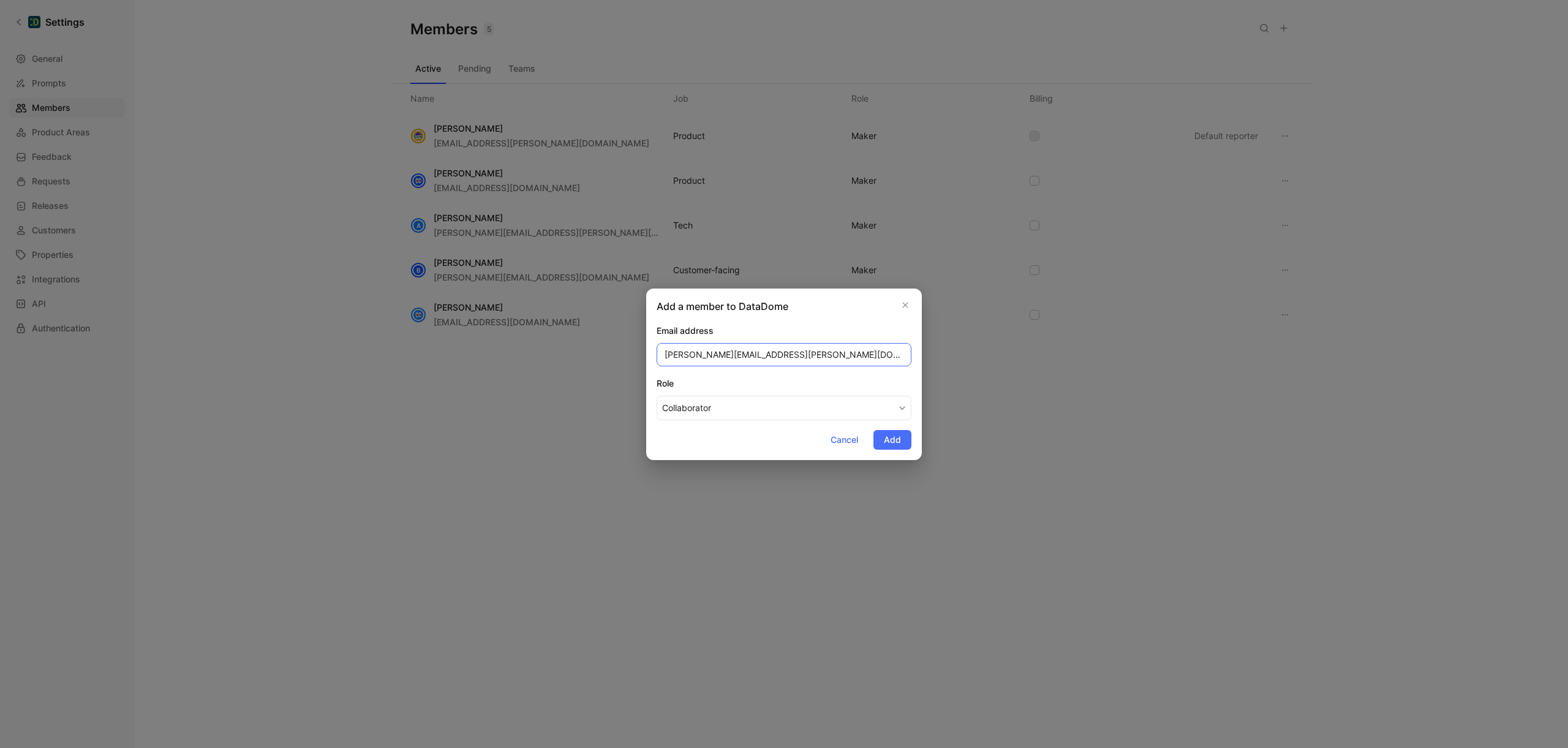 click on "[PERSON_NAME][EMAIL_ADDRESS][PERSON_NAME][DOMAIN_NAME]" at bounding box center (784, 355) 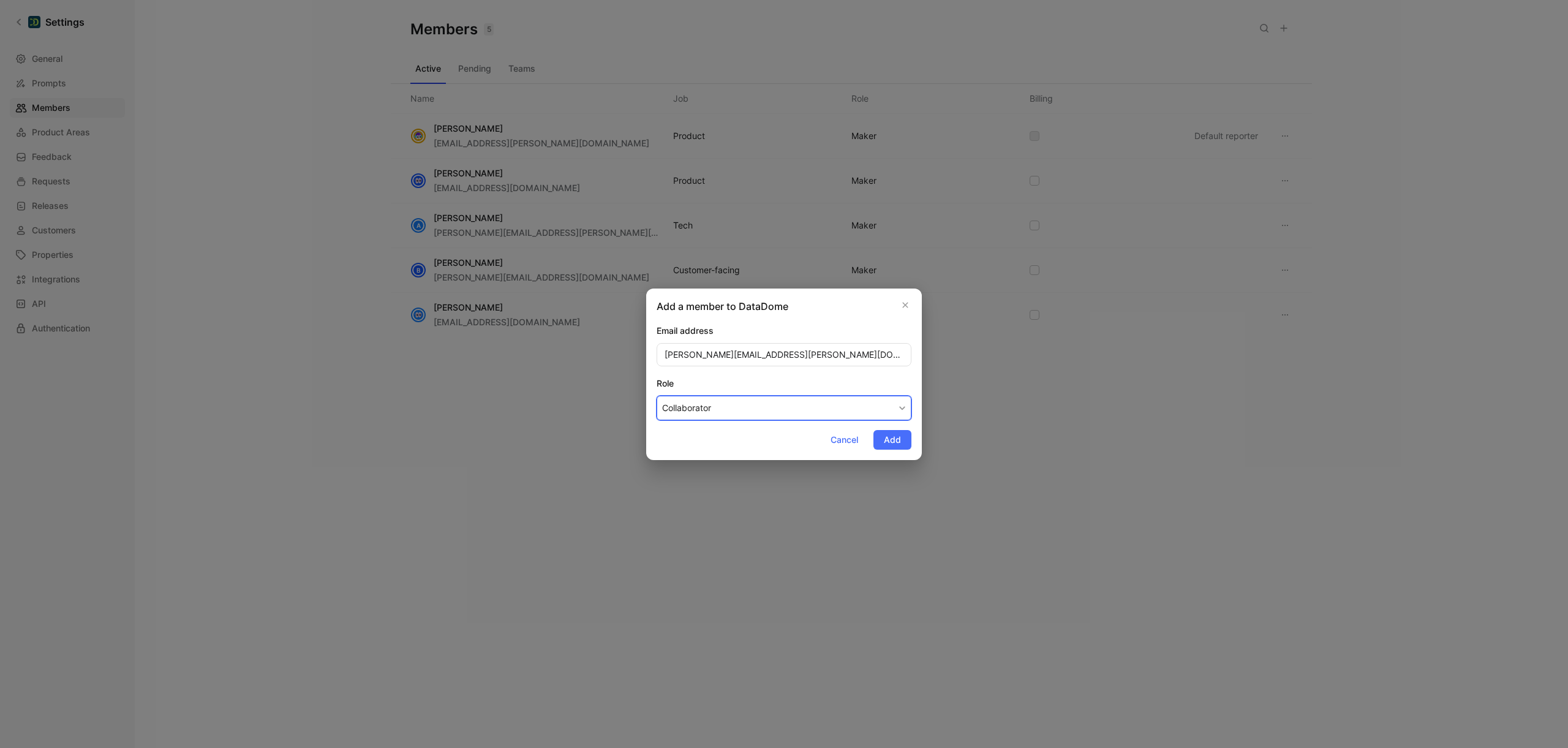 click on "Collaborator" at bounding box center [784, 408] 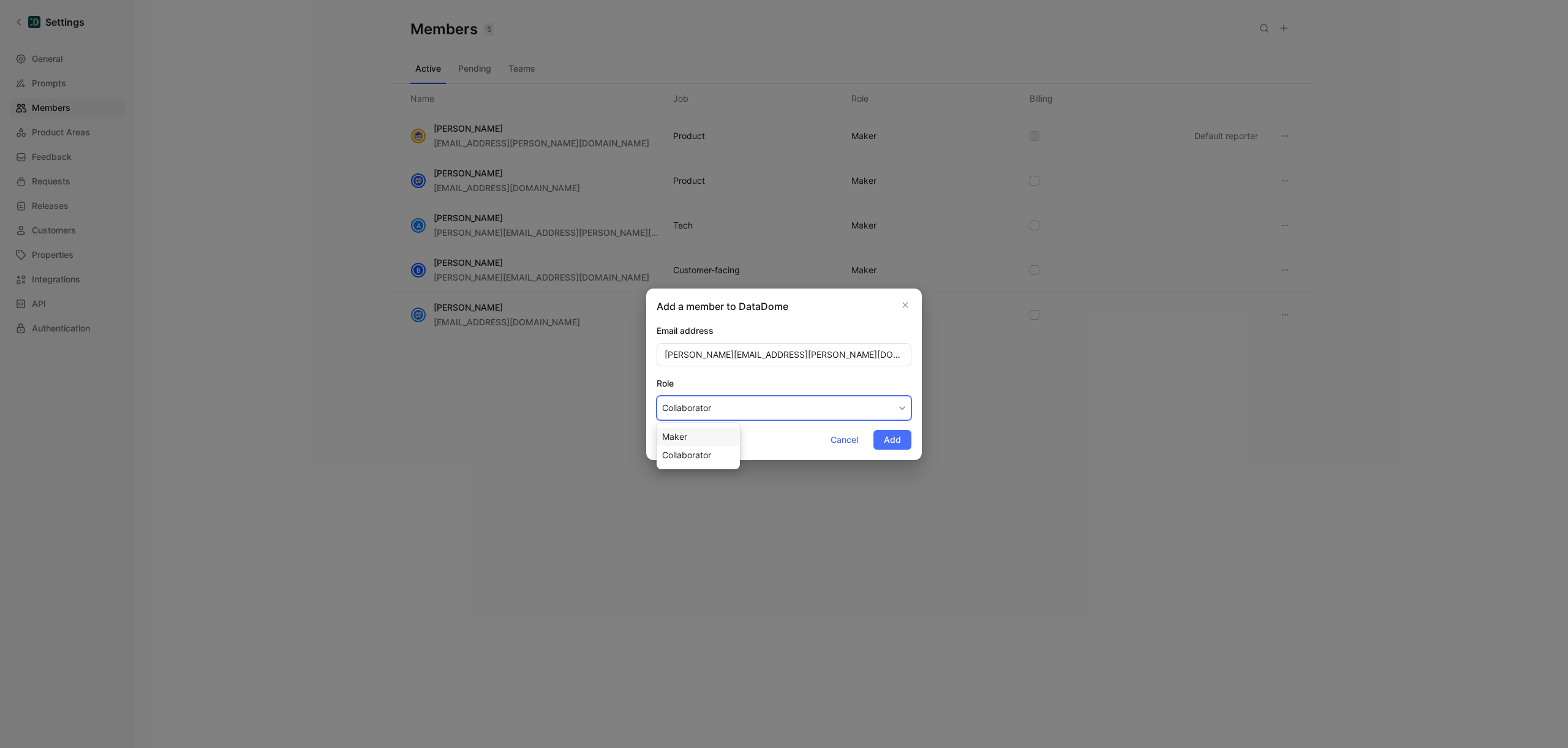 click on "Maker" at bounding box center (698, 437) 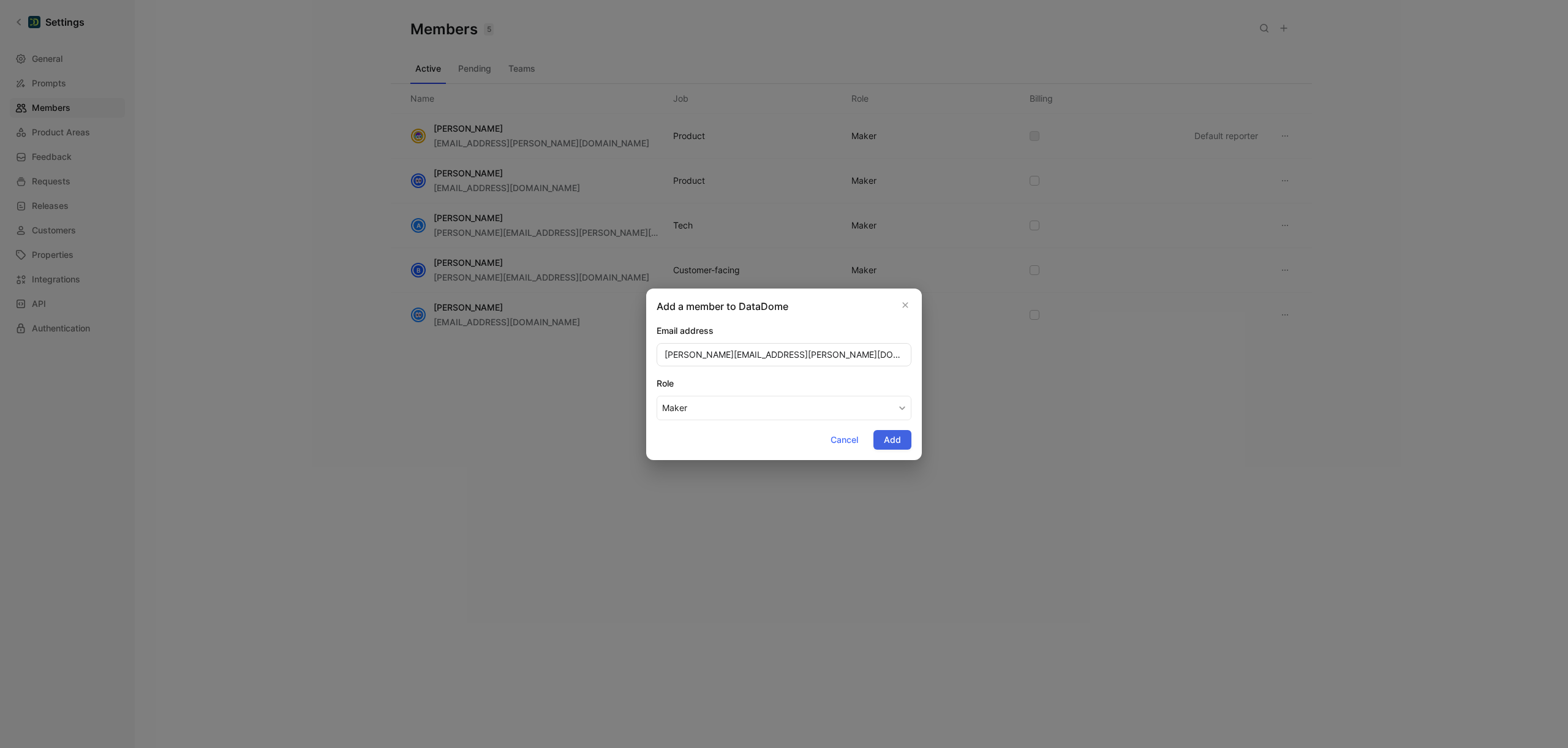 click on "Add" at bounding box center [892, 440] 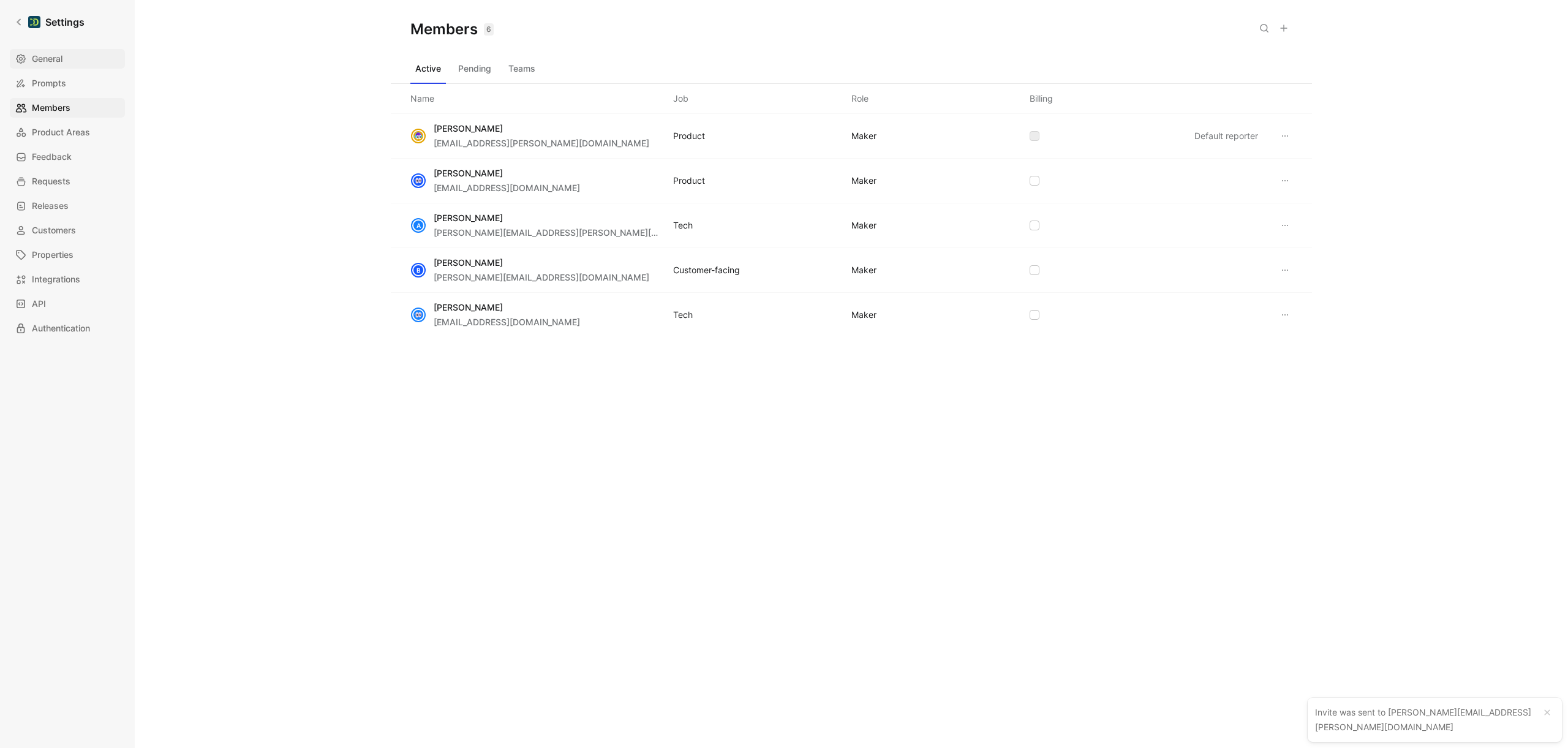 click on "General" at bounding box center [47, 59] 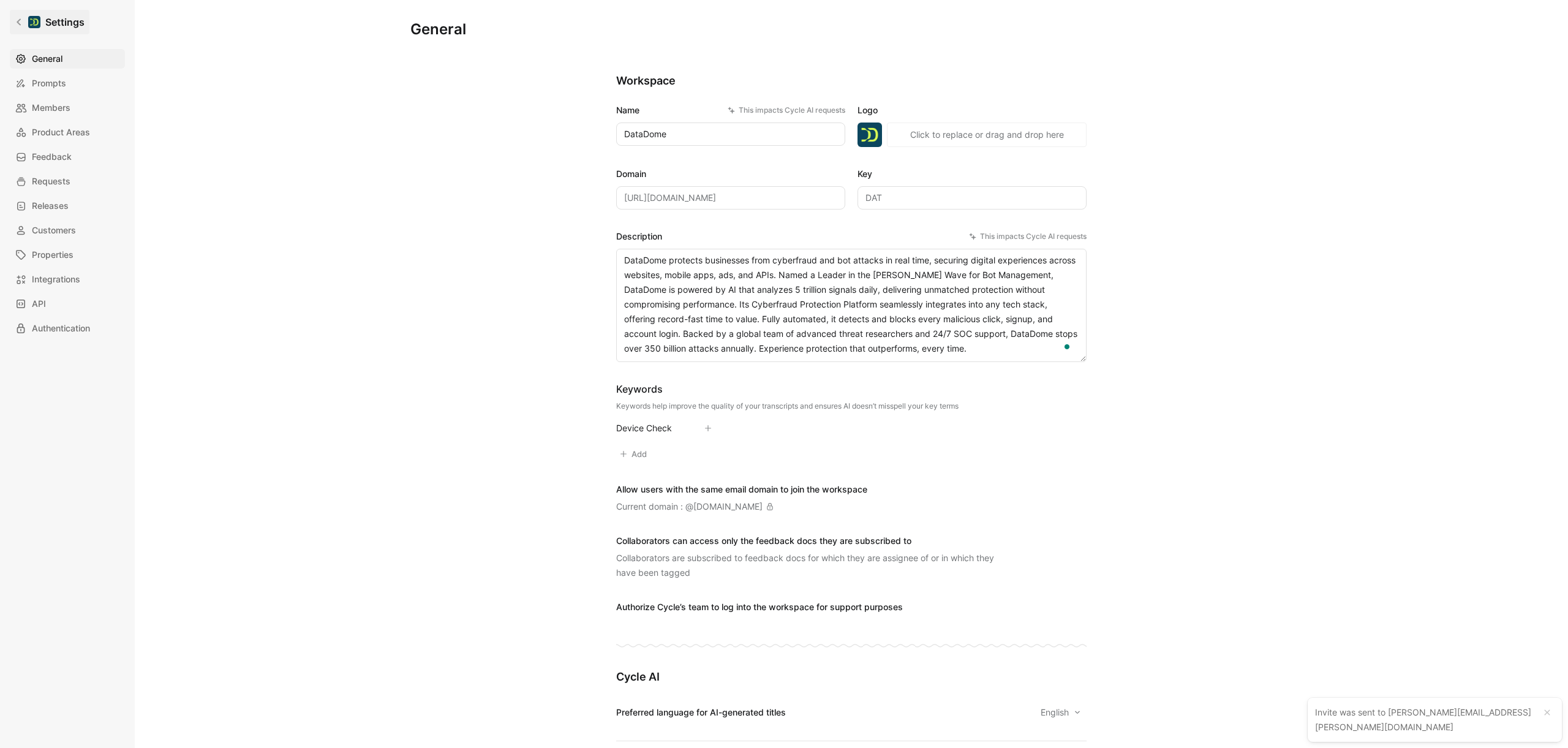 click 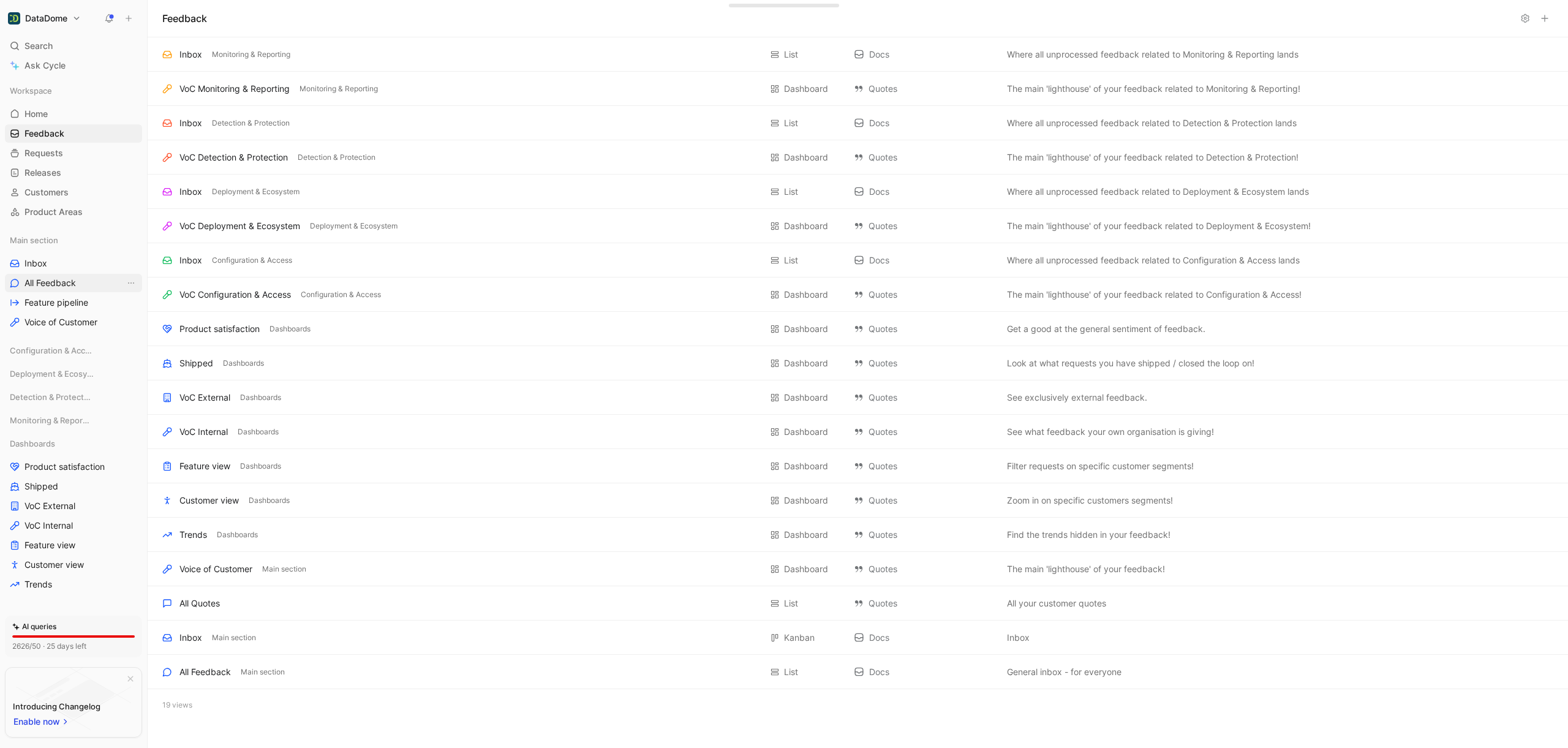 click on "All Feedback" at bounding box center (74, 283) 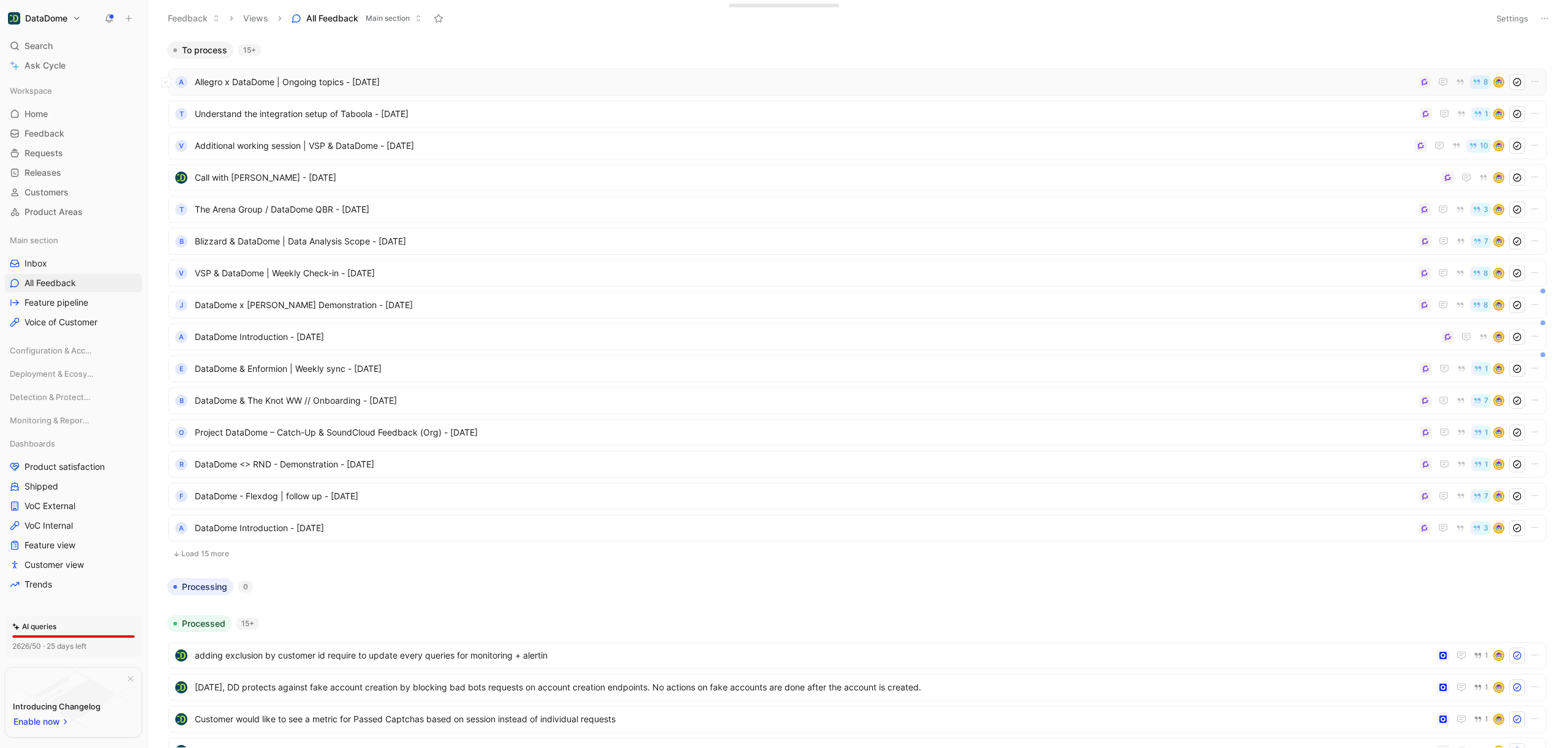click on "A Allegro x DataDome | Ongoing topics - [DATE] 8" at bounding box center [858, 82] 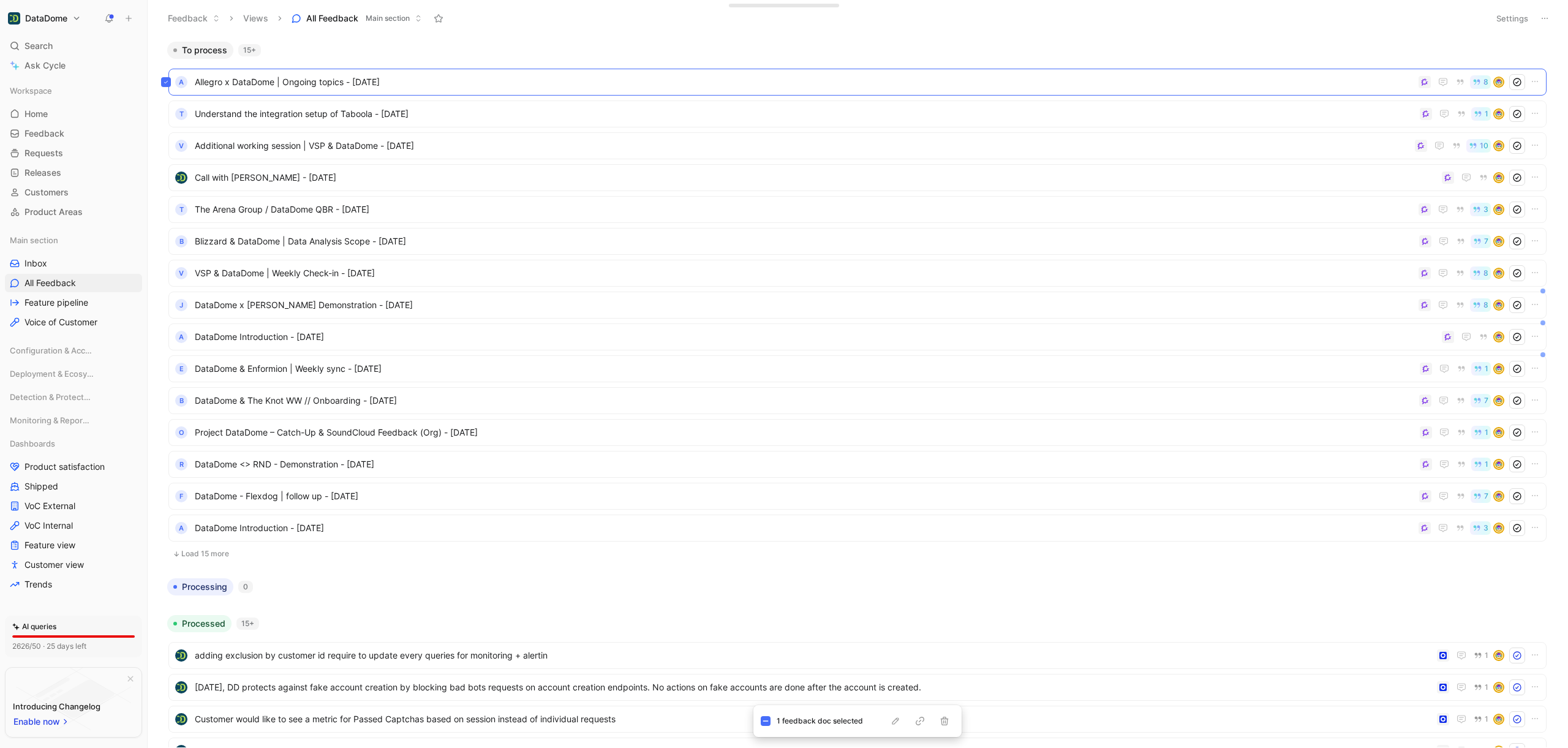 click on "A Allegro x DataDome | Ongoing topics - [DATE] 8" at bounding box center [858, 82] 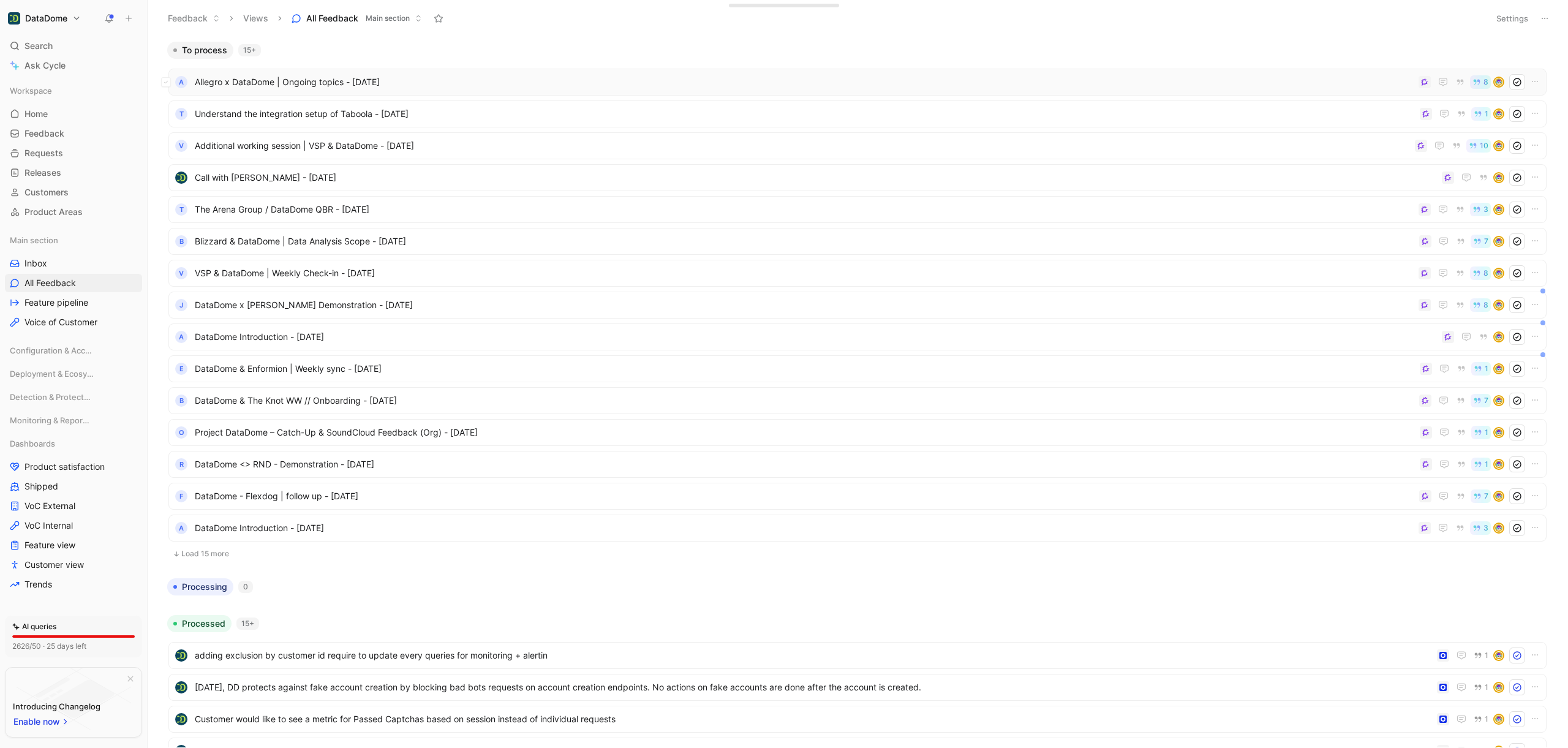 click on "Allegro x DataDome | Ongoing topics - [DATE]" at bounding box center [804, 82] 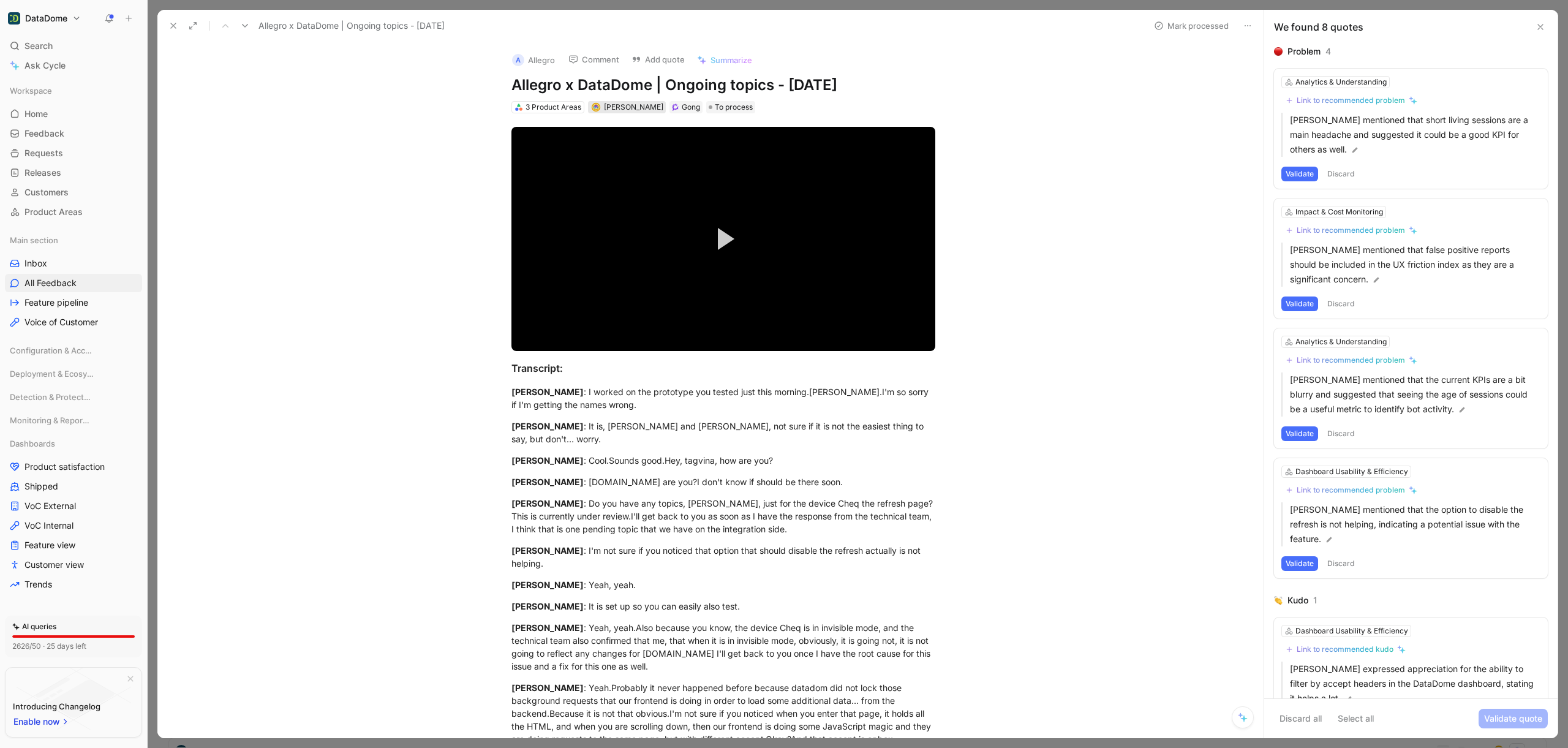 click on "[PERSON_NAME]" at bounding box center (633, 107) 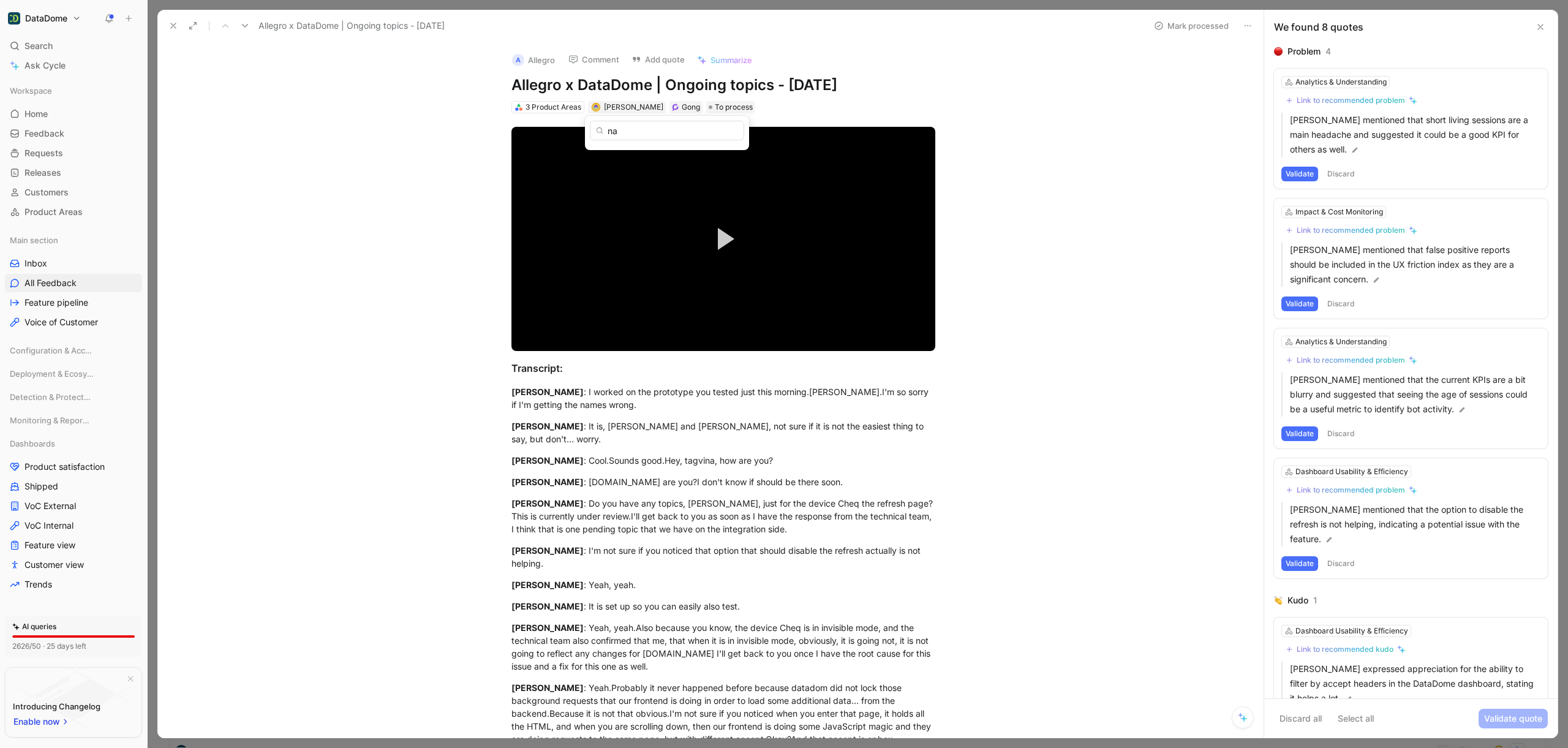 type on "n" 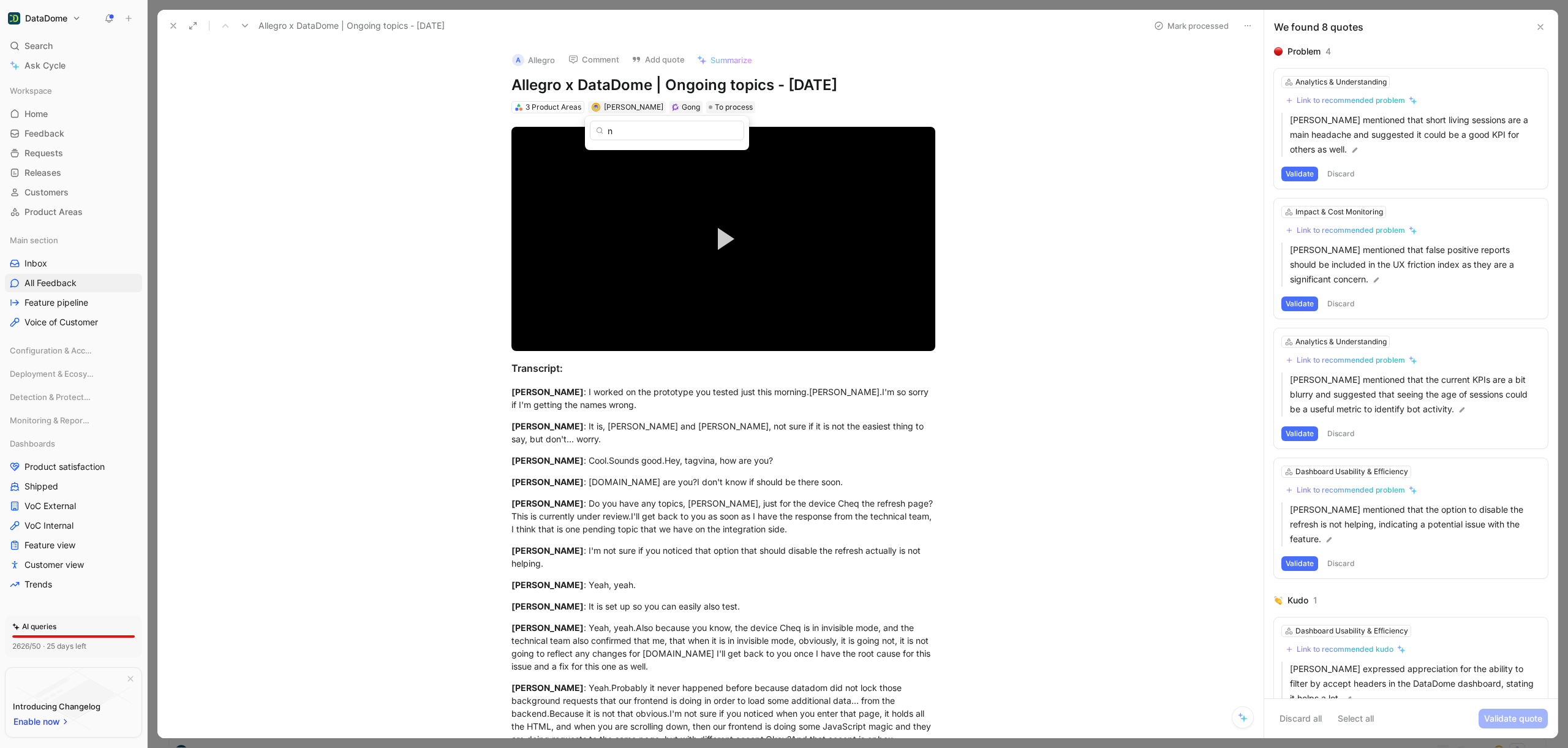 type 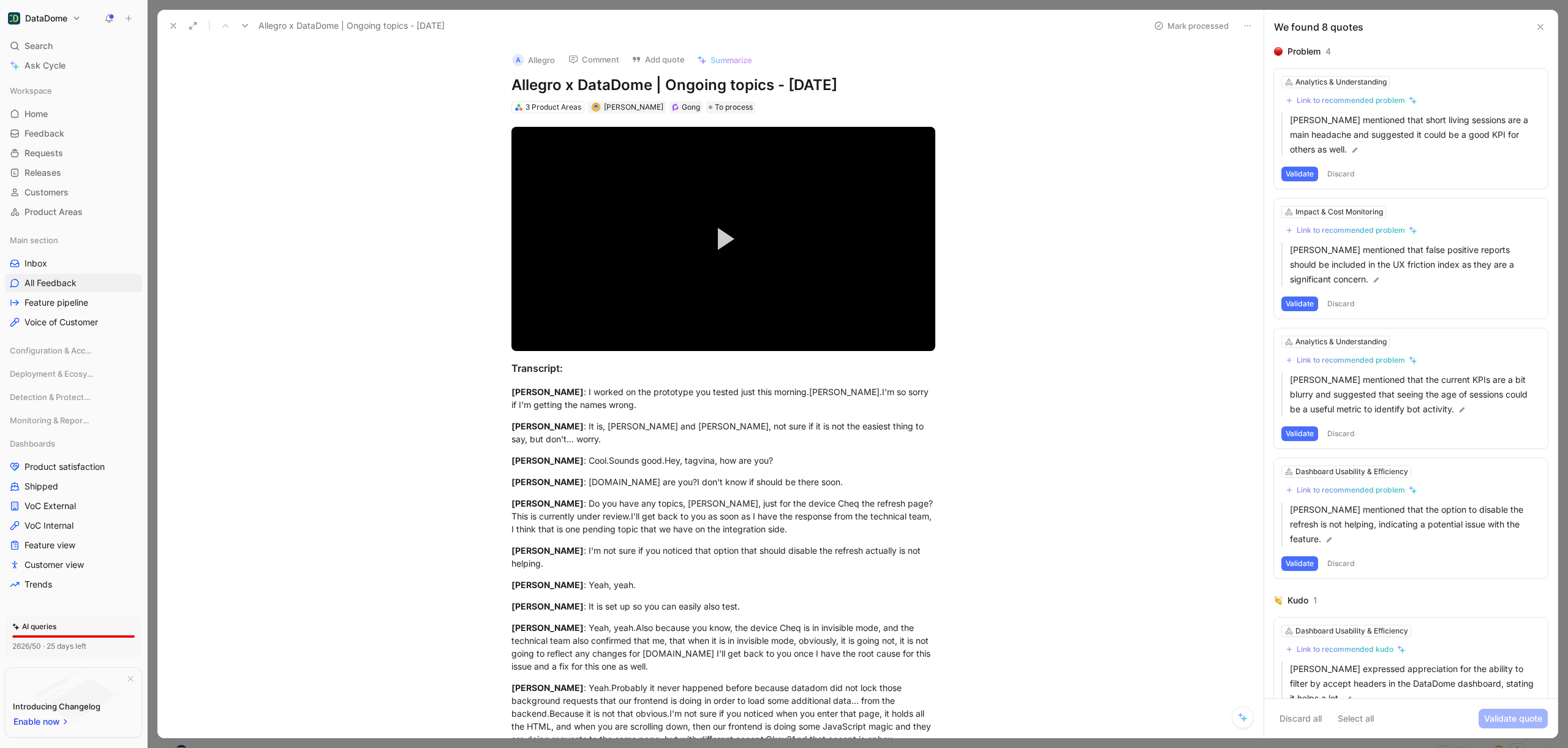 click 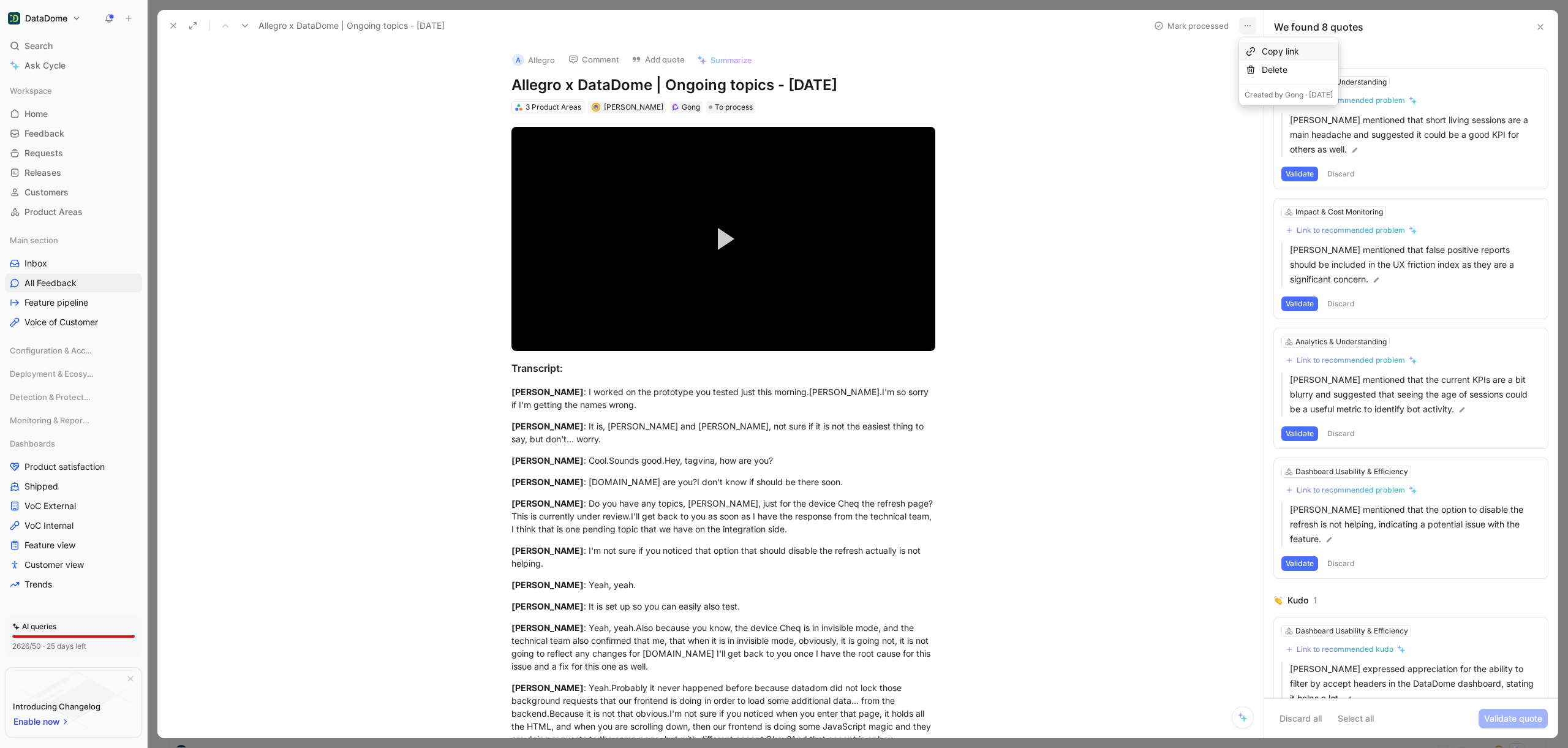 click 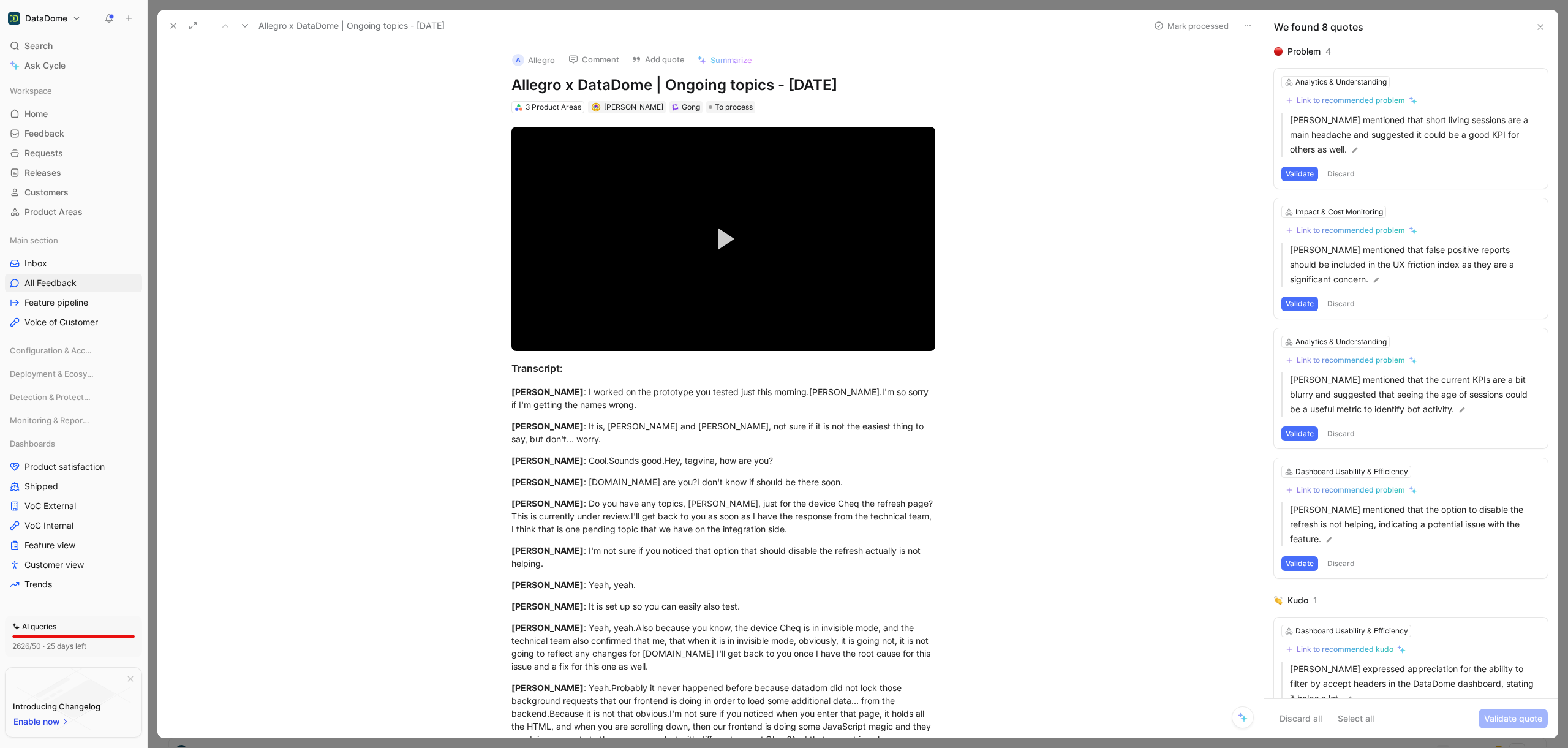 drag, startPoint x: 511, startPoint y: 83, endPoint x: 862, endPoint y: 87, distance: 351.02279 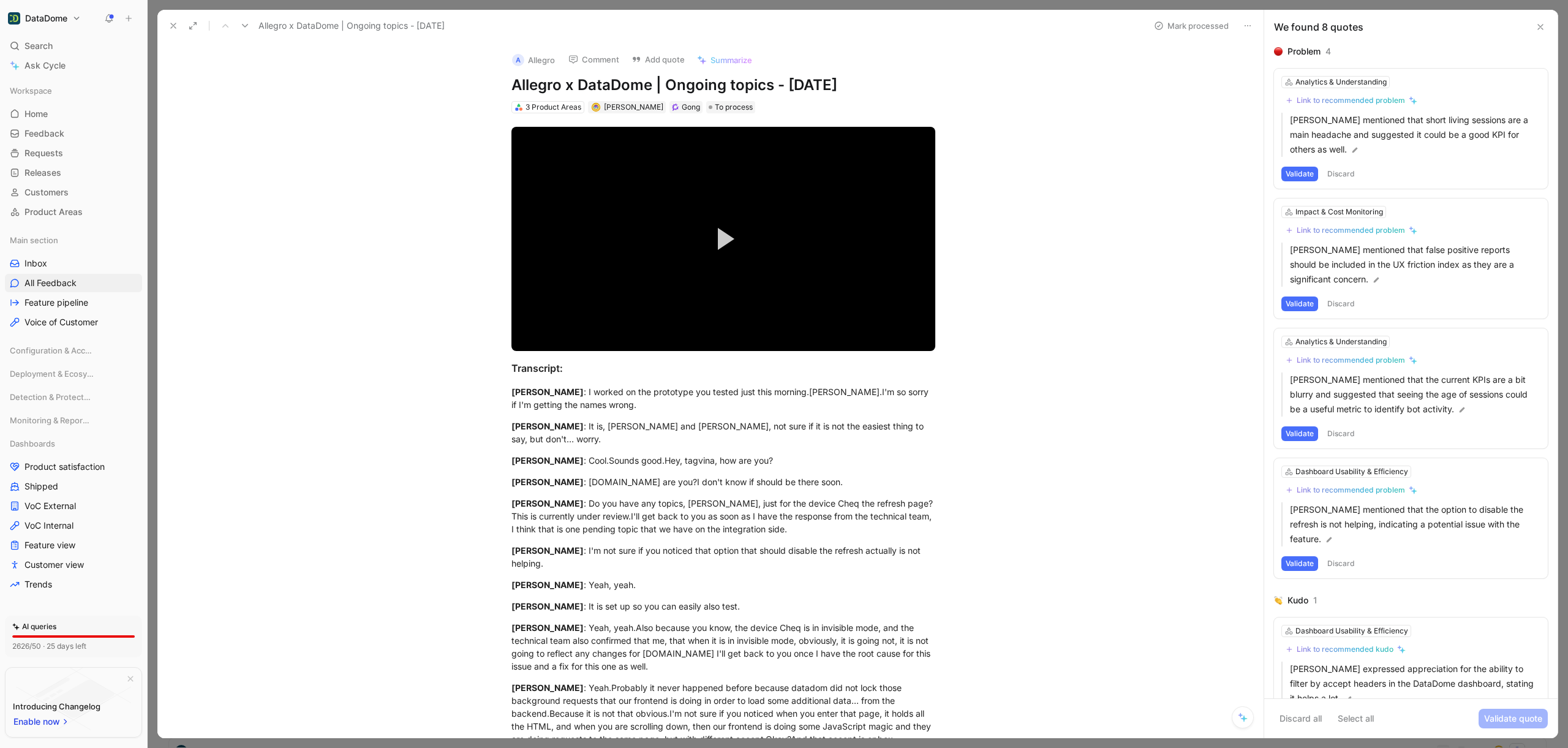 click on "Allegro x DataDome | Ongoing topics - [DATE]" at bounding box center [723, 85] 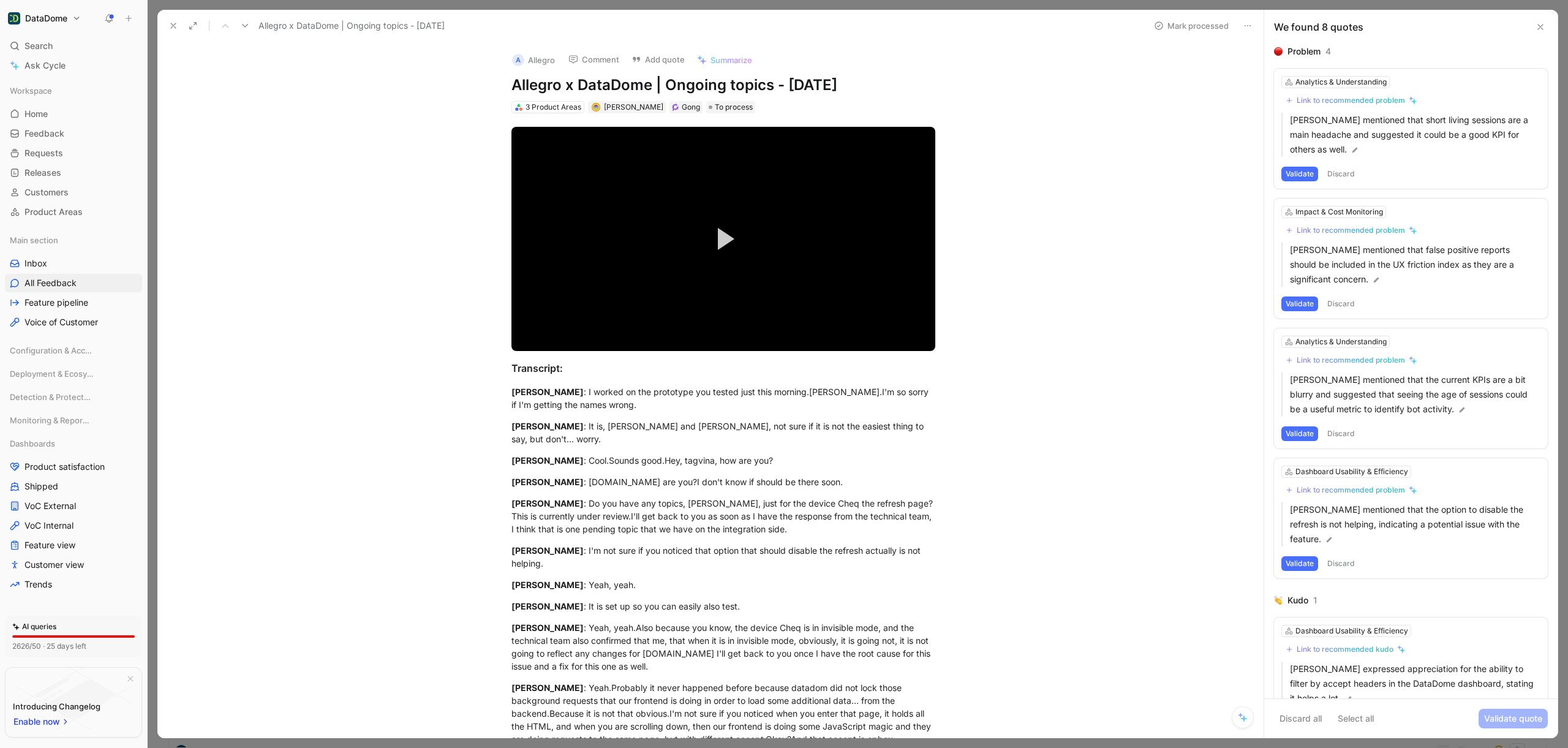 click on "Problem 4" at bounding box center (1411, 51) 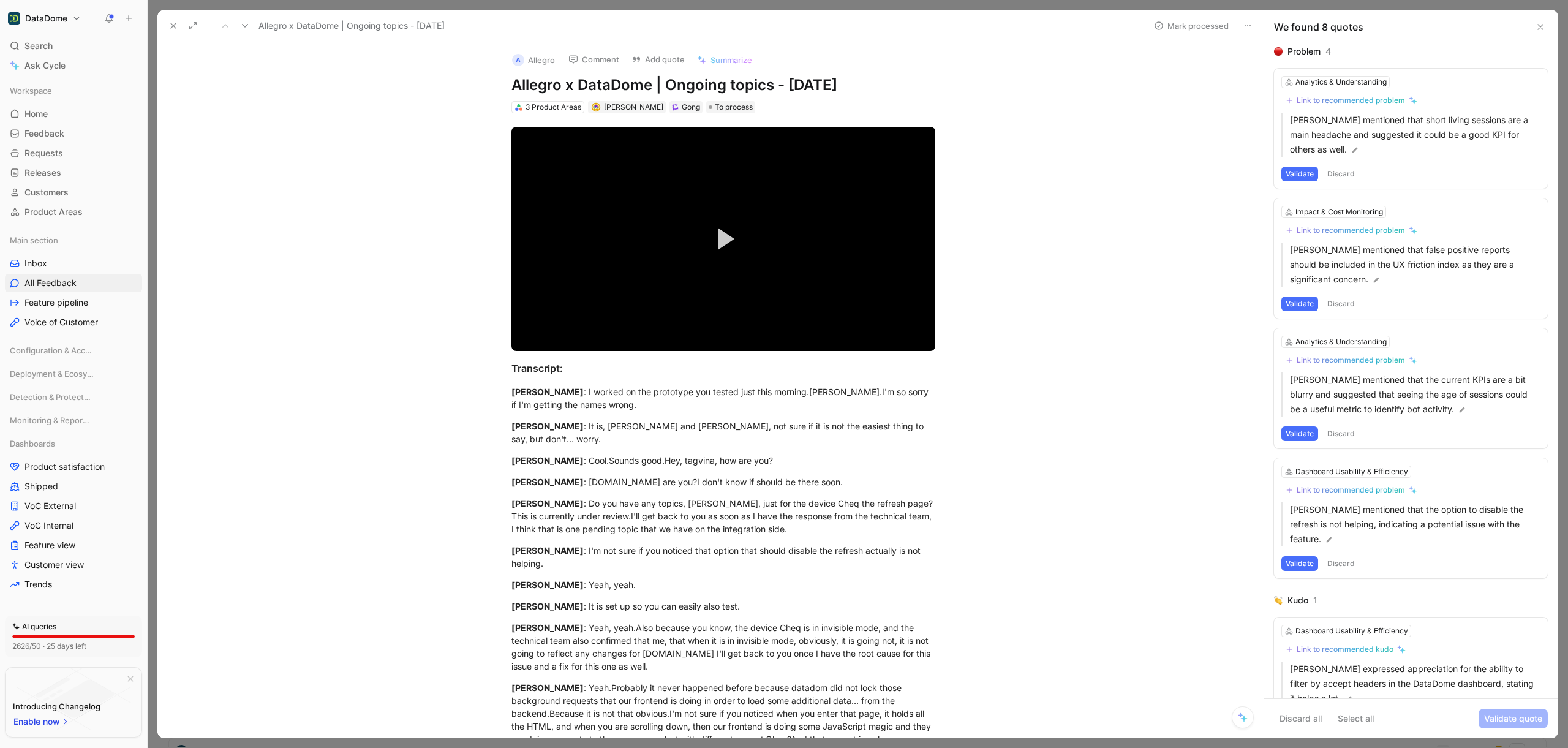 drag, startPoint x: 1360, startPoint y: 28, endPoint x: 1278, endPoint y: 29, distance: 82.0061 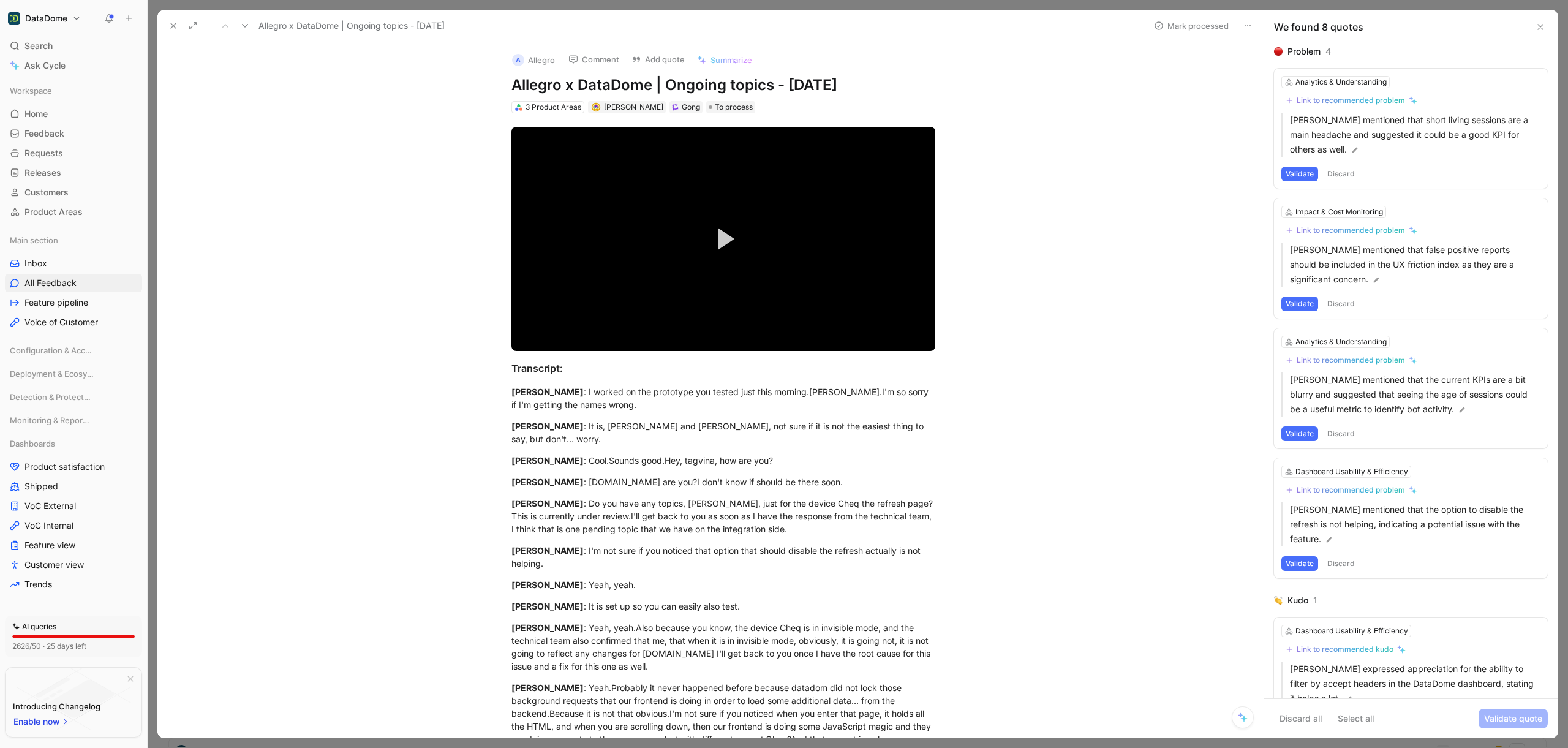 click on "We found 8 quotes" at bounding box center [1319, 27] 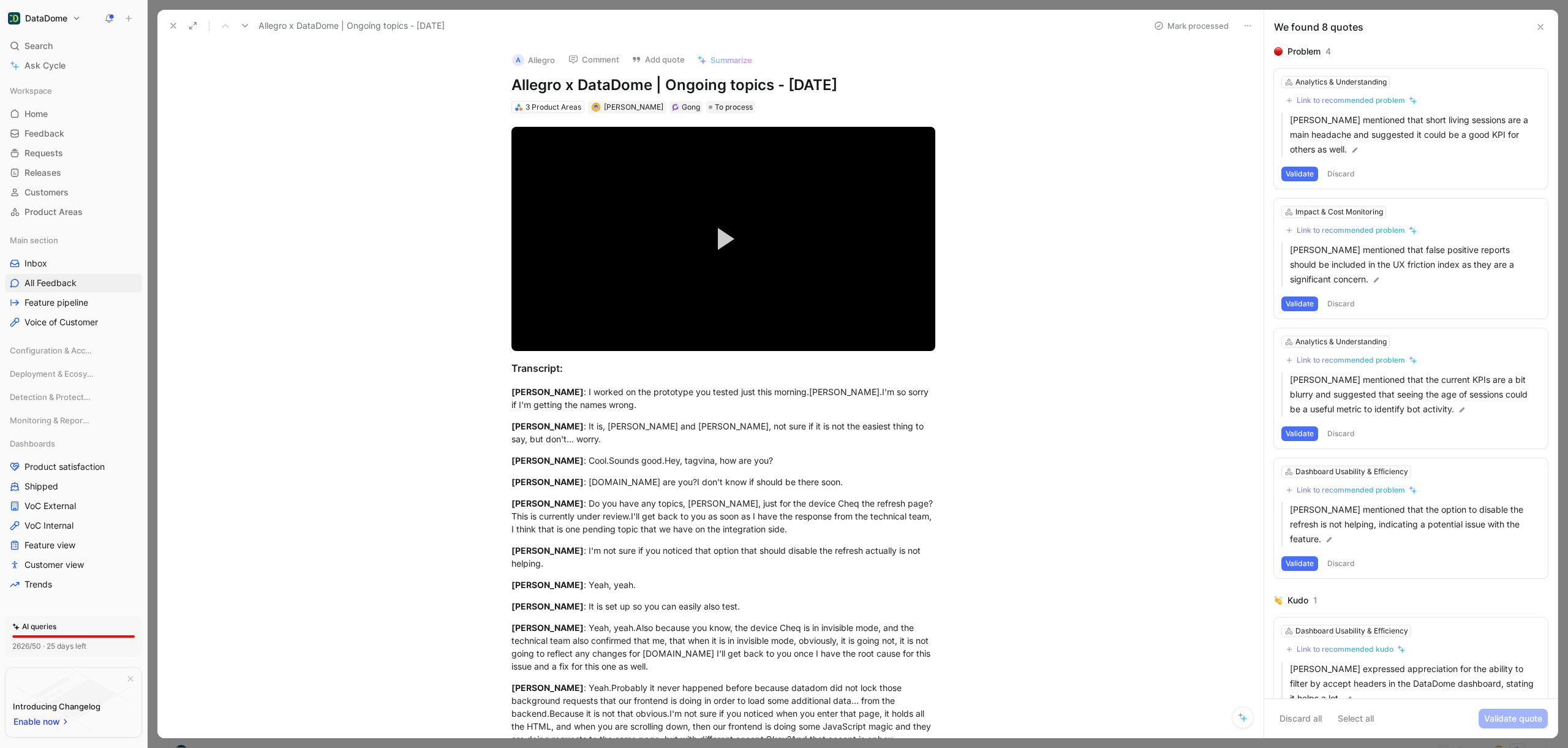 drag, startPoint x: 1347, startPoint y: 53, endPoint x: 1302, endPoint y: 54, distance: 45.01111 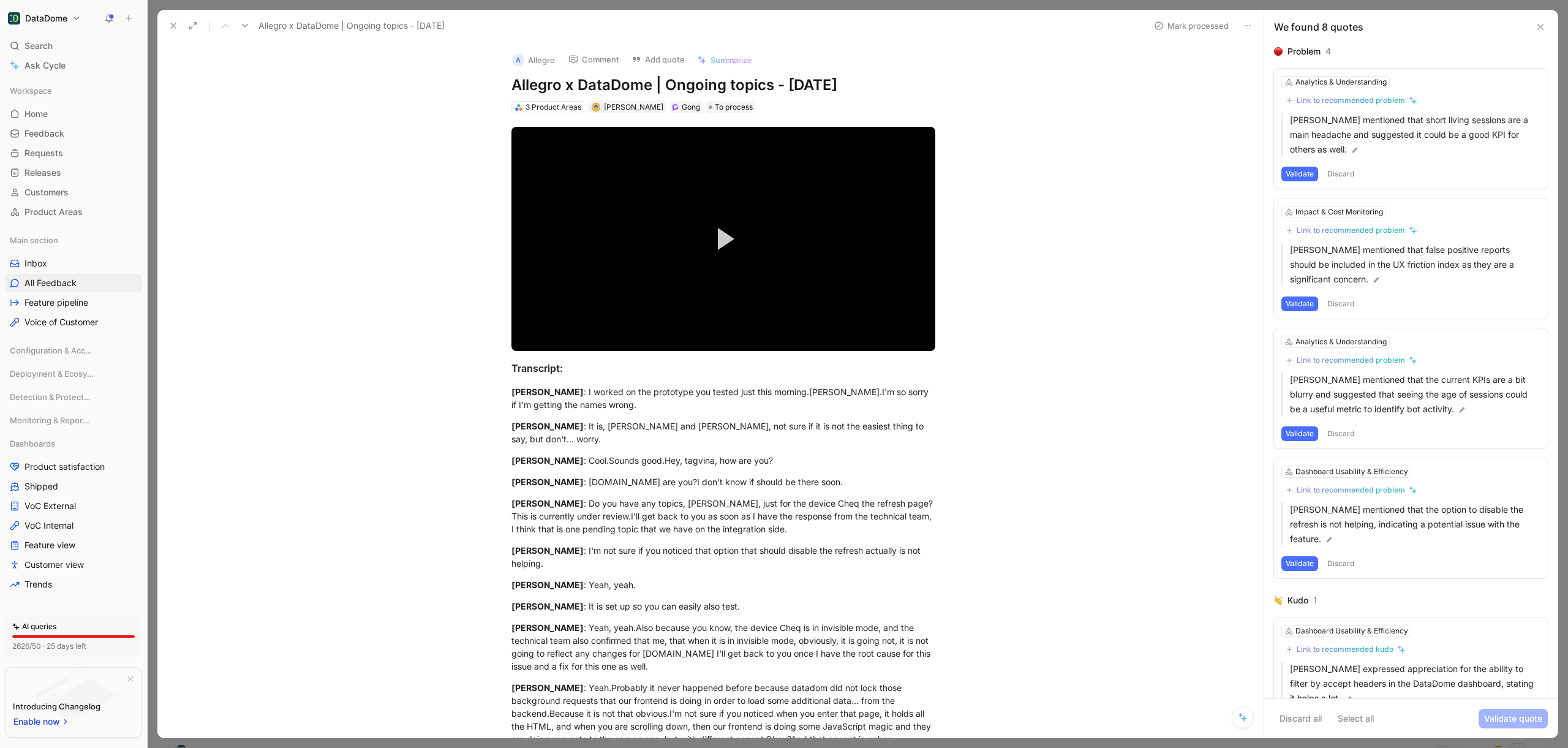 click on "Problem 4" at bounding box center (1411, 51) 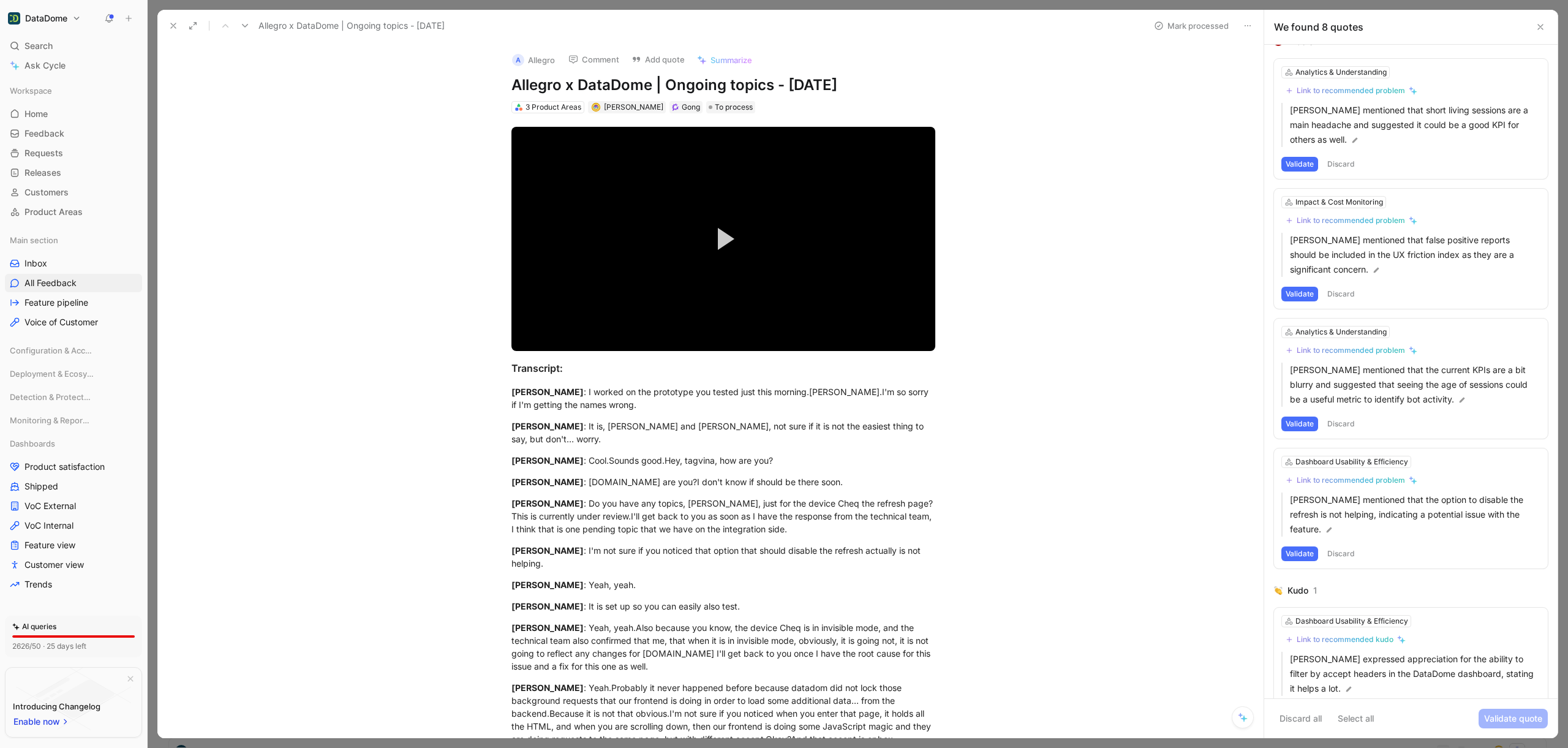scroll, scrollTop: 233, scrollLeft: 0, axis: vertical 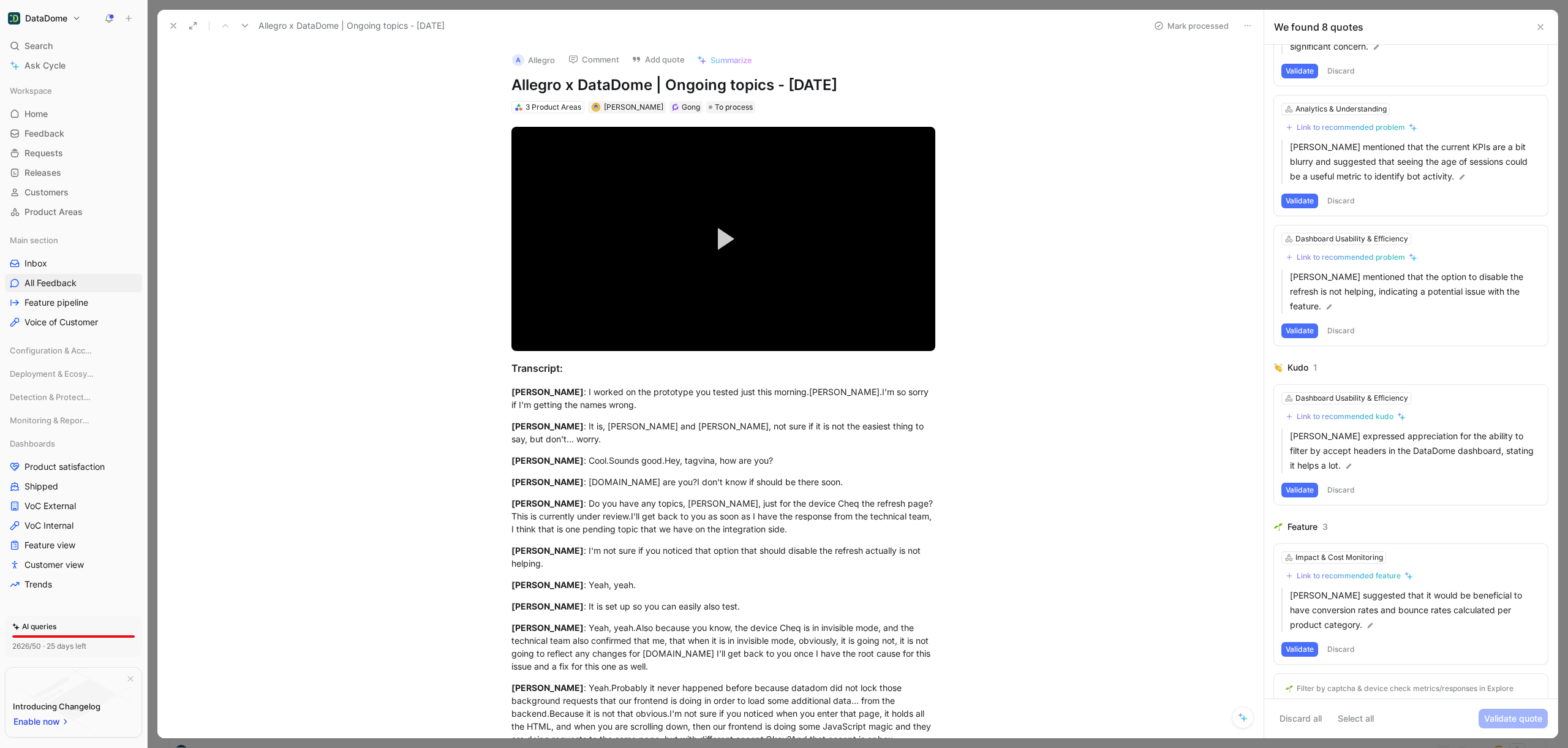 click on "Kudo 1" at bounding box center (1411, 368) 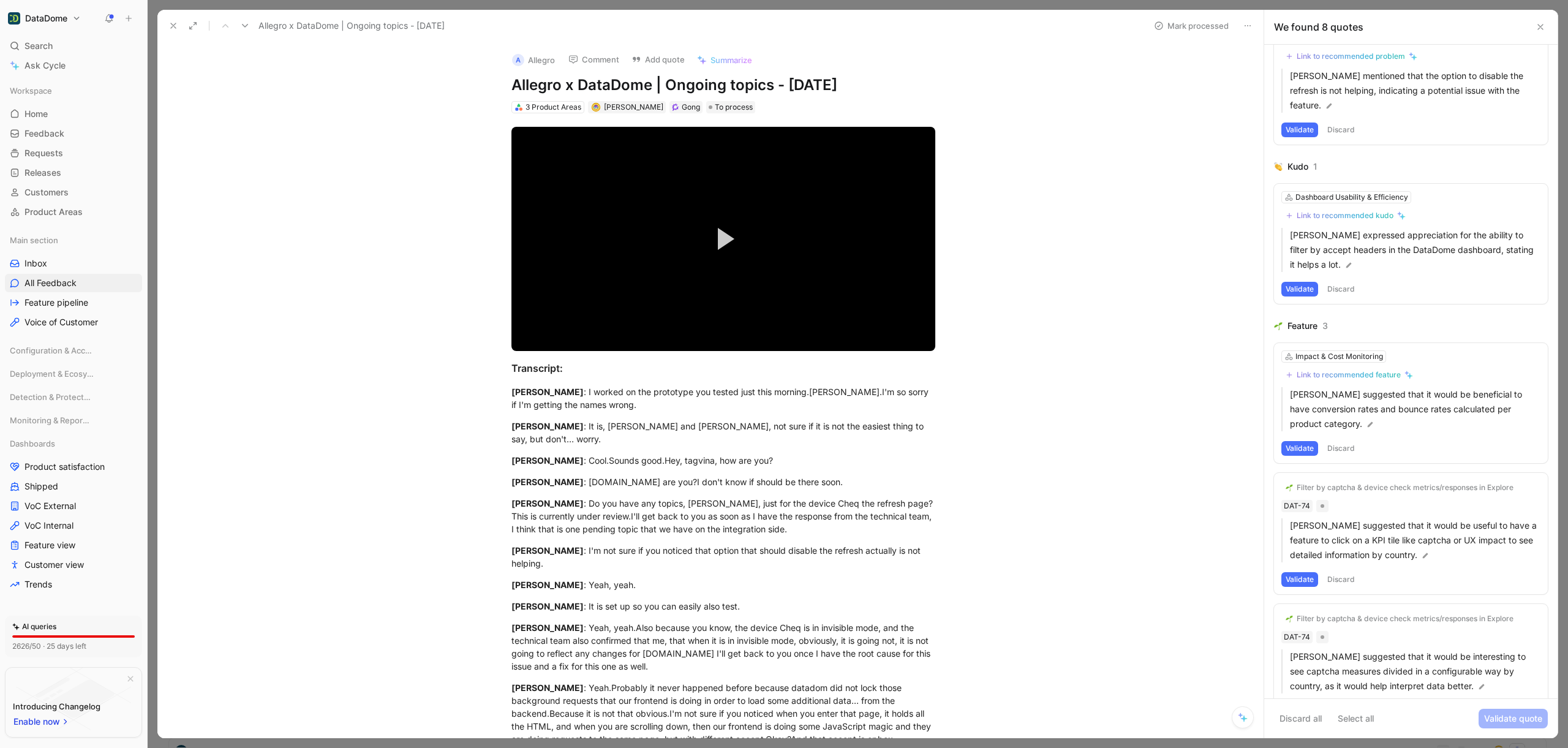 scroll, scrollTop: 471, scrollLeft: 0, axis: vertical 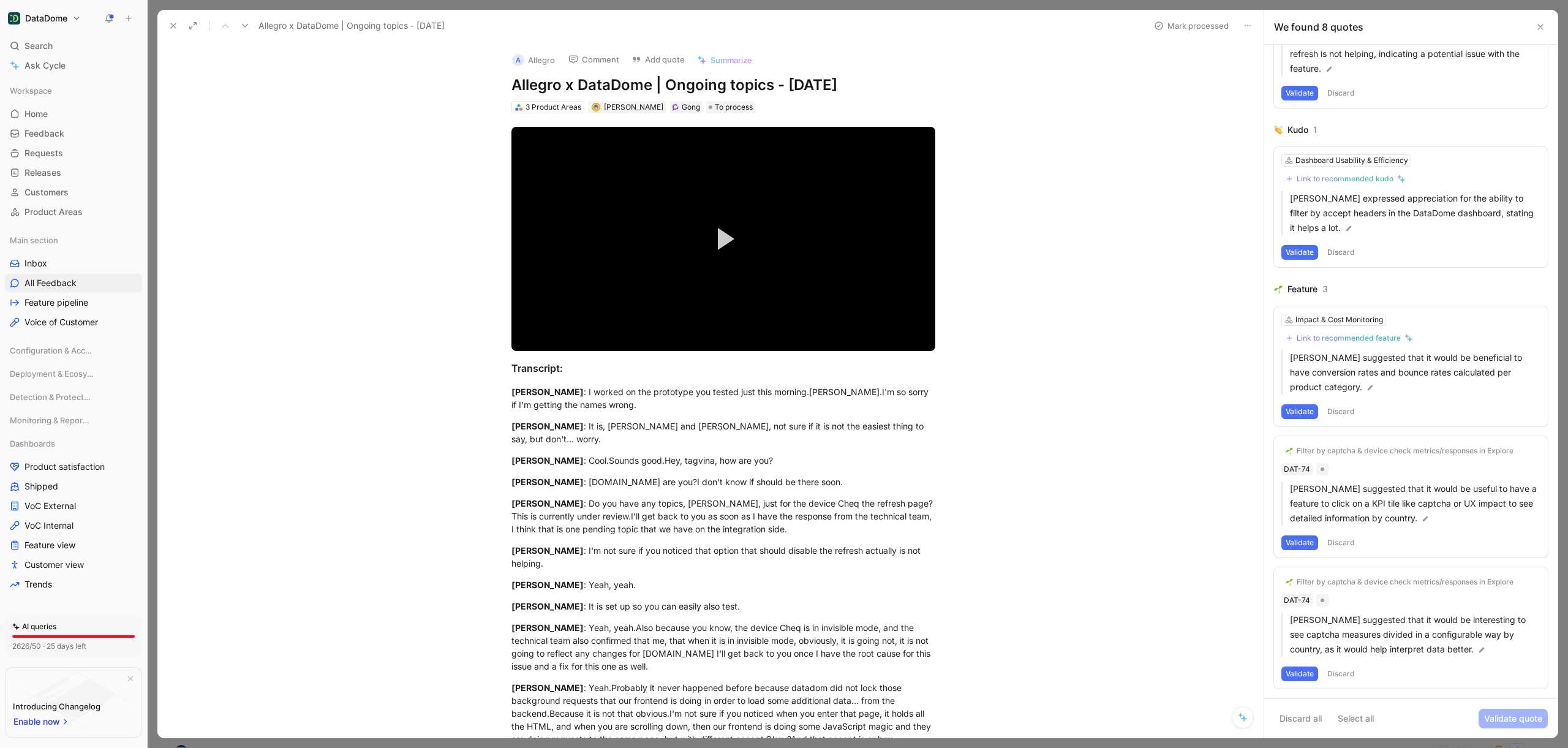 drag, startPoint x: 1355, startPoint y: 297, endPoint x: 1292, endPoint y: 295, distance: 63.031738 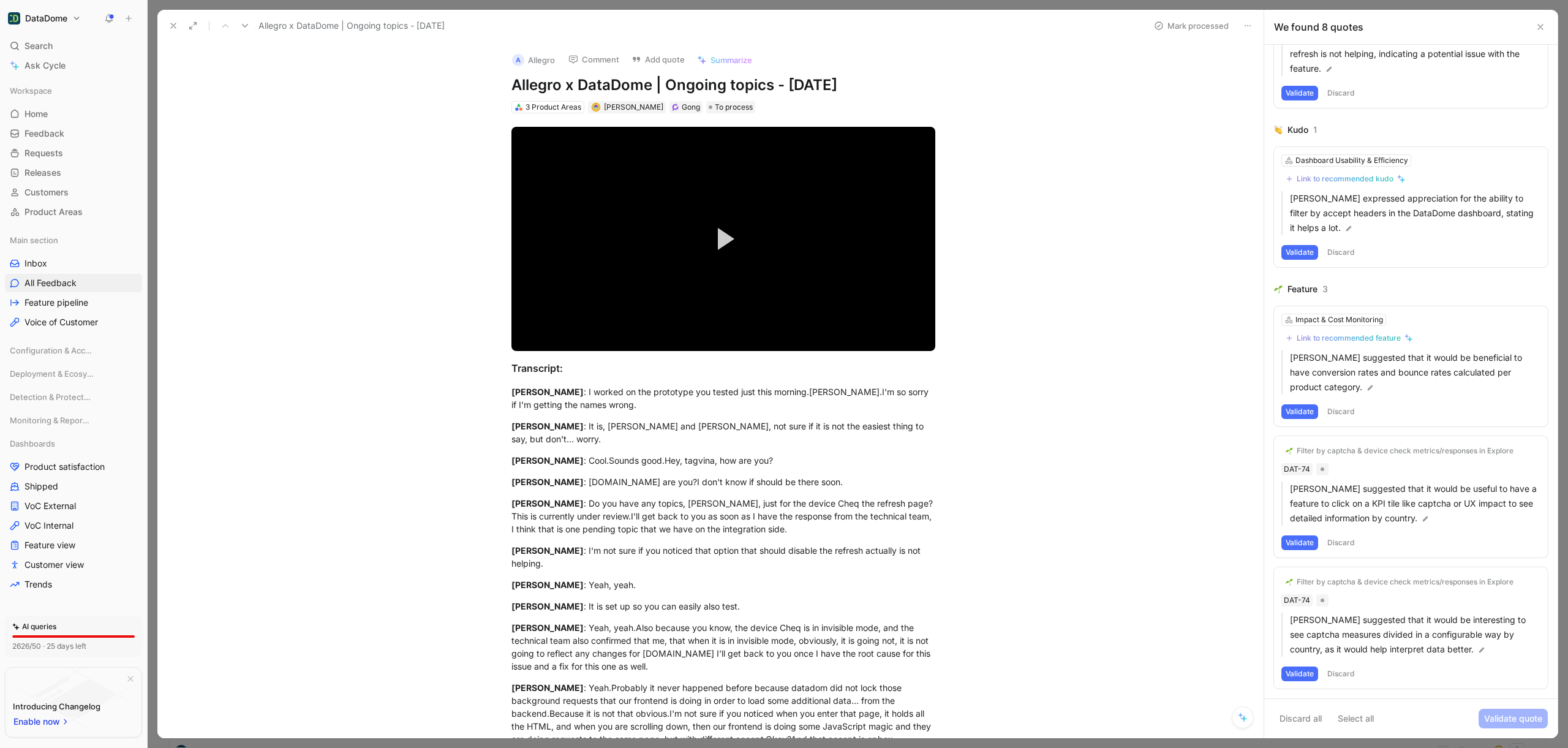 click on "Feature 3 Impact & Cost Monitoring Link to recommended feature [PERSON_NAME] suggested that it would be beneficial to have conversion rates and bounce rates calculated per product category. Validate Discard Filter by captcha & device check metrics/responses in Explore DAT-74 [PERSON_NAME] suggested that it would be useful to have a feature to click on a KPI tile like captcha or UX impact to see detailed information by country. Validate Discard Filter by captcha & device check metrics/responses in Explore DAT-74 [PERSON_NAME] suggested that it would be interesting to see captcha measures divided in a configurable way by country, as it would help interpret data better. Validate Discard" at bounding box center (1411, 490) 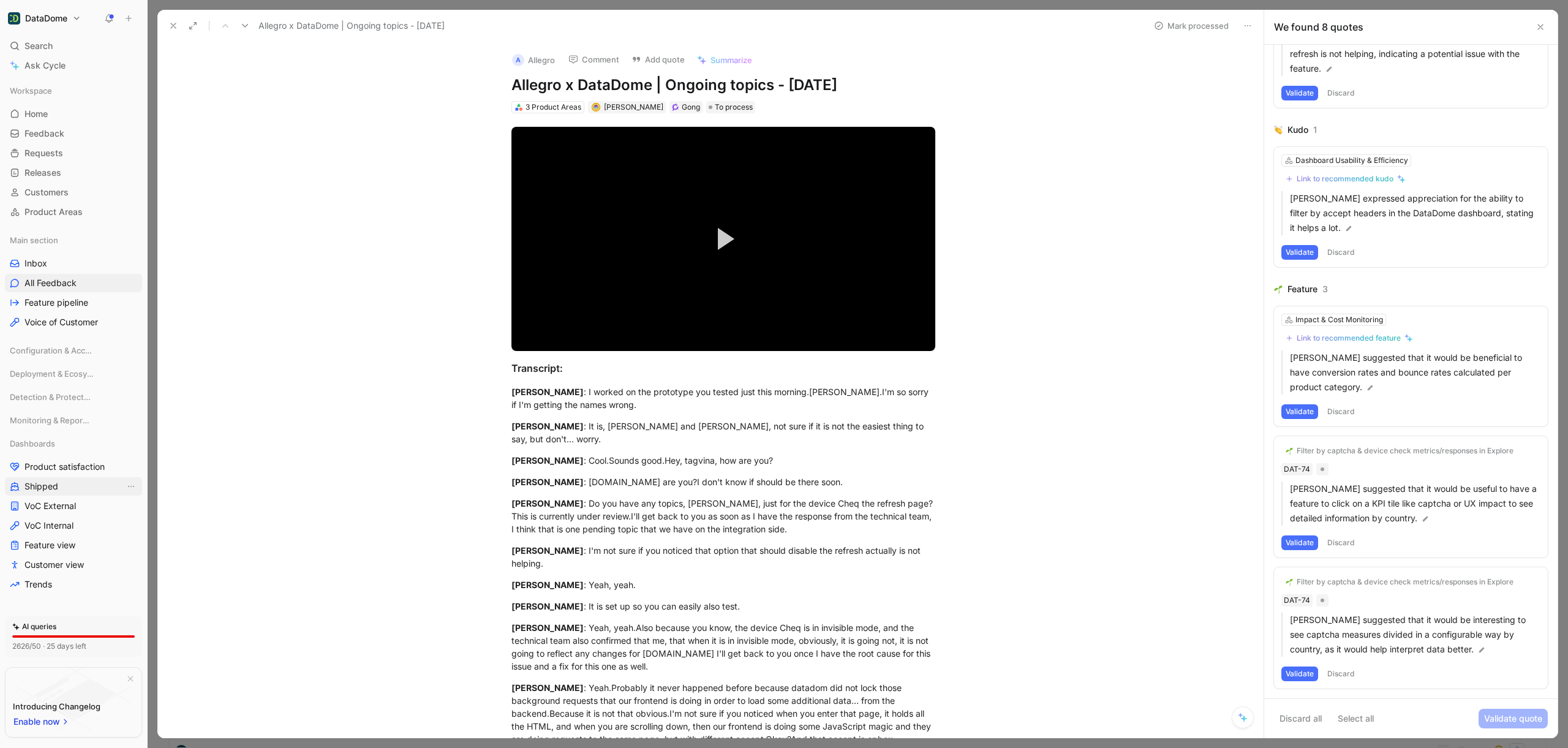 click on "Shipped" at bounding box center (41, 486) 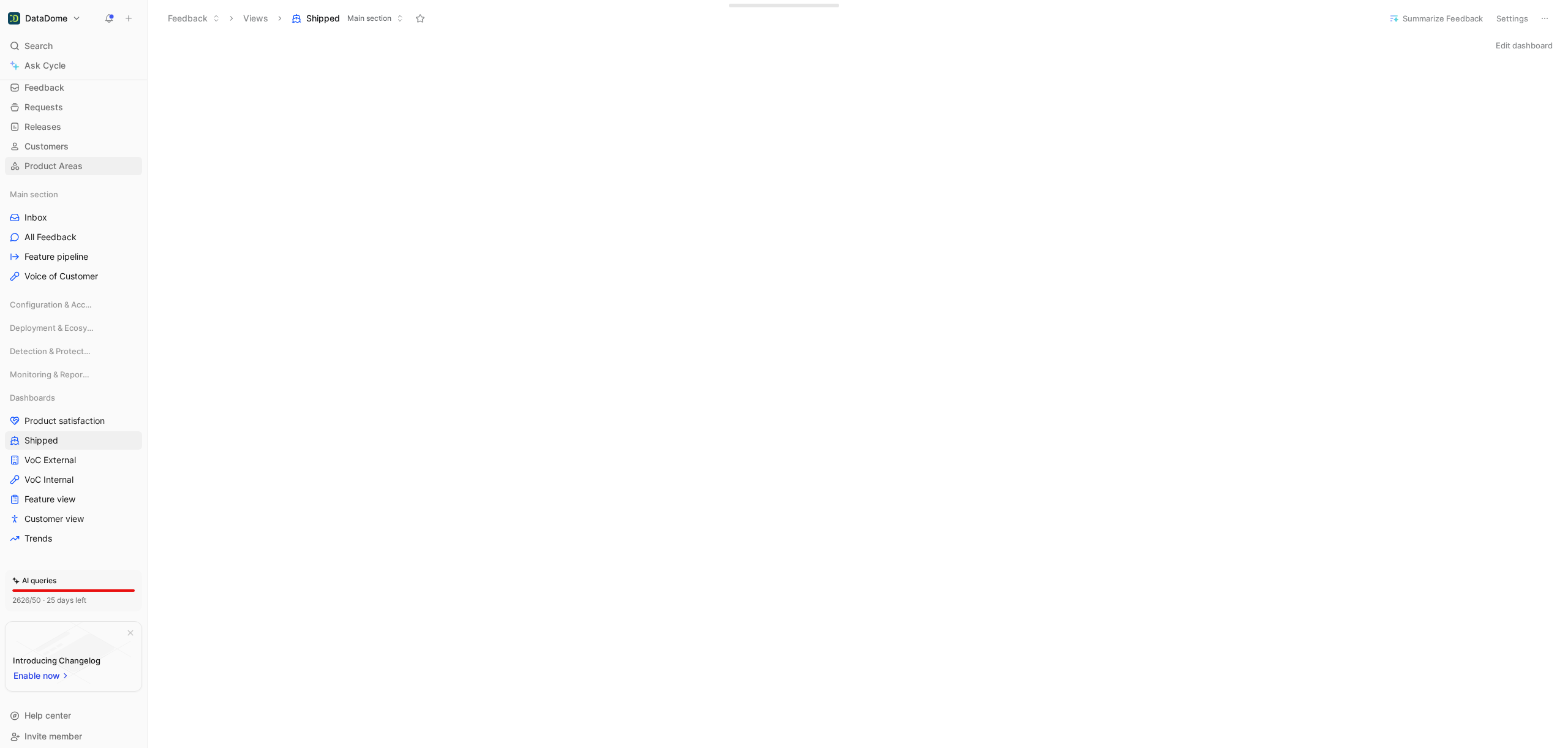 scroll, scrollTop: 0, scrollLeft: 0, axis: both 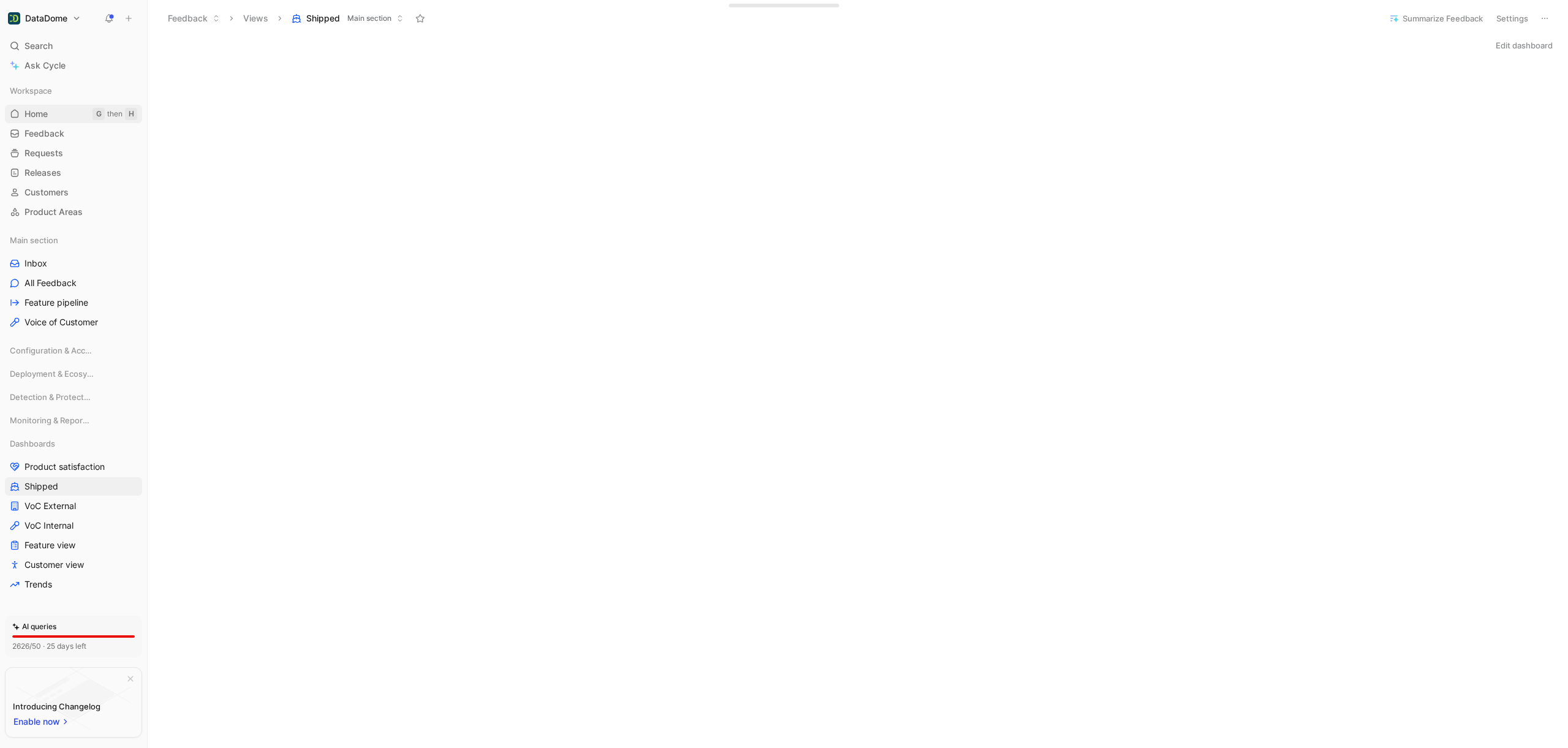 click on "Home G then H" at bounding box center [74, 114] 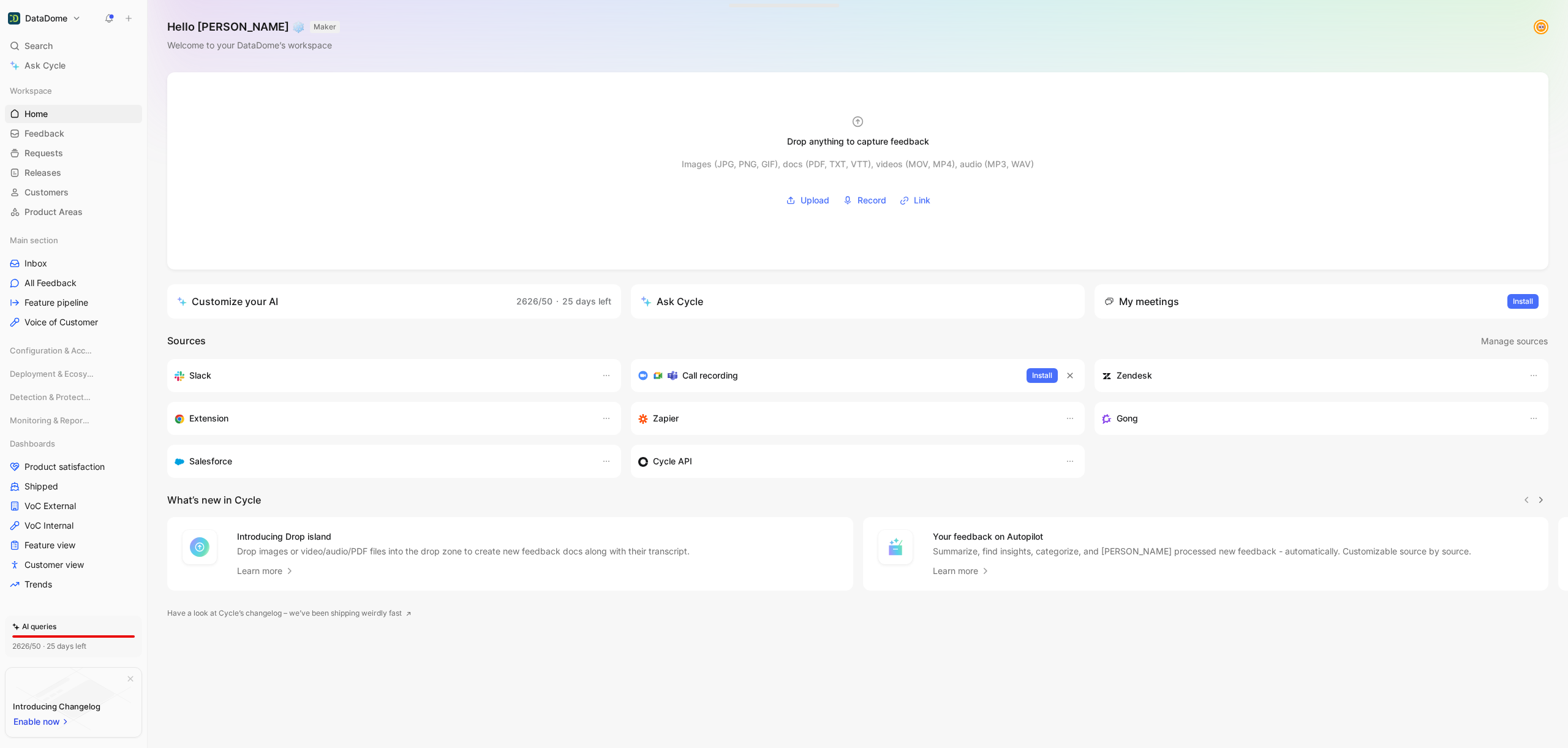 click on "DataDome Search ⌘ K Ask Cycle Workspace Home G then H Feedback G then F Requests G then R Releases G then L Customers Product Areas Main section Inbox All Feedback Feature pipeline Voice of Customer Configuration & Access Deployment & Ecosystem Detection & Protection Monitoring & Reporting Dashboards Product satisfaction Shipped VoC External VoC Internal Feature view Customer view Trends
To pick up a draggable item, press the space bar.
While dragging, use the arrow keys to move the item.
Press space again to drop the item in its new position, or press escape to cancel.
AI queries 2626/50 · 25 days left Introducing Changelog Enable now Help center Invite member Hello Maxime ❄️ MAKER Welcome to your DataDome’s workspace Drop anything to capture feedback Images (JPG, PNG, GIF), docs (PDF, TXT, VTT), videos (MOV, MP4), audio (MP3, WAV) Upload Record Link Customize your AI 2626/50 · 25 days left Ask Cycle My meetings Install Sources Manage sources Slack Call recording" at bounding box center (784, 374) 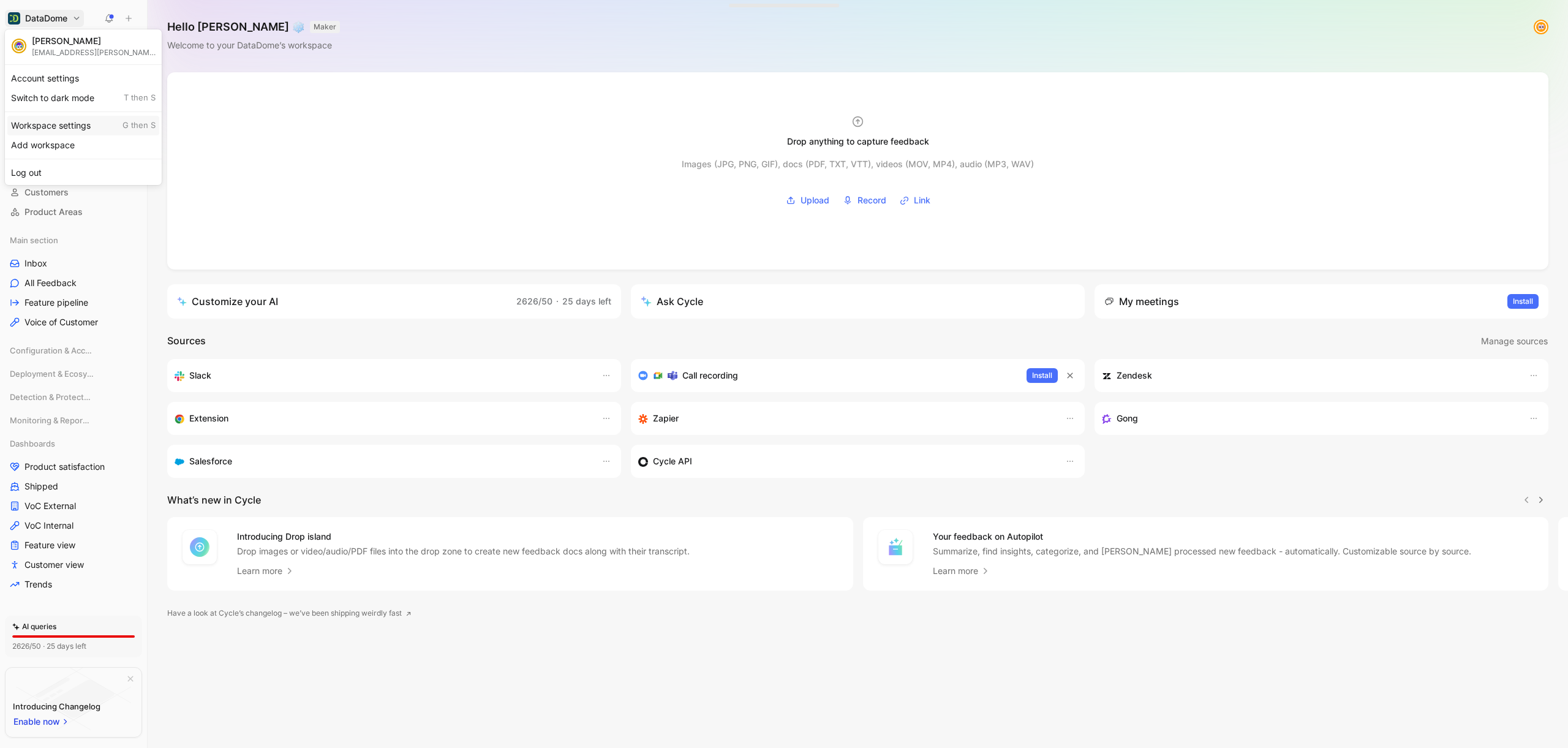 click on "Workspace settings G then S" at bounding box center (83, 126) 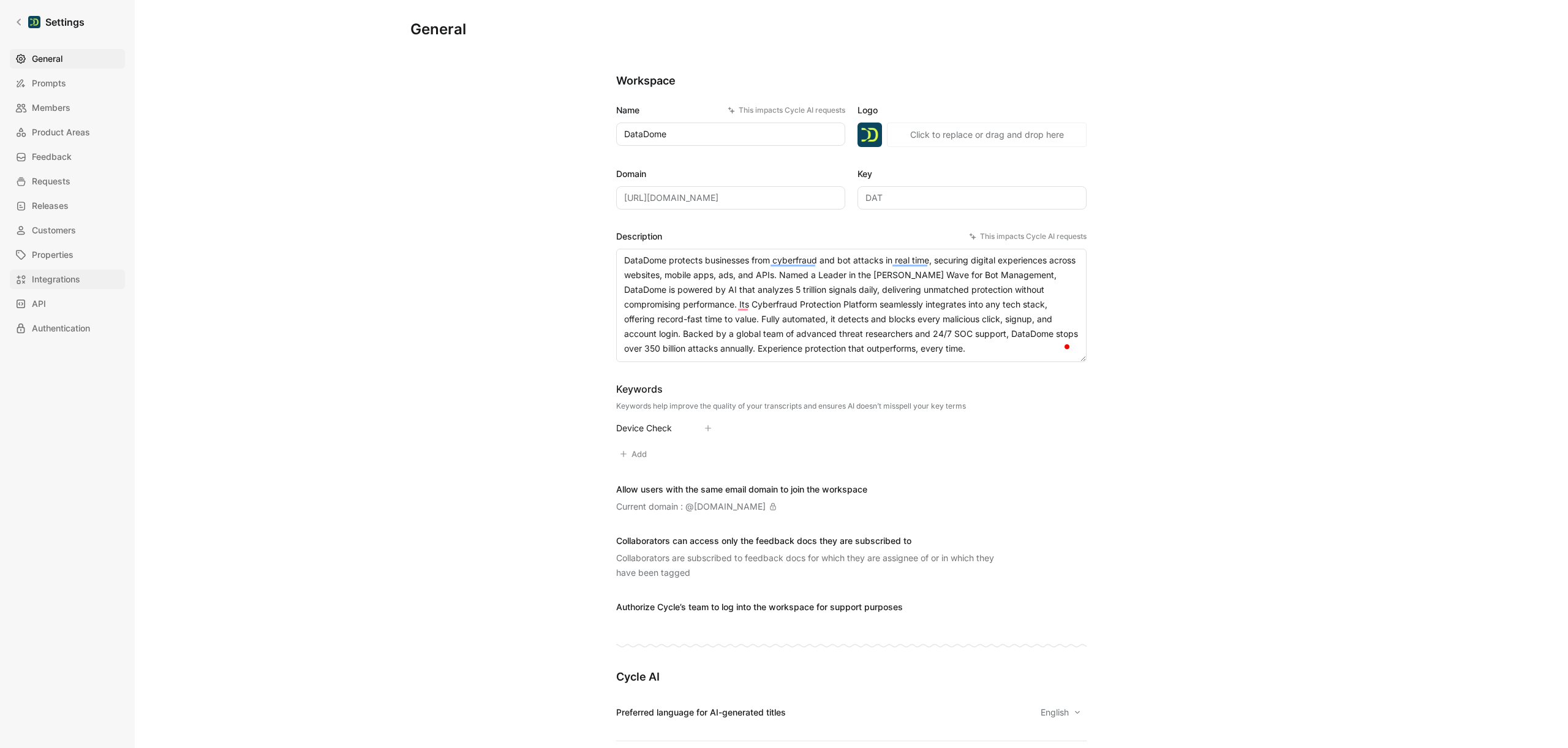 click on "Integrations" at bounding box center [56, 279] 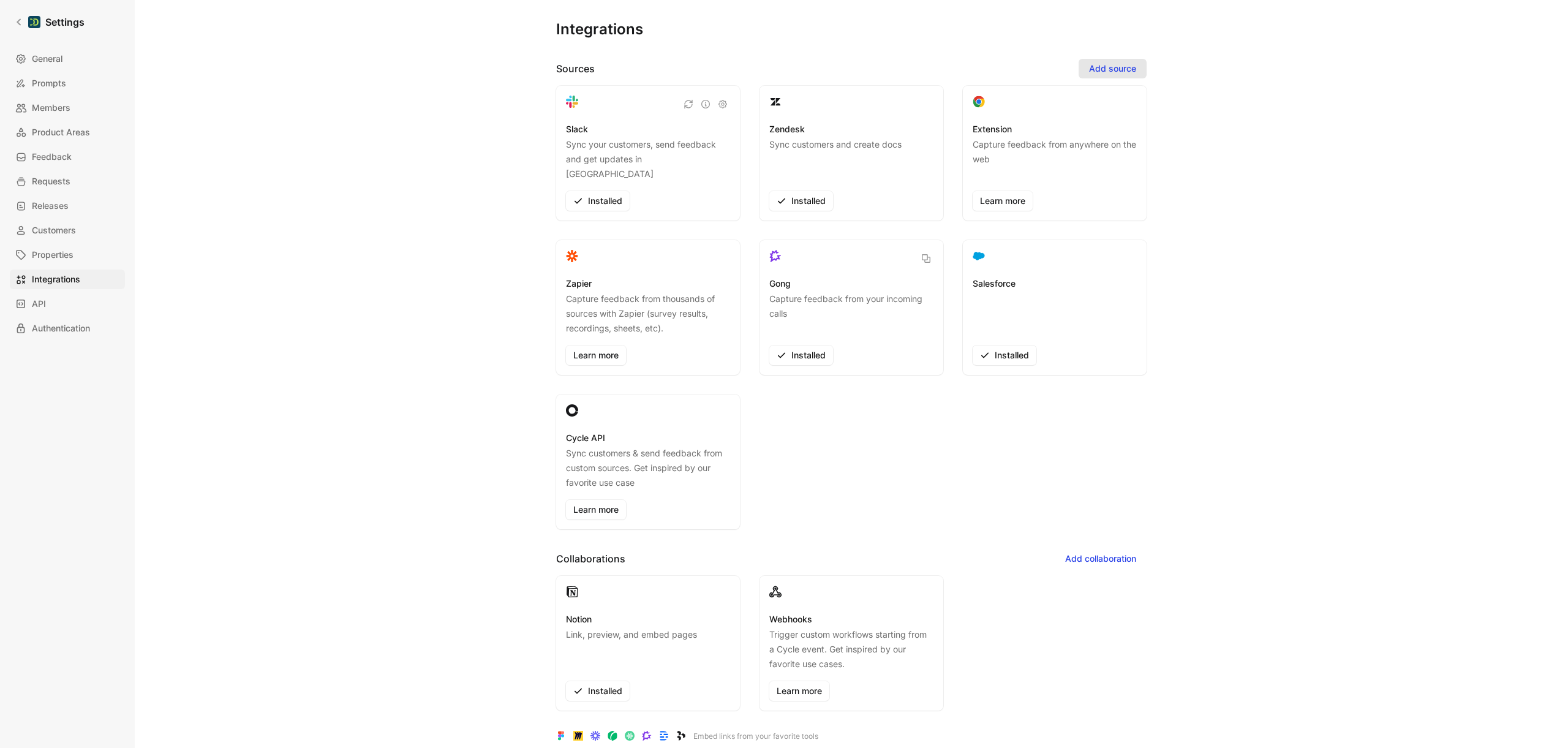click on "Add   source" at bounding box center (1112, 69) 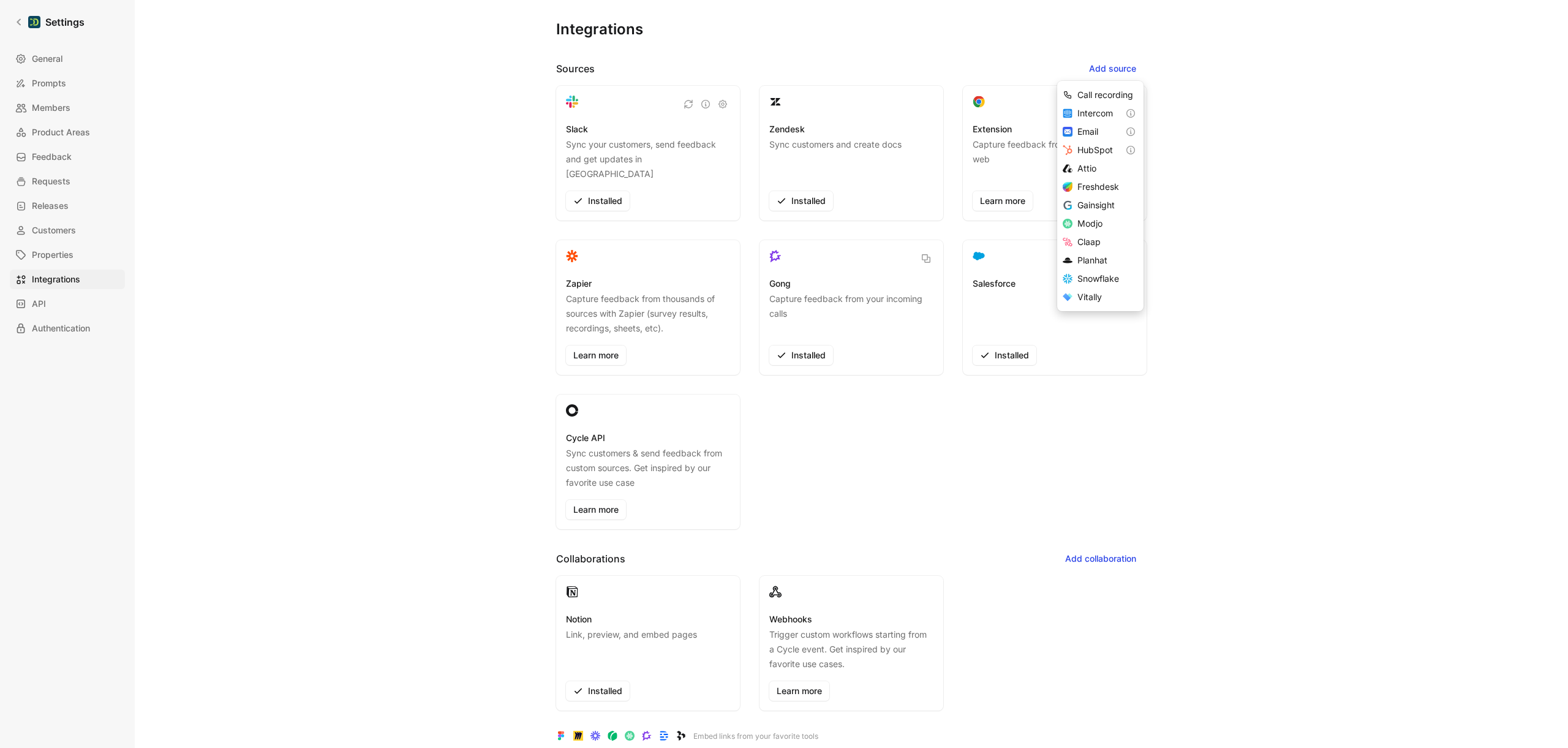click on "Integrations Sources Add   source Slack Sync your customers, send feedback and get updates in Slack Installed Zendesk Sync customers and create docs Installed Extension Capture feedback from anywhere on the web Learn more Zapier Capture feedback from thousands of sources with Zapier (survey results, recordings, sheets, etc). Learn more Gong Capture feedback from your incoming calls Installed Salesforce Installed Cycle API Sync customers & send feedback from custom sources. Get inspired by our favorite use case Learn more Collaborations Add   collaboration Notion Link, preview, and embed pages Installed Webhooks Trigger custom workflows starting from a Cycle event. Get inspired by our favorite use cases. Learn more Embed links from your favorite tools" at bounding box center (851, 364) 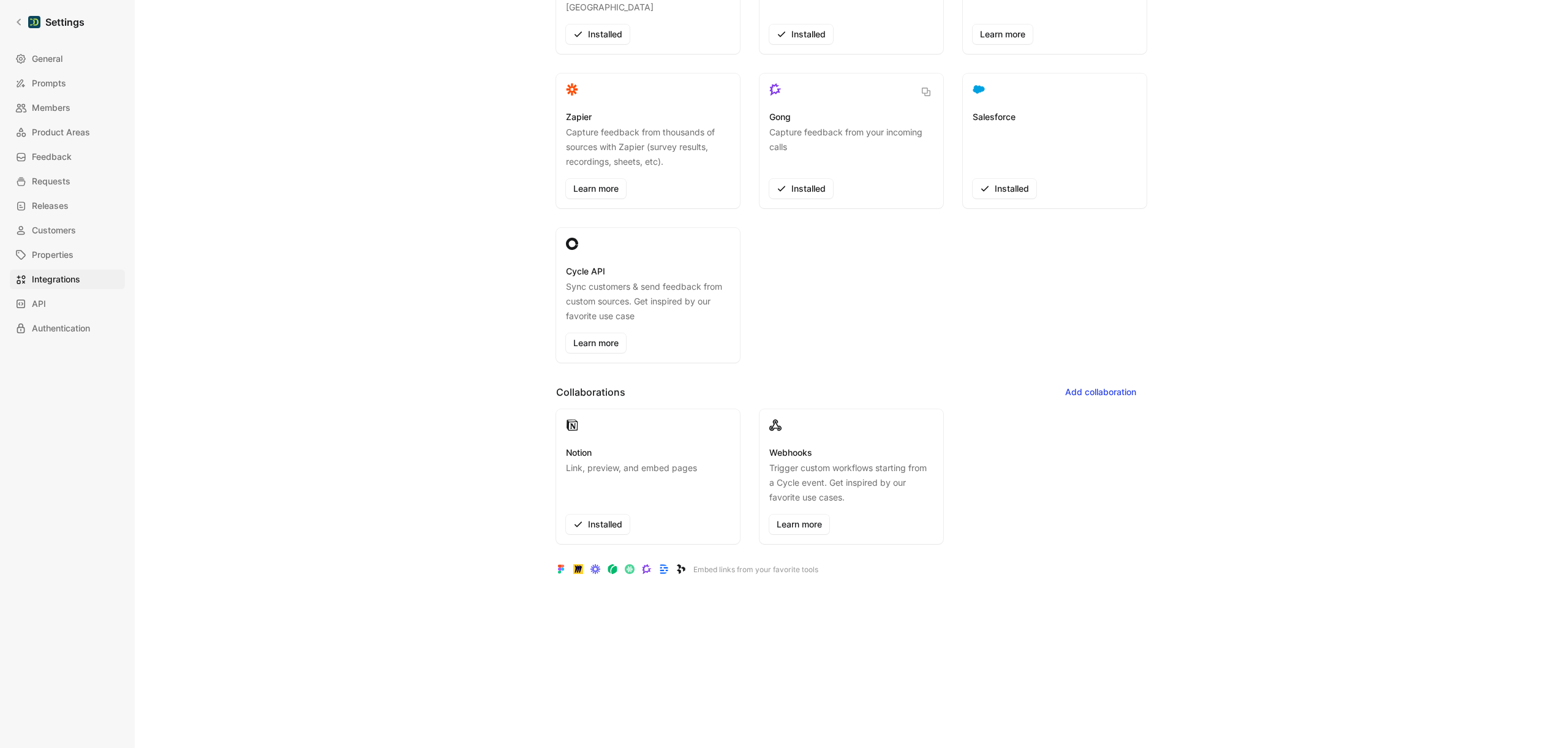 scroll, scrollTop: 185, scrollLeft: 0, axis: vertical 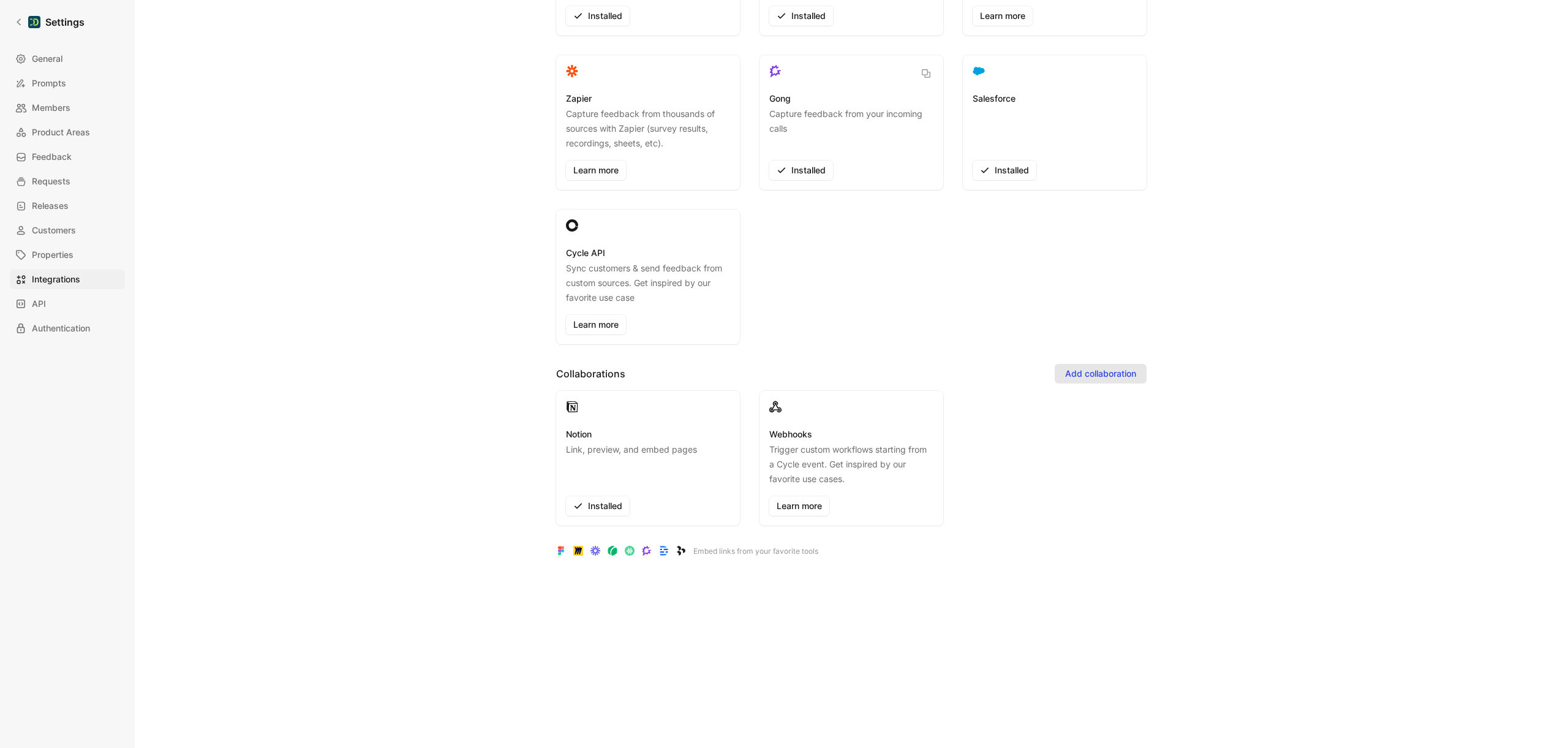 click on "Add   collaboration" at bounding box center (1101, 374) 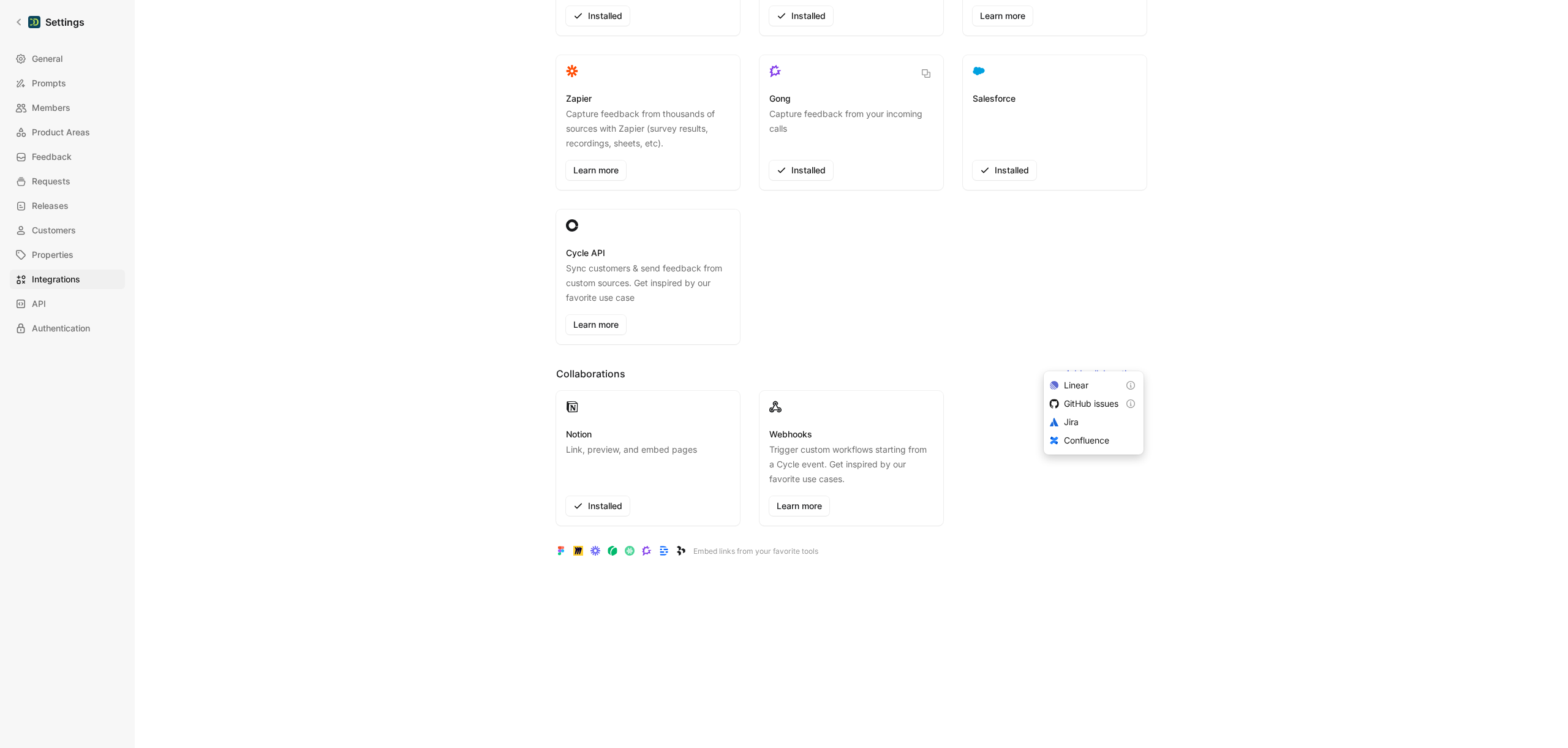 click on "Integrations Sources Add   source Slack Sync your customers, send feedback and get updates in Slack Installed Zendesk Sync customers and create docs Installed Extension Capture feedback from anywhere on the web Learn more Zapier Capture feedback from thousands of sources with Zapier (survey results, recordings, sheets, etc). Learn more Gong Capture feedback from your incoming calls Installed Salesforce Installed Cycle API Sync customers & send feedback from custom sources. Get inspired by our favorite use case Learn more Collaborations Add   collaboration Notion Link, preview, and embed pages Installed Webhooks Trigger custom workflows starting from a Cycle event. Get inspired by our favorite use cases. Learn more Embed links from your favorite tools" at bounding box center (851, 179) 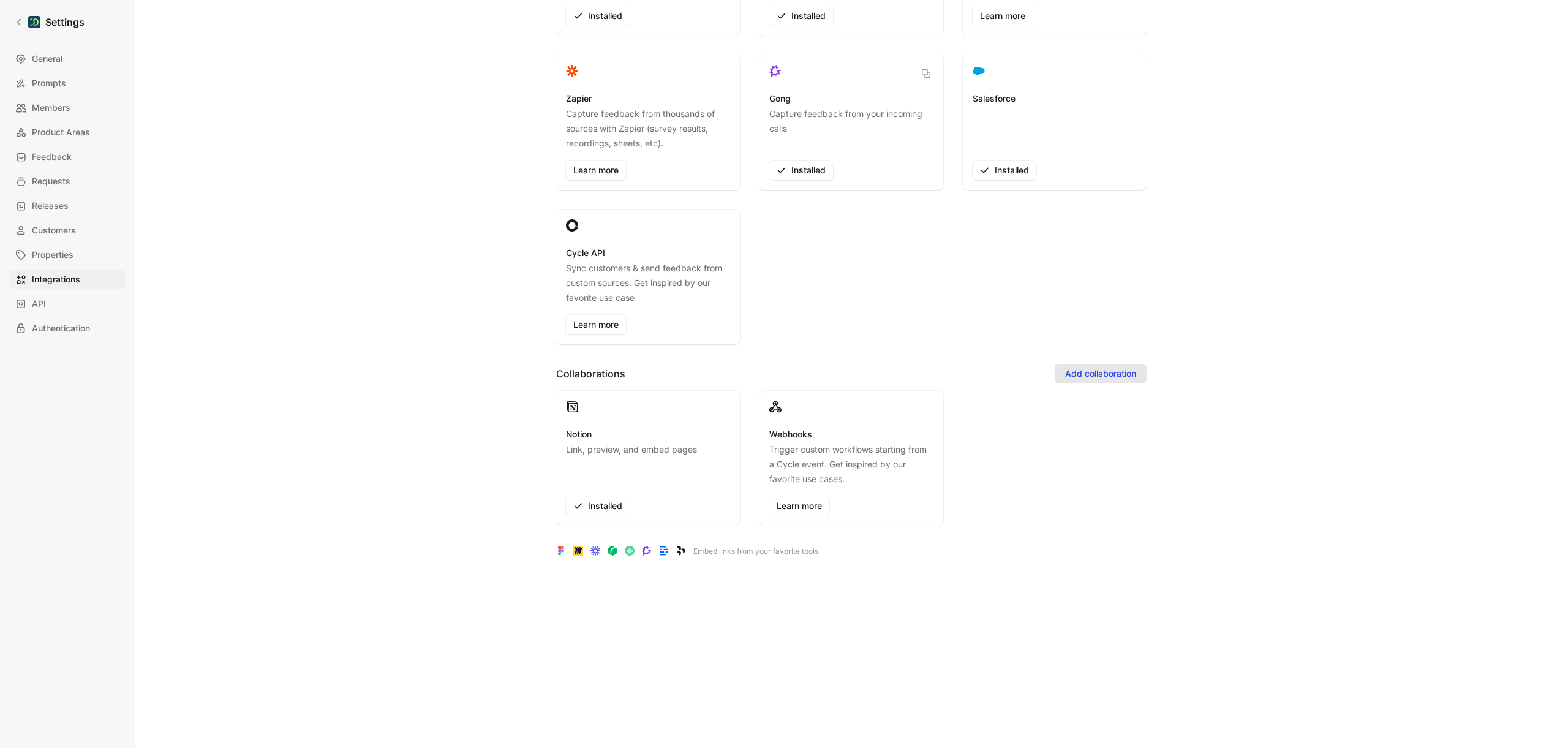 click on "Add   collaboration" at bounding box center [1101, 374] 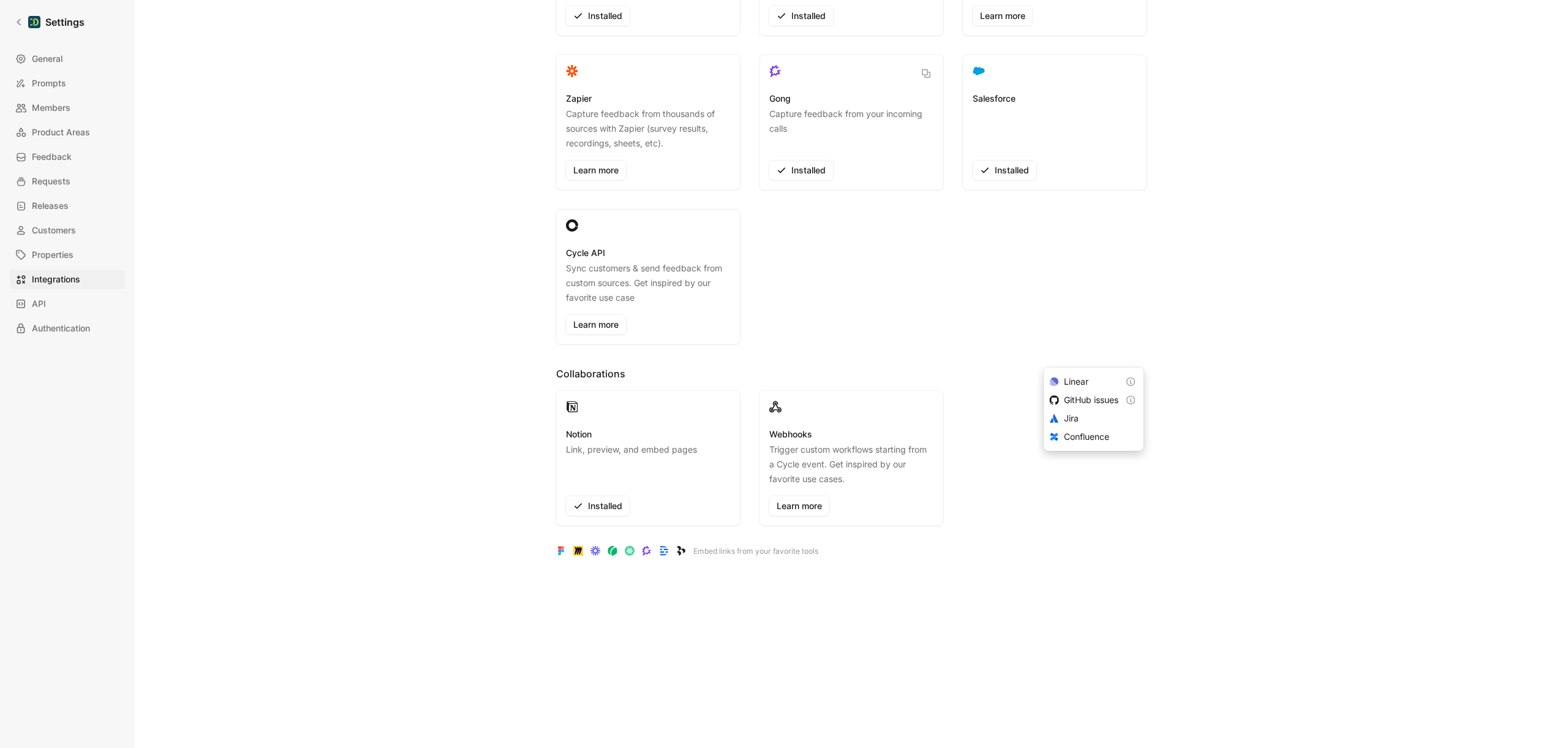 click on "Integrations Sources Add   source Slack Sync your customers, send feedback and get updates in Slack Installed Zendesk Sync customers and create docs Installed Extension Capture feedback from anywhere on the web Learn more Zapier Capture feedback from thousands of sources with Zapier (survey results, recordings, sheets, etc). Learn more Gong Capture feedback from your incoming calls Installed Salesforce Installed Cycle API Sync customers & send feedback from custom sources. Get inspired by our favorite use case Learn more Collaborations Add   collaboration Notion Link, preview, and embed pages Installed Webhooks Trigger custom workflows starting from a Cycle event. Get inspired by our favorite use cases. Learn more Embed links from your favorite tools" at bounding box center [851, 179] 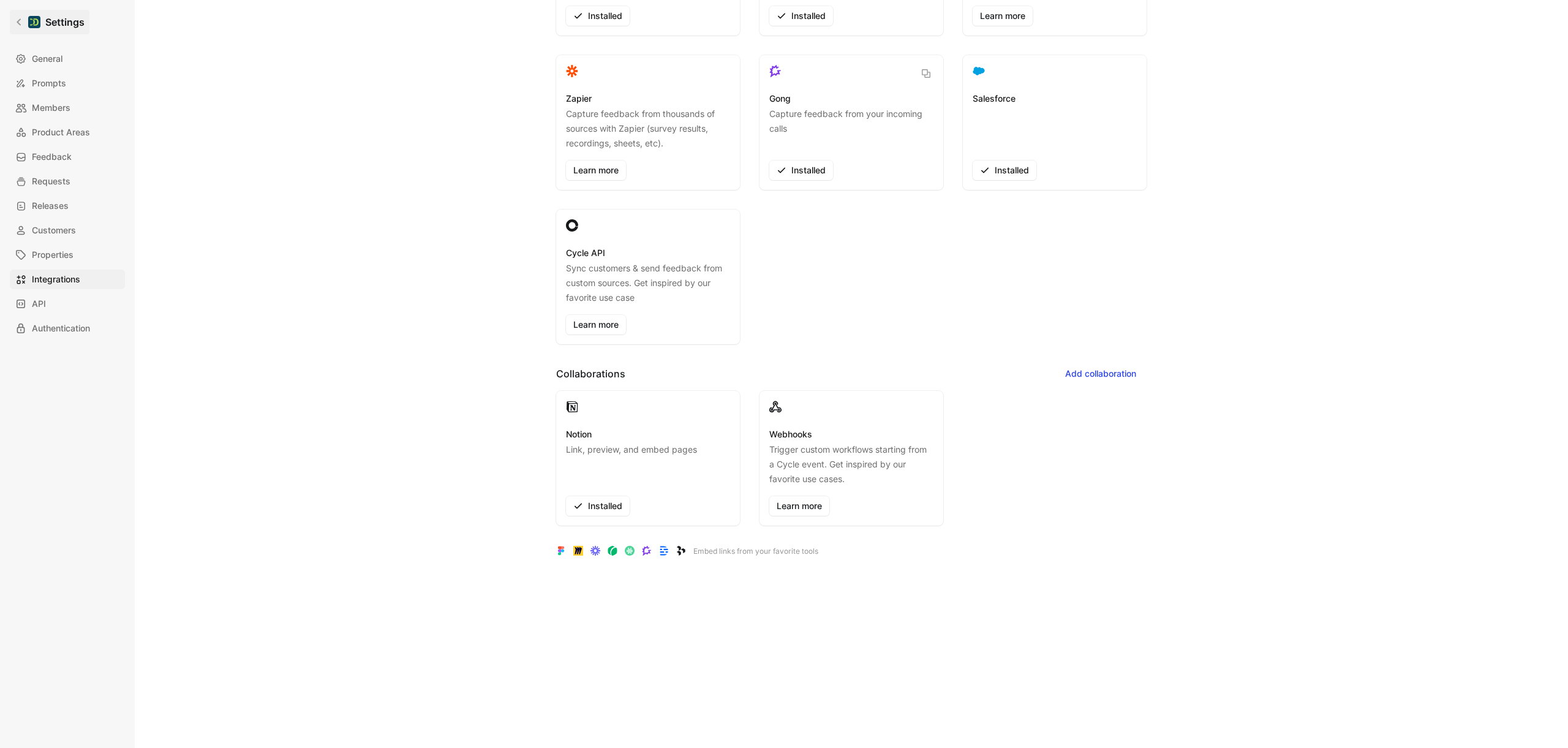 click on "Settings" at bounding box center [50, 22] 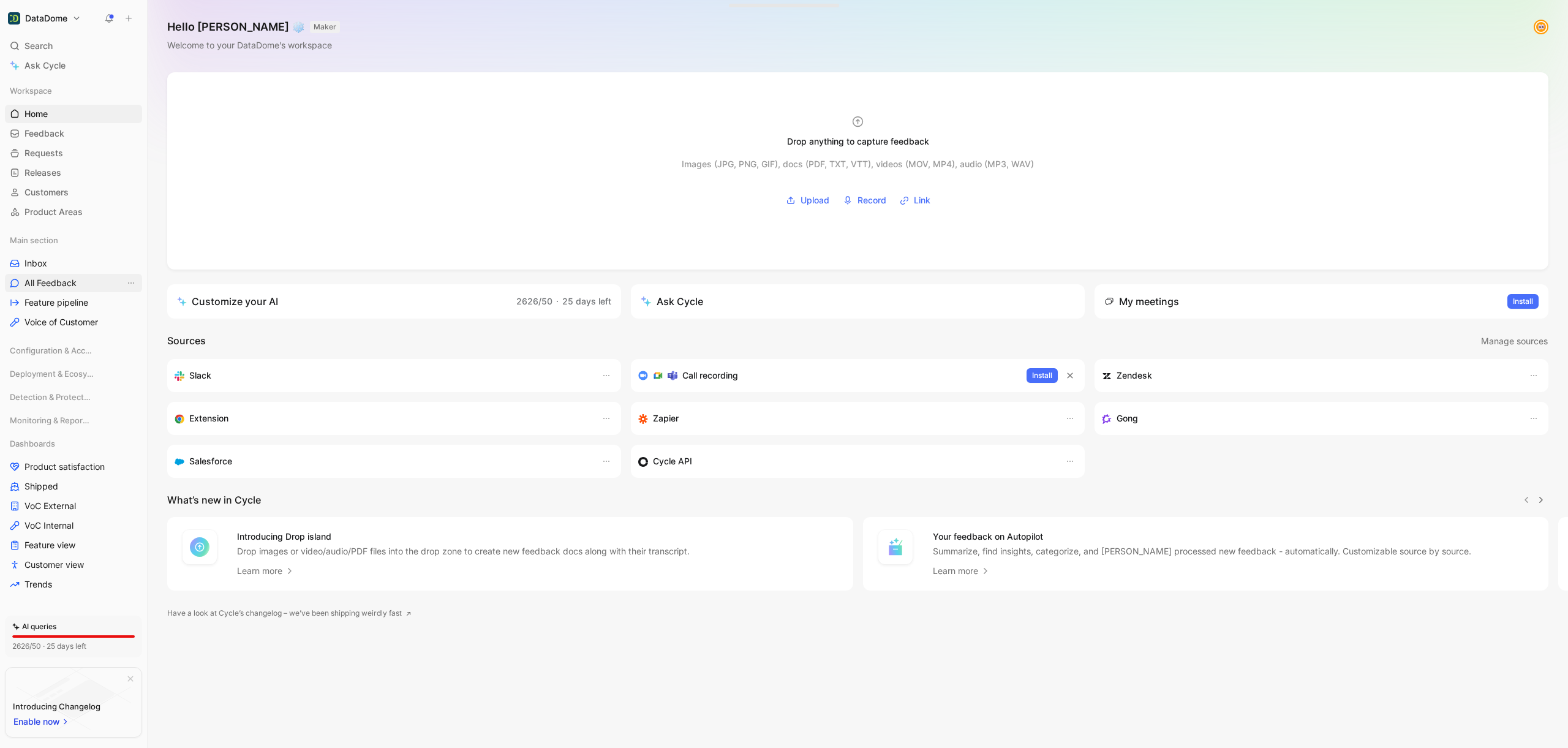 click on "All Feedback" at bounding box center (50, 283) 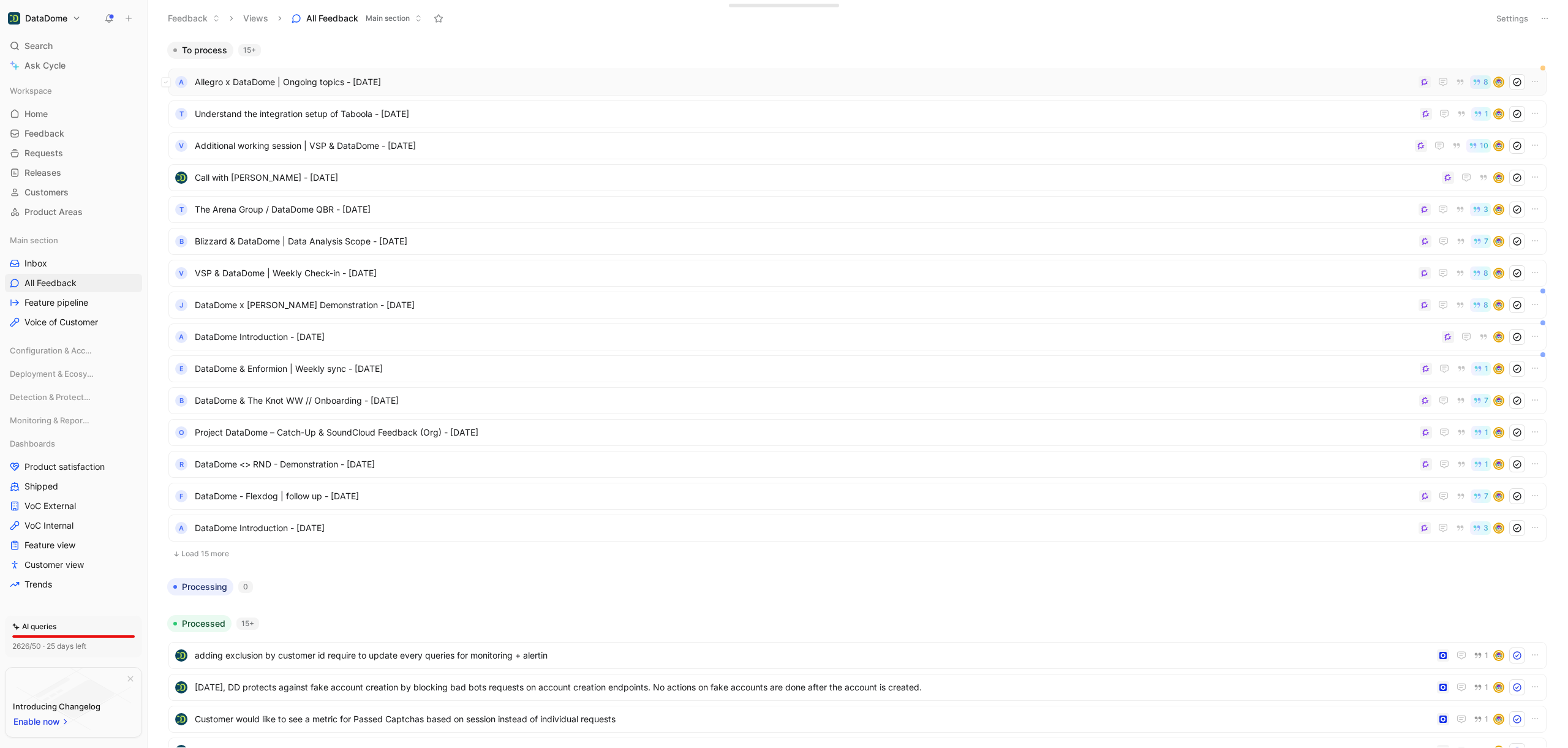 click on "Allegro x DataDome | Ongoing topics - [DATE]" at bounding box center [804, 82] 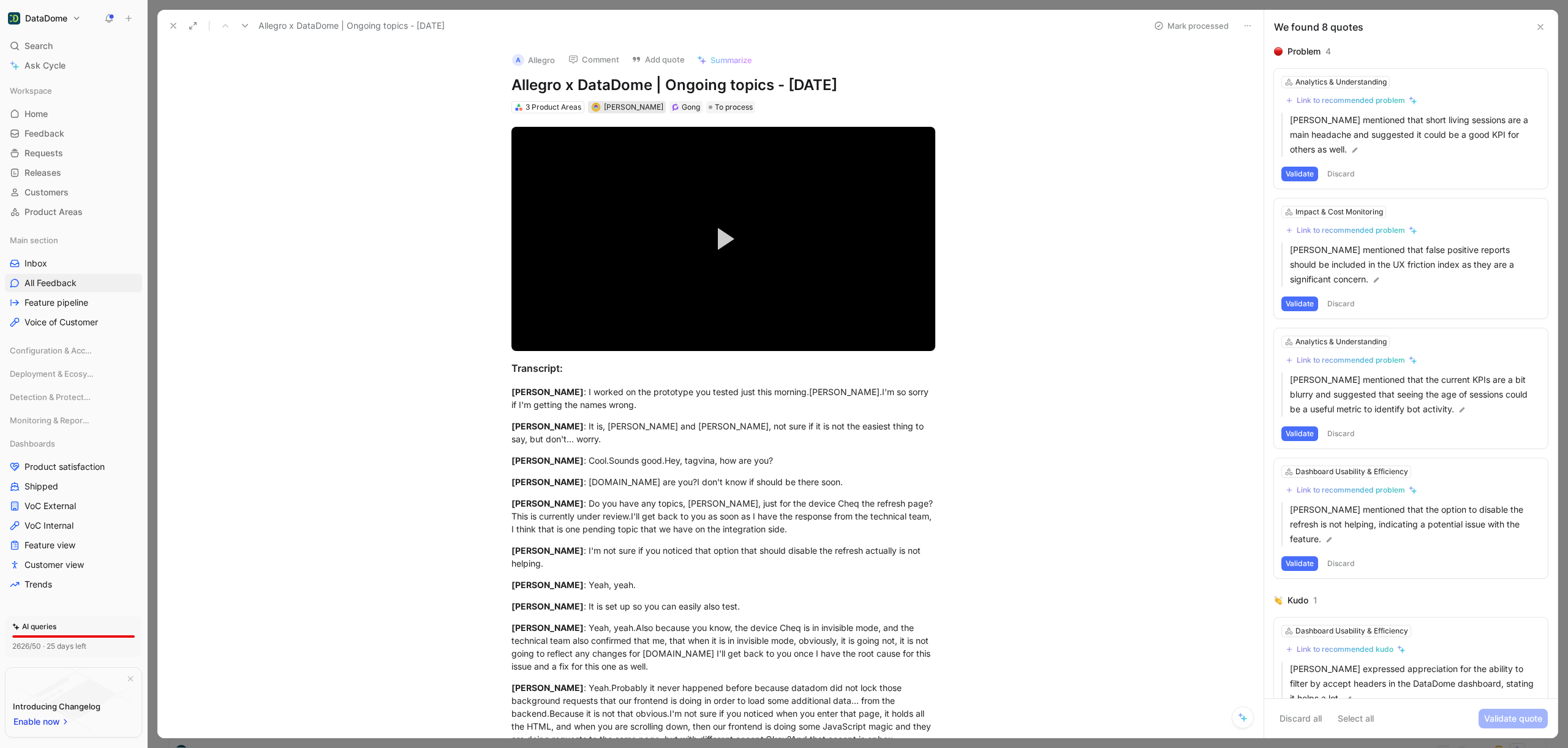 click on "[PERSON_NAME]" at bounding box center (633, 107) 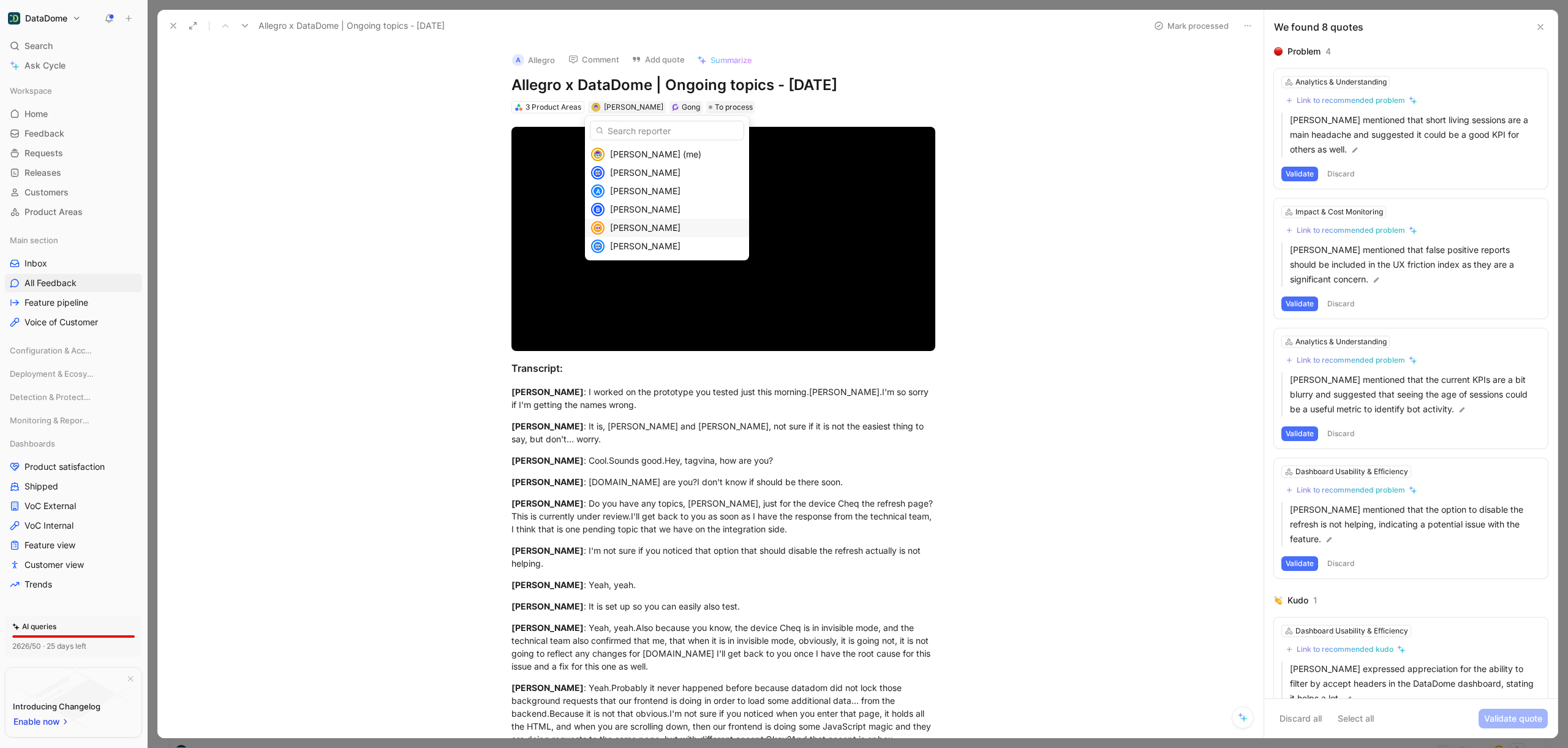 click on "[PERSON_NAME]" at bounding box center [645, 227] 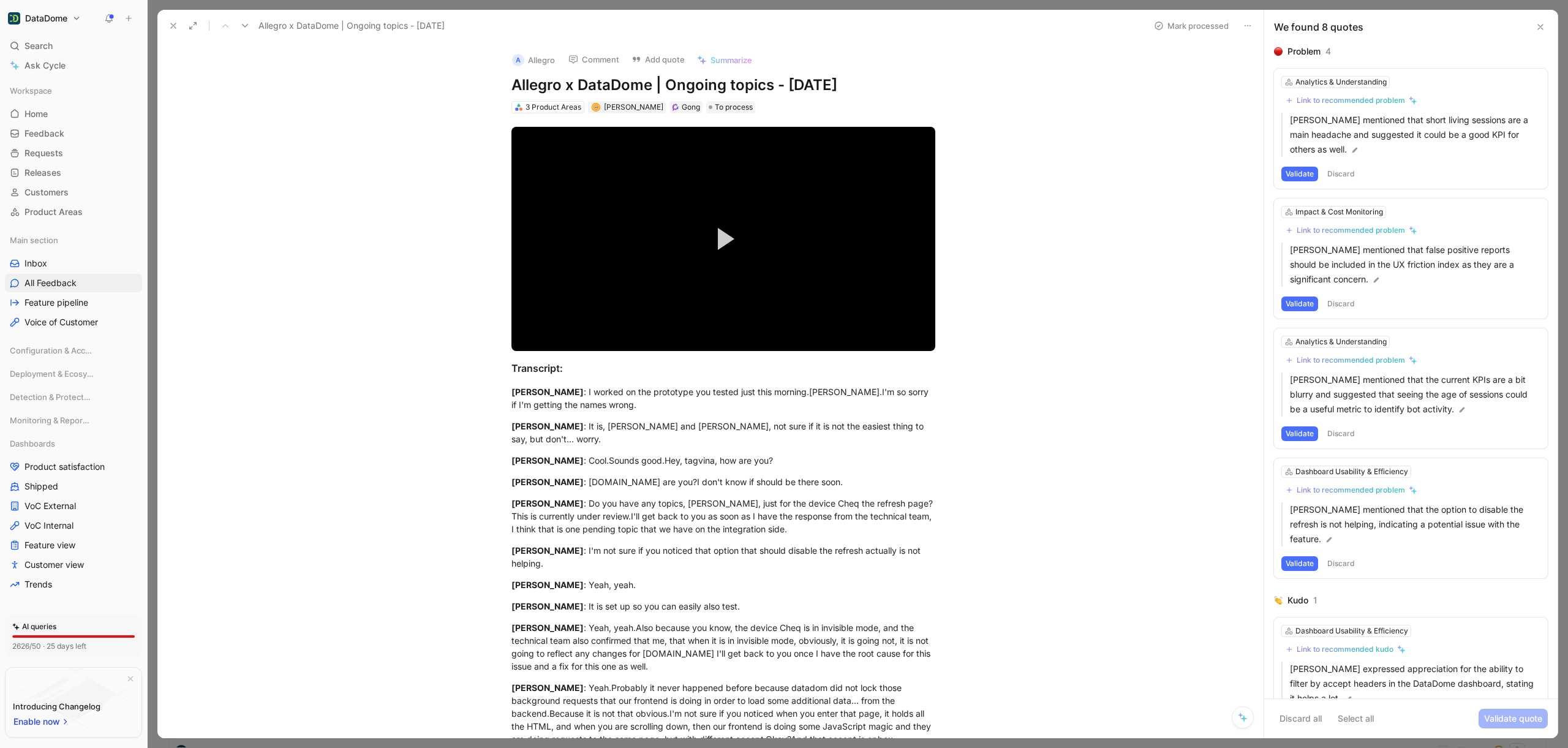 click at bounding box center [173, 26] 